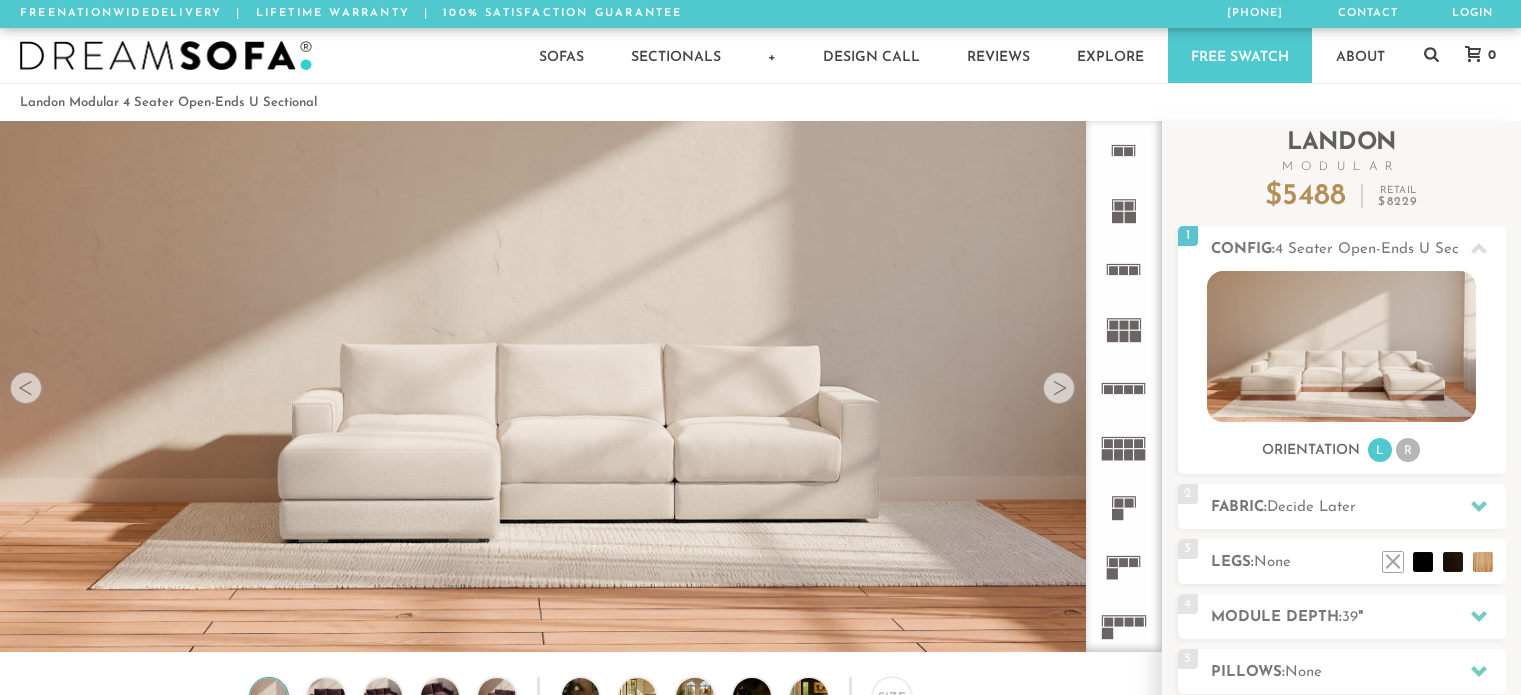 scroll, scrollTop: 0, scrollLeft: 0, axis: both 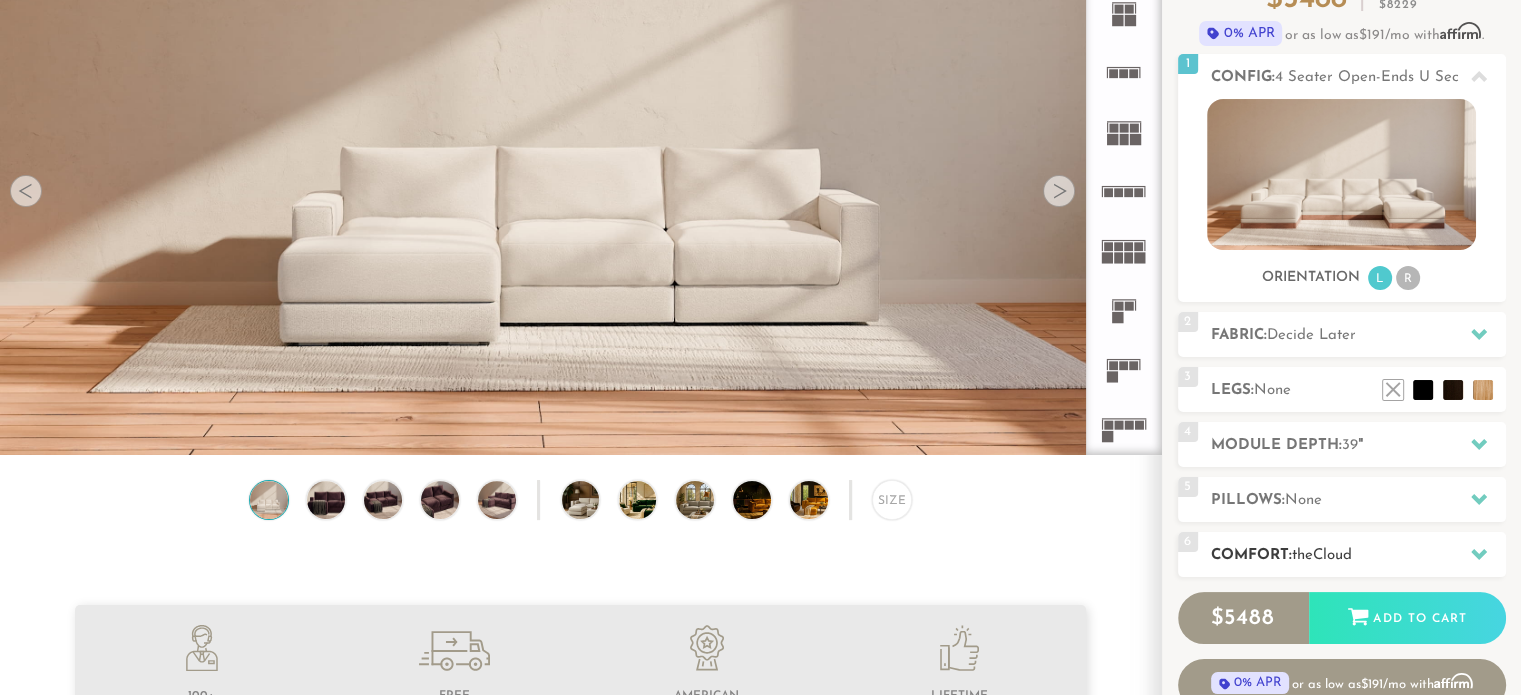 click 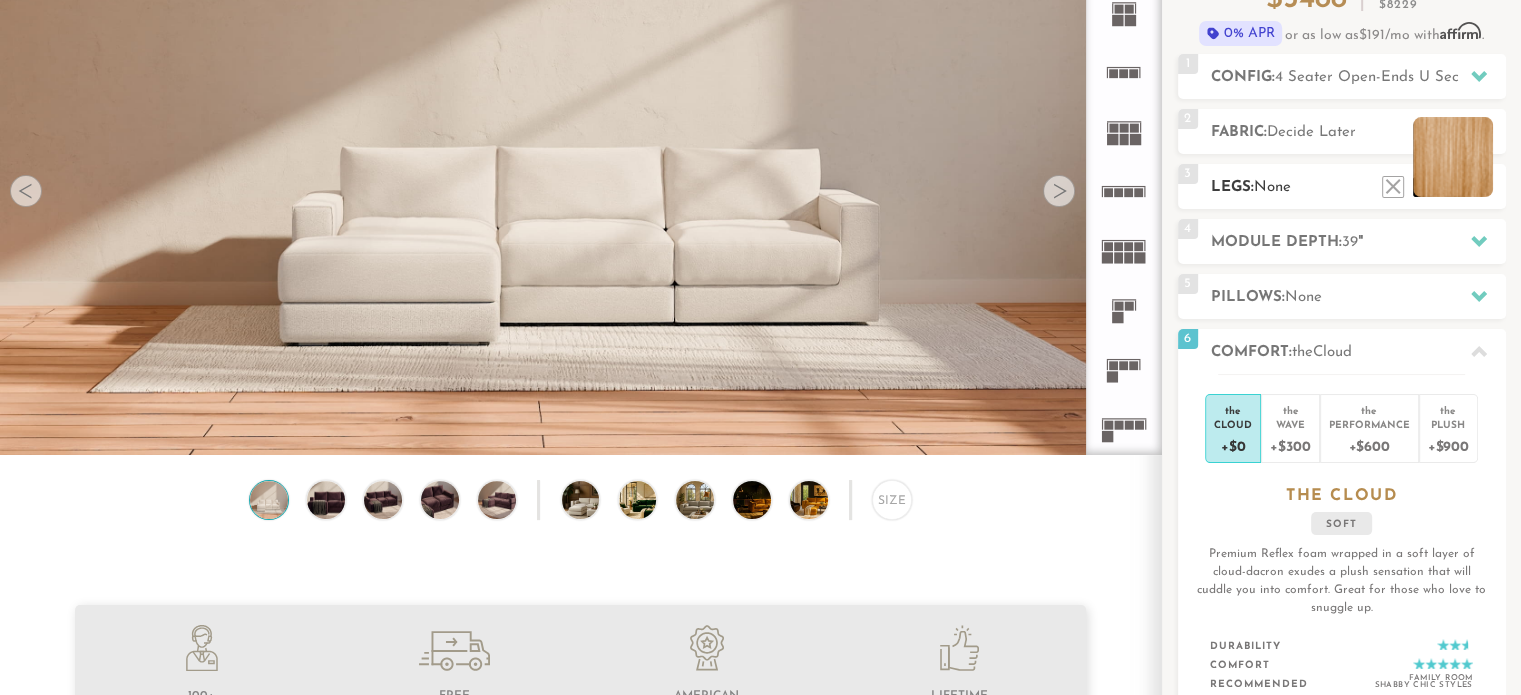 click at bounding box center (1453, 157) 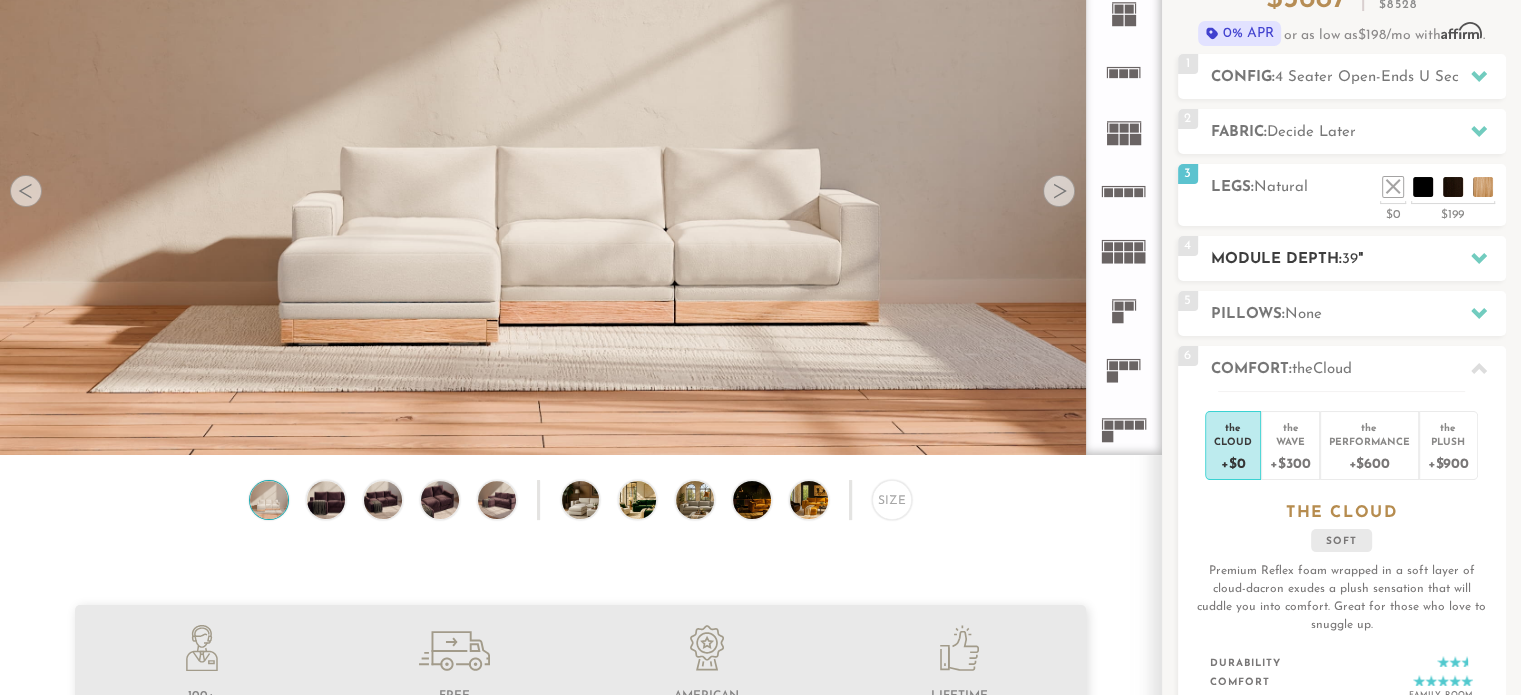 click 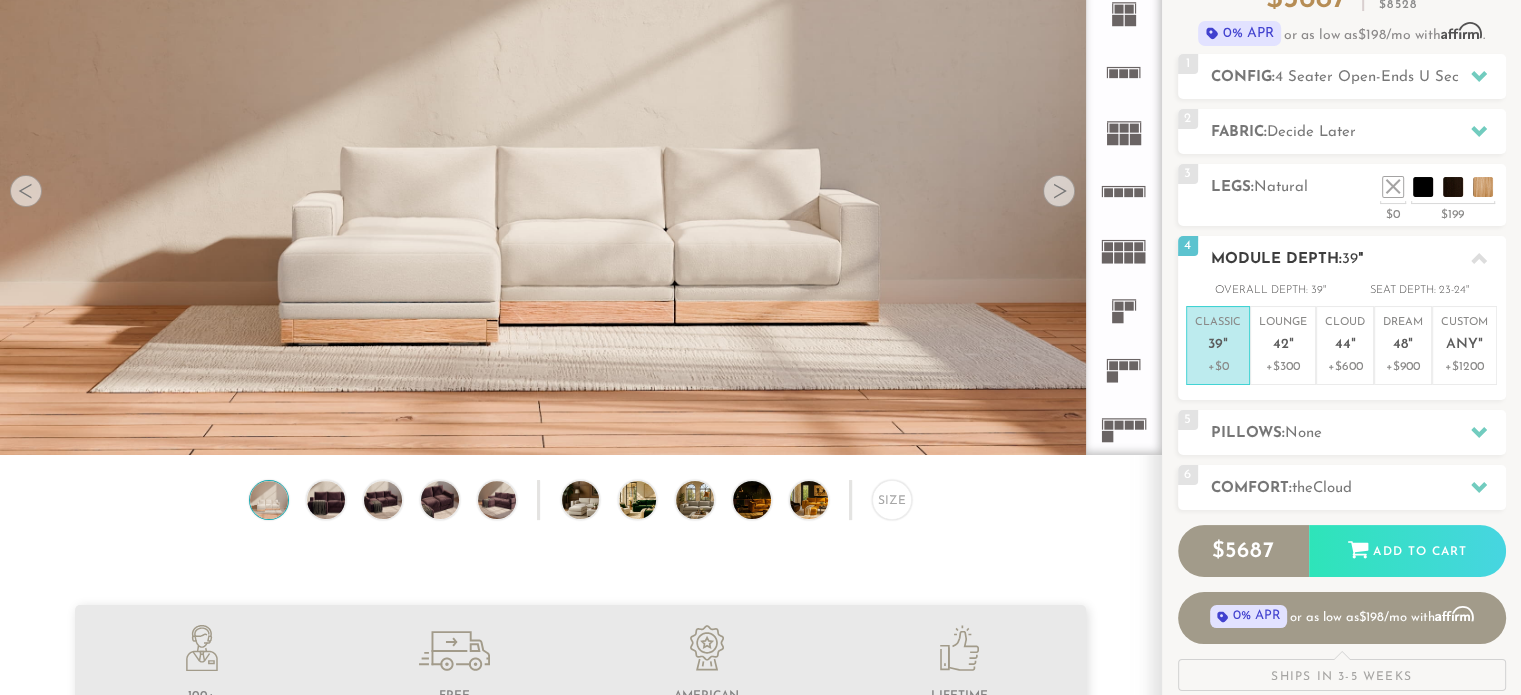 click on "Seat Depth:" at bounding box center [1403, 291] 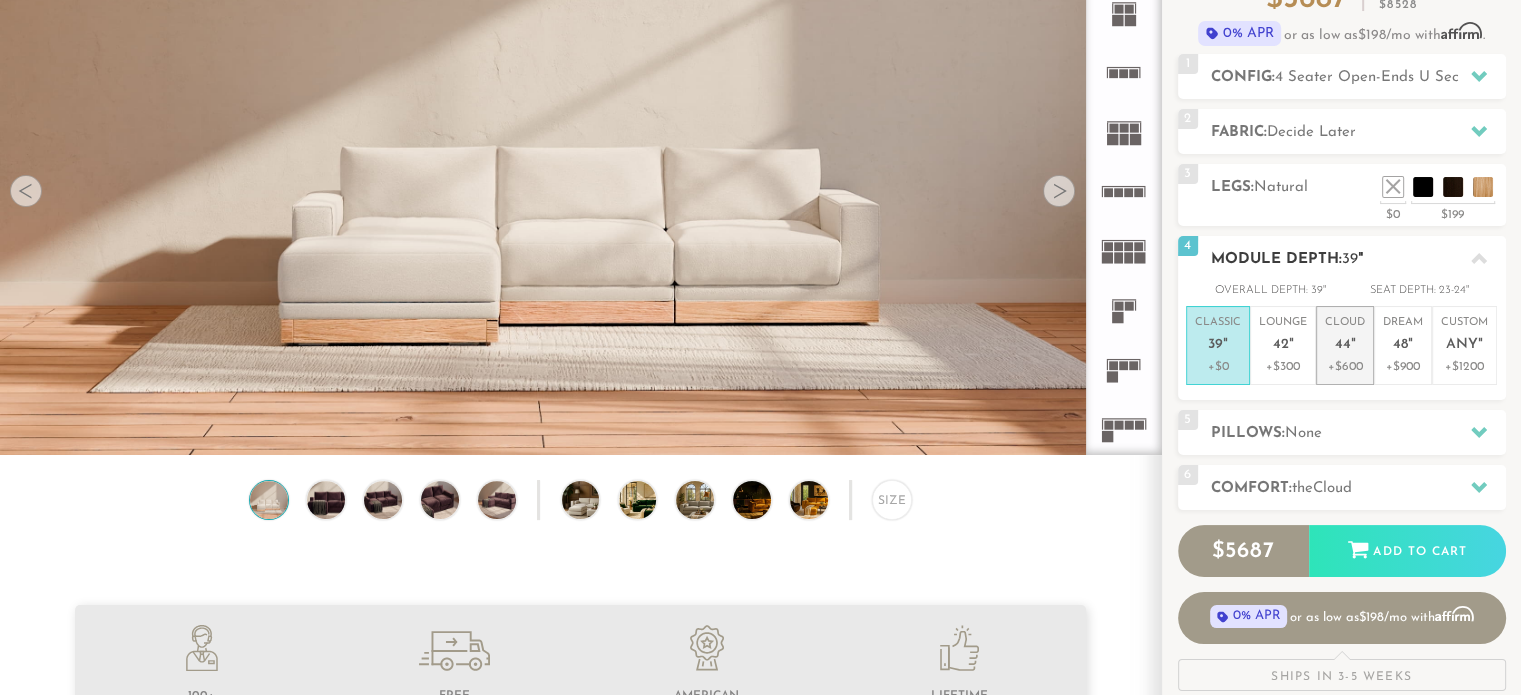 click on "44" at bounding box center (1343, 345) 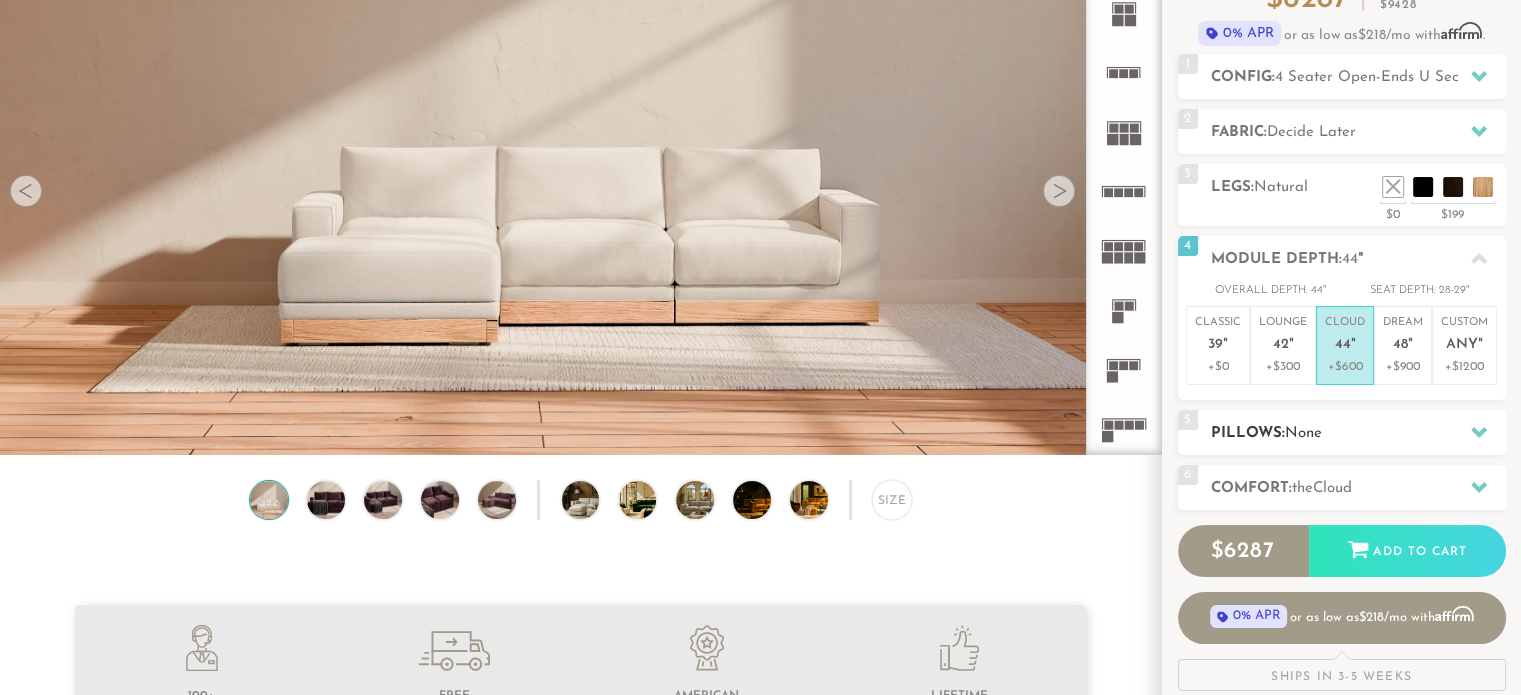 click at bounding box center (1479, 432) 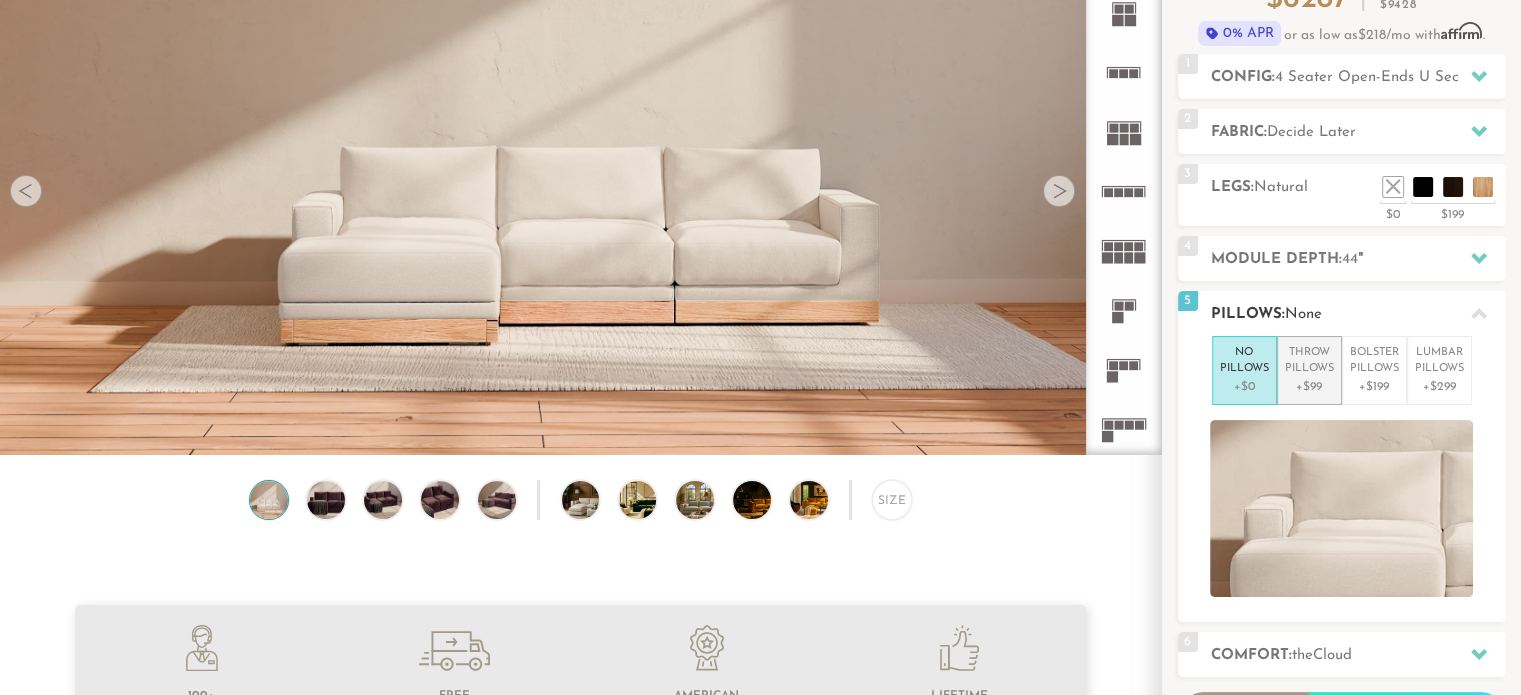 click on "Throw Pillows" at bounding box center [1309, 361] 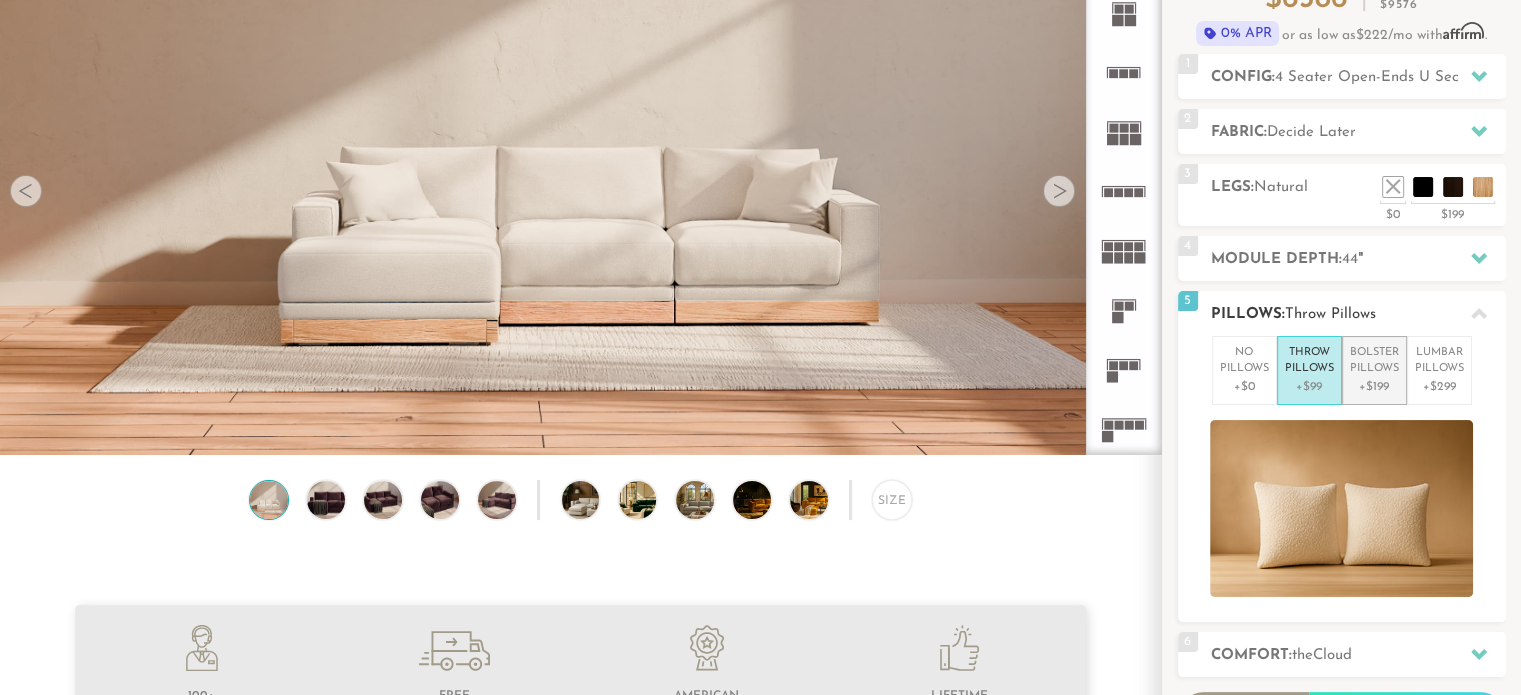 click on "+$199" at bounding box center (1374, 387) 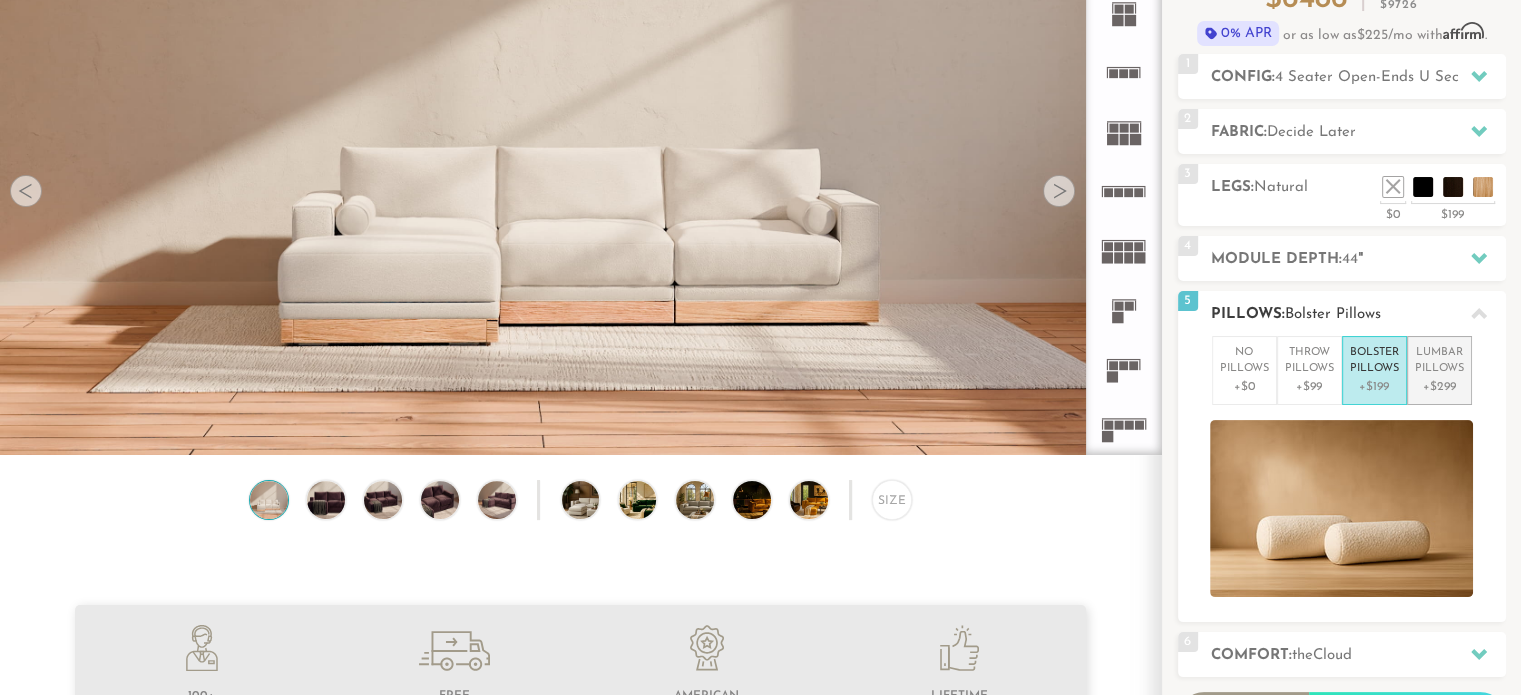 click on "+$299" at bounding box center (1439, 387) 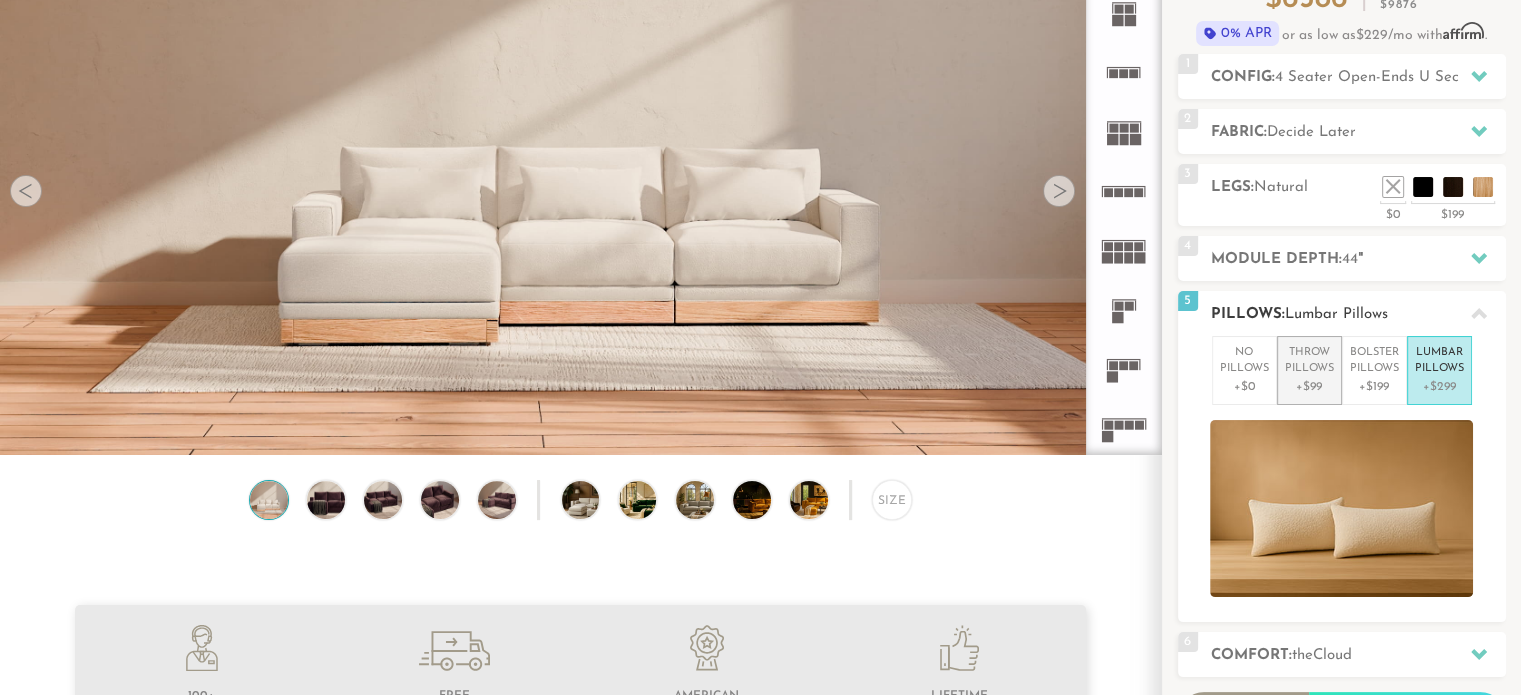 click on "+$99" at bounding box center [1309, 387] 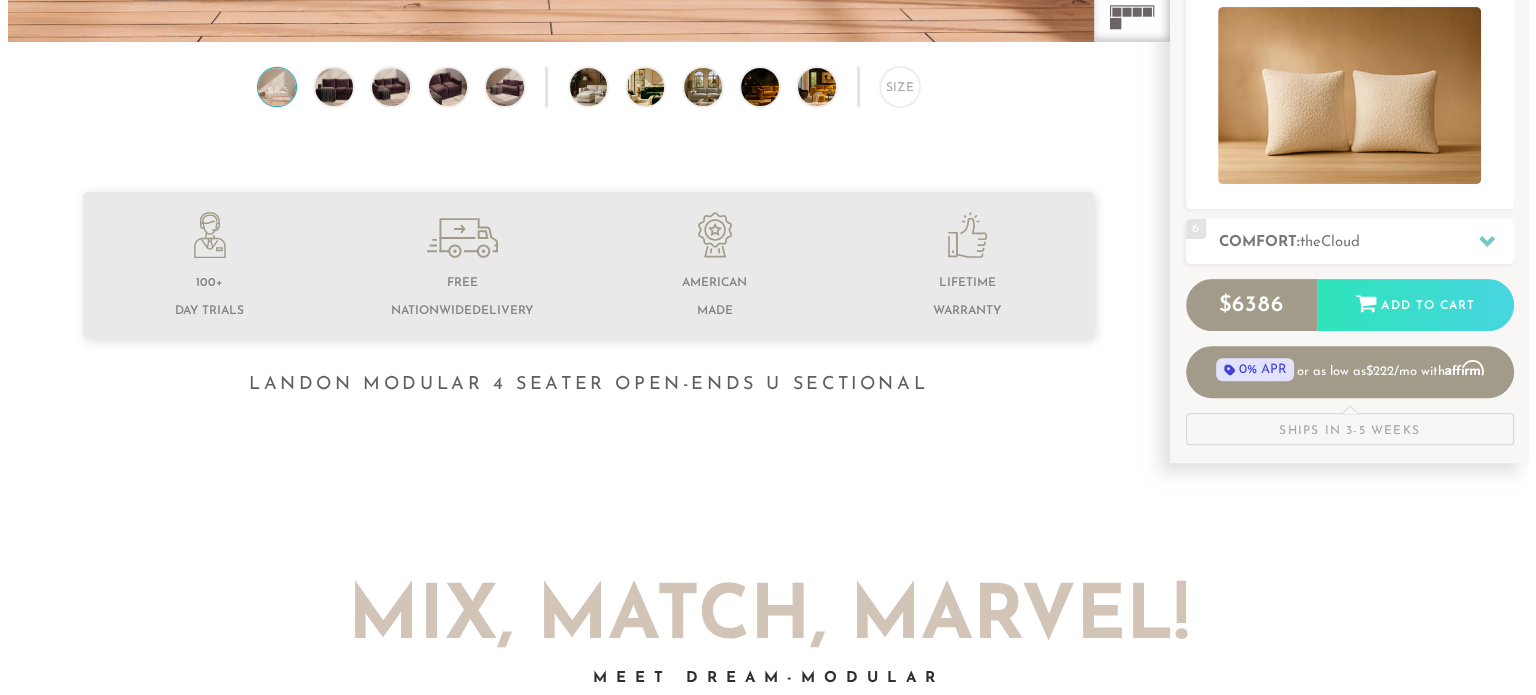 scroll, scrollTop: 0, scrollLeft: 0, axis: both 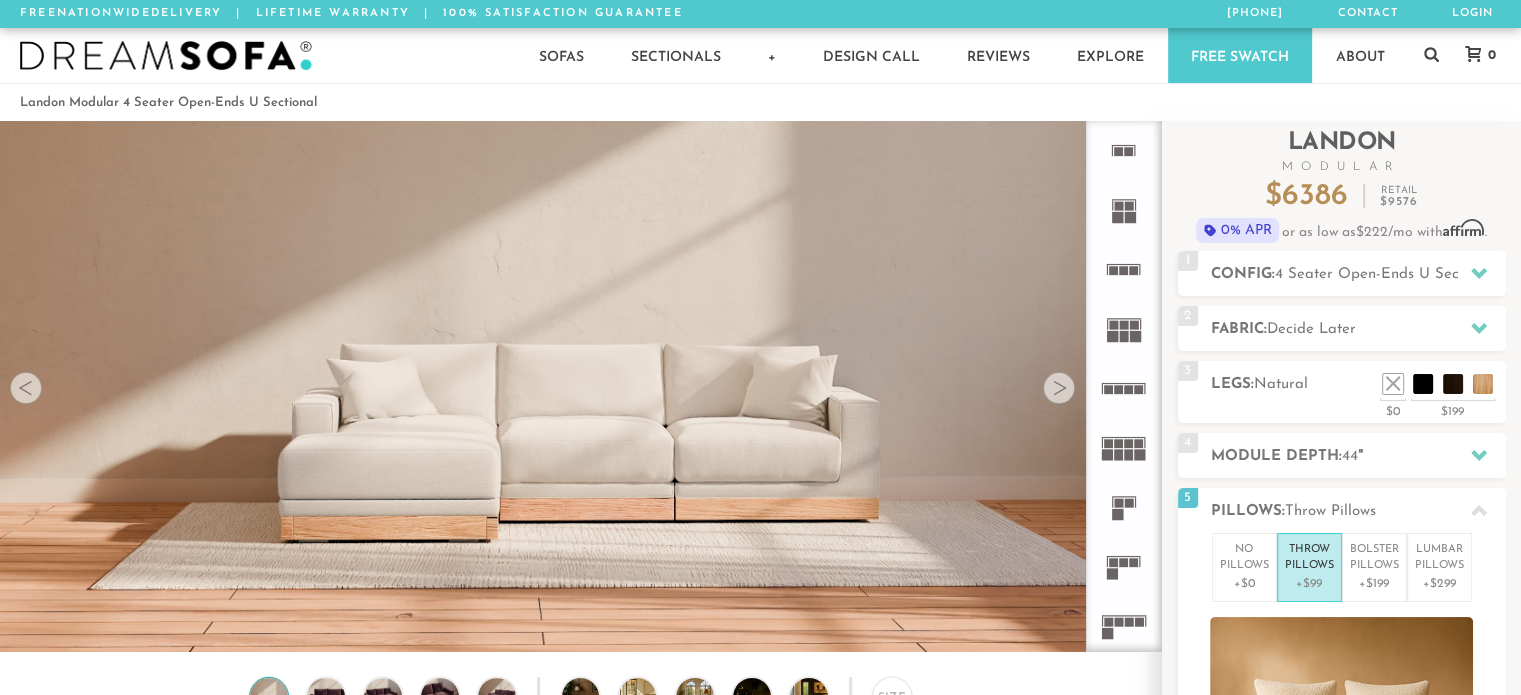 click at bounding box center (1059, 388) 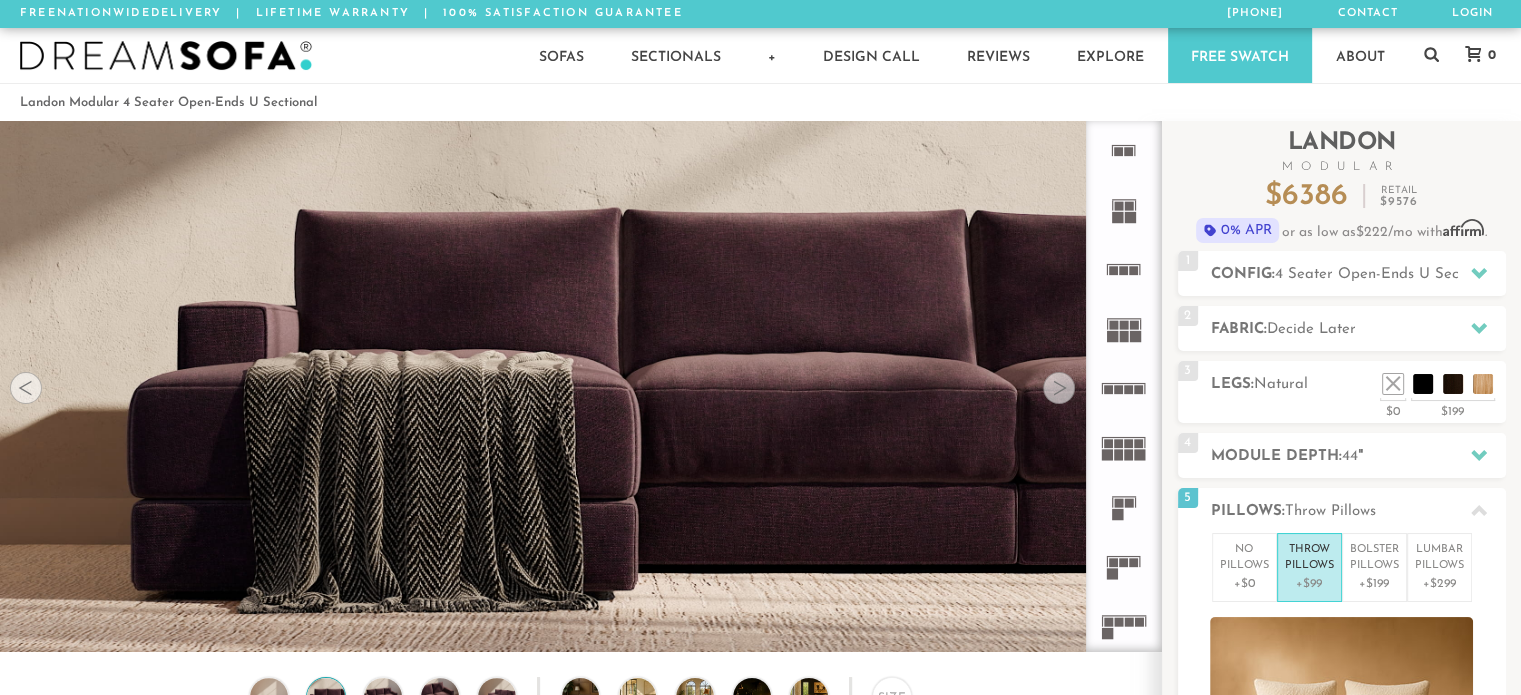 drag, startPoint x: 897, startPoint y: 428, endPoint x: 772, endPoint y: 422, distance: 125.14392 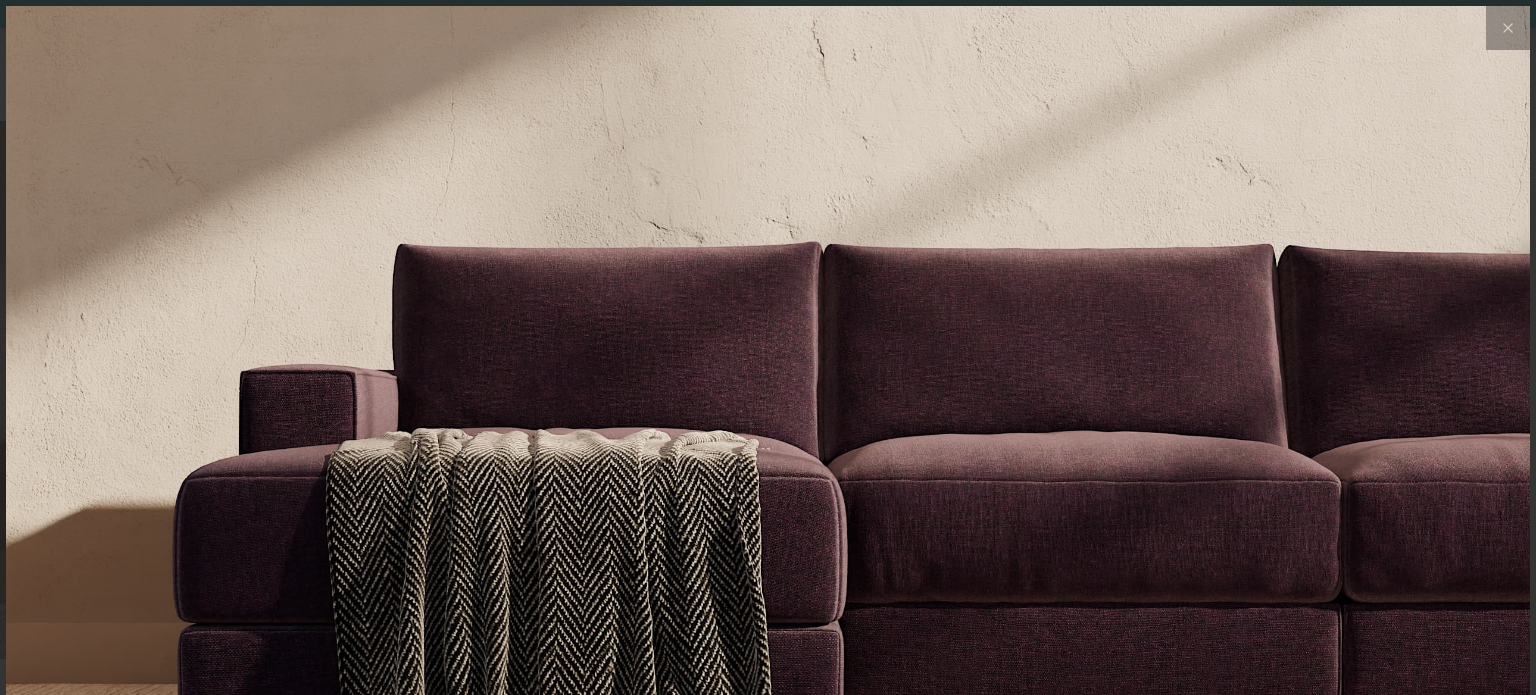 scroll, scrollTop: 16, scrollLeft: 16, axis: both 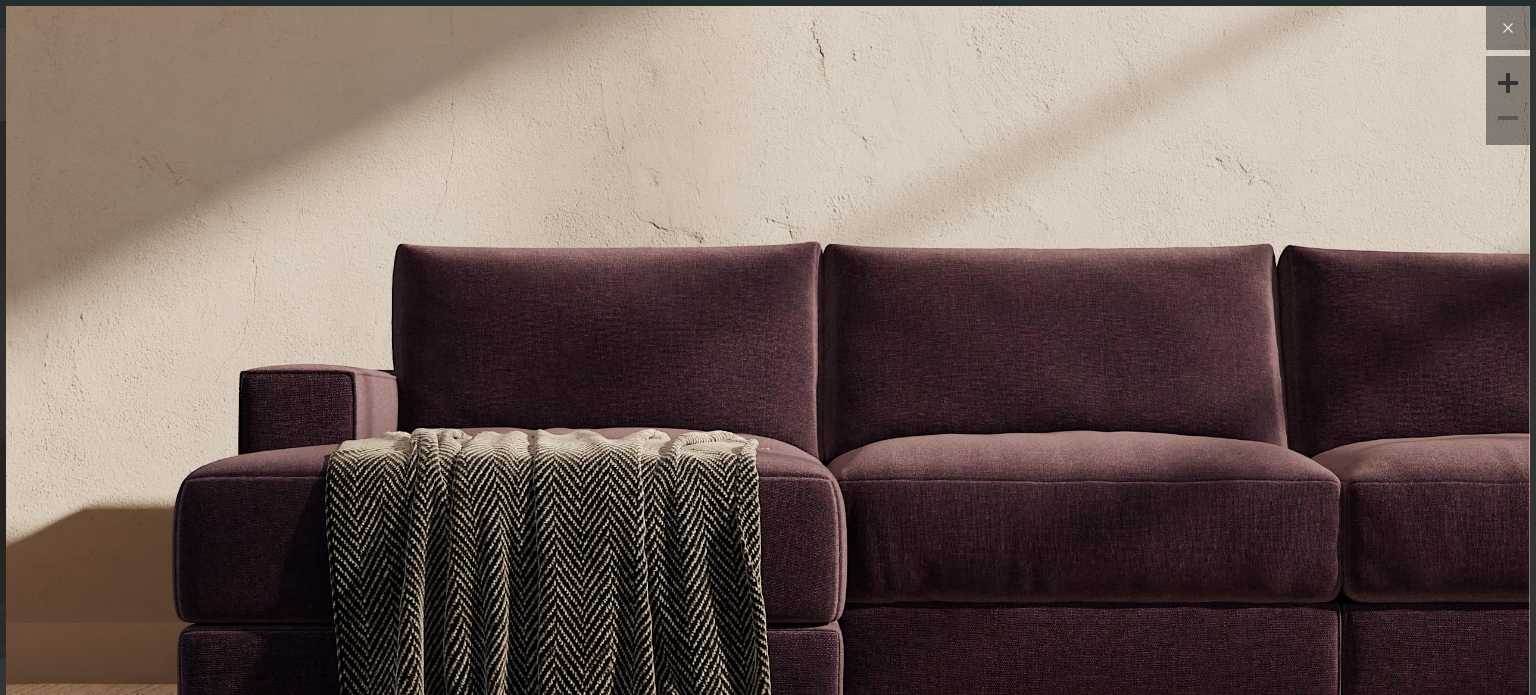 drag, startPoint x: 1488, startPoint y: 17, endPoint x: 1512, endPoint y: 31, distance: 27.784887 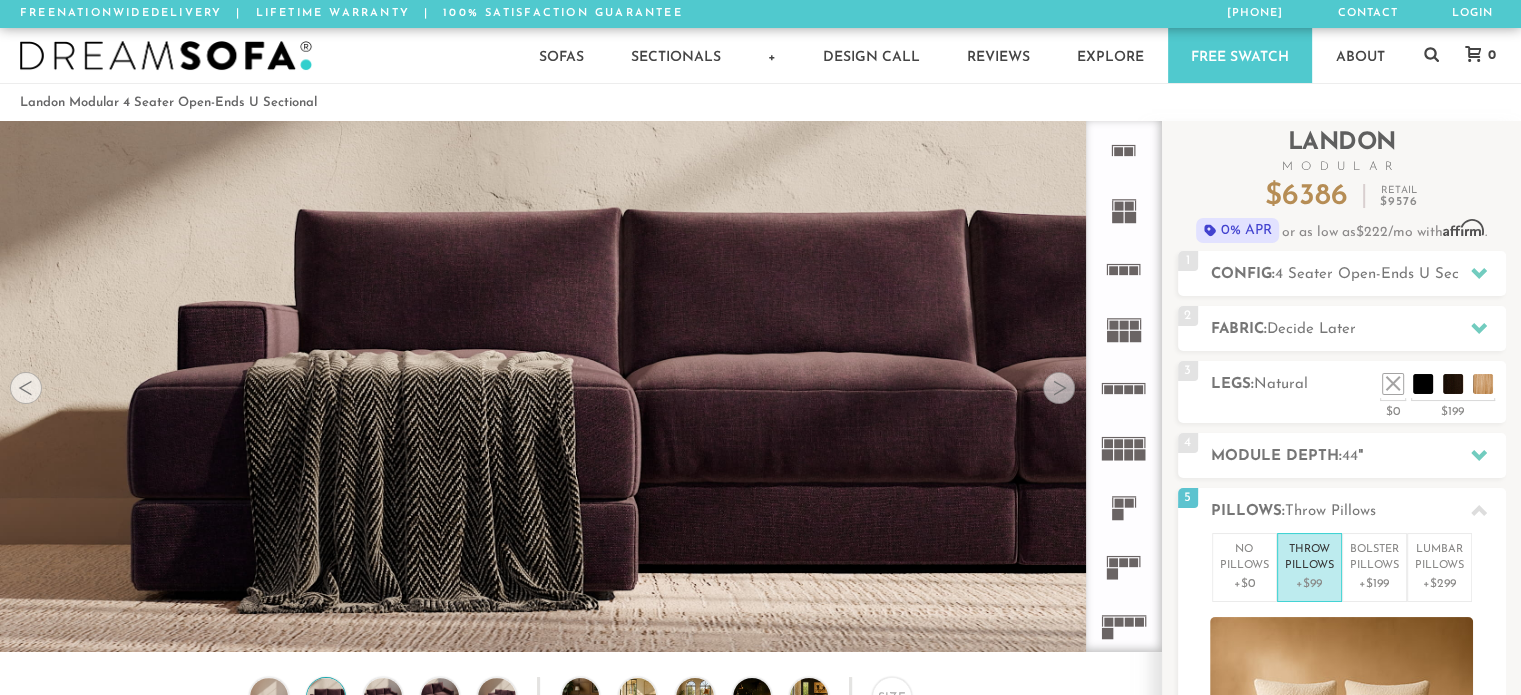 scroll, scrollTop: 22244, scrollLeft: 1505, axis: both 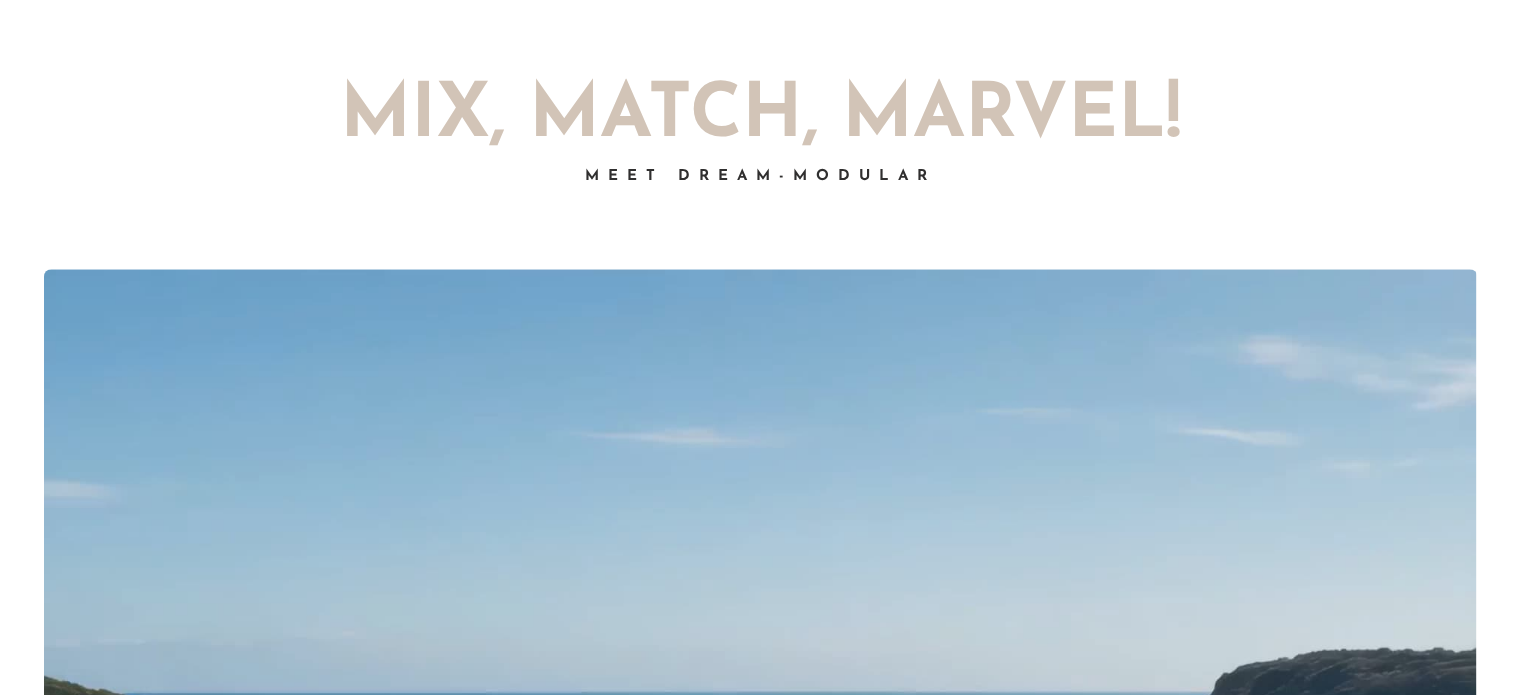 click on "Your browser does not support HTML5 video." at bounding box center [760, 843] 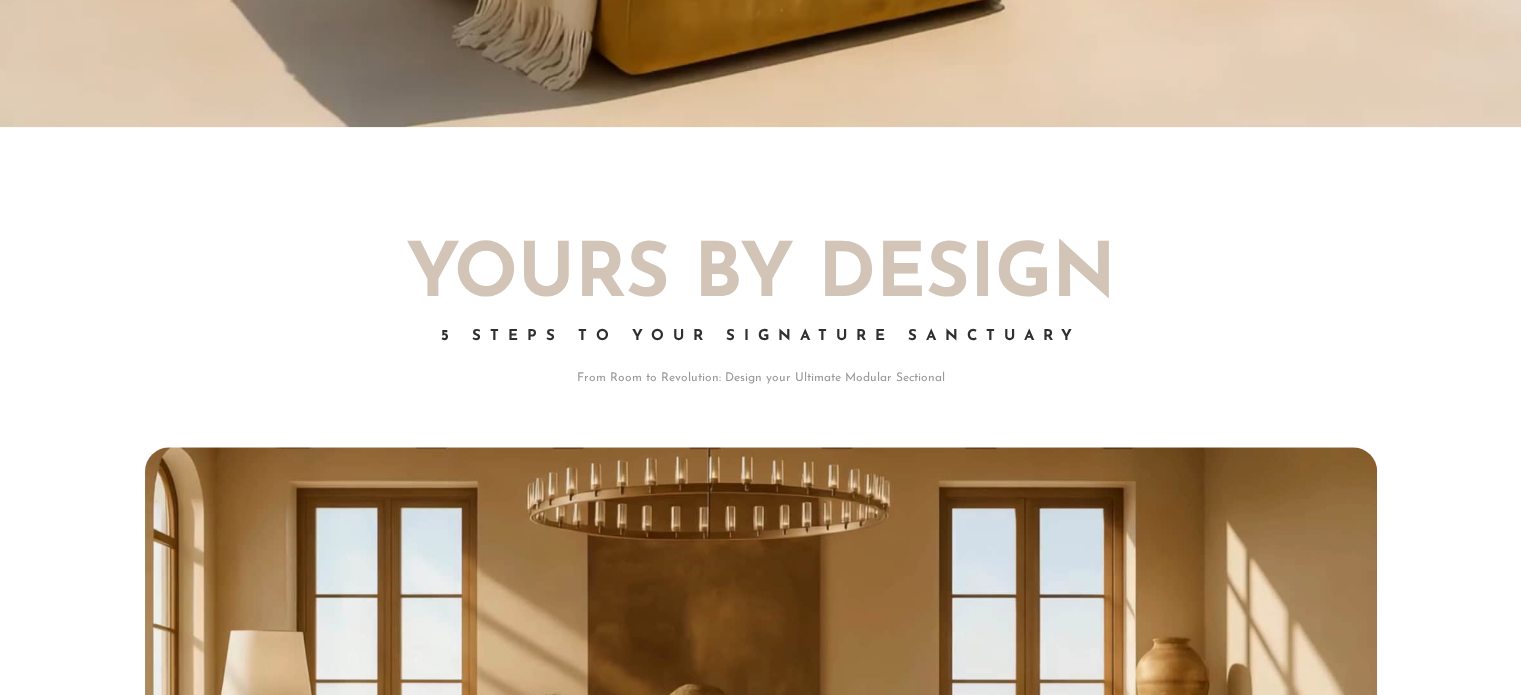 scroll, scrollTop: 2415, scrollLeft: 0, axis: vertical 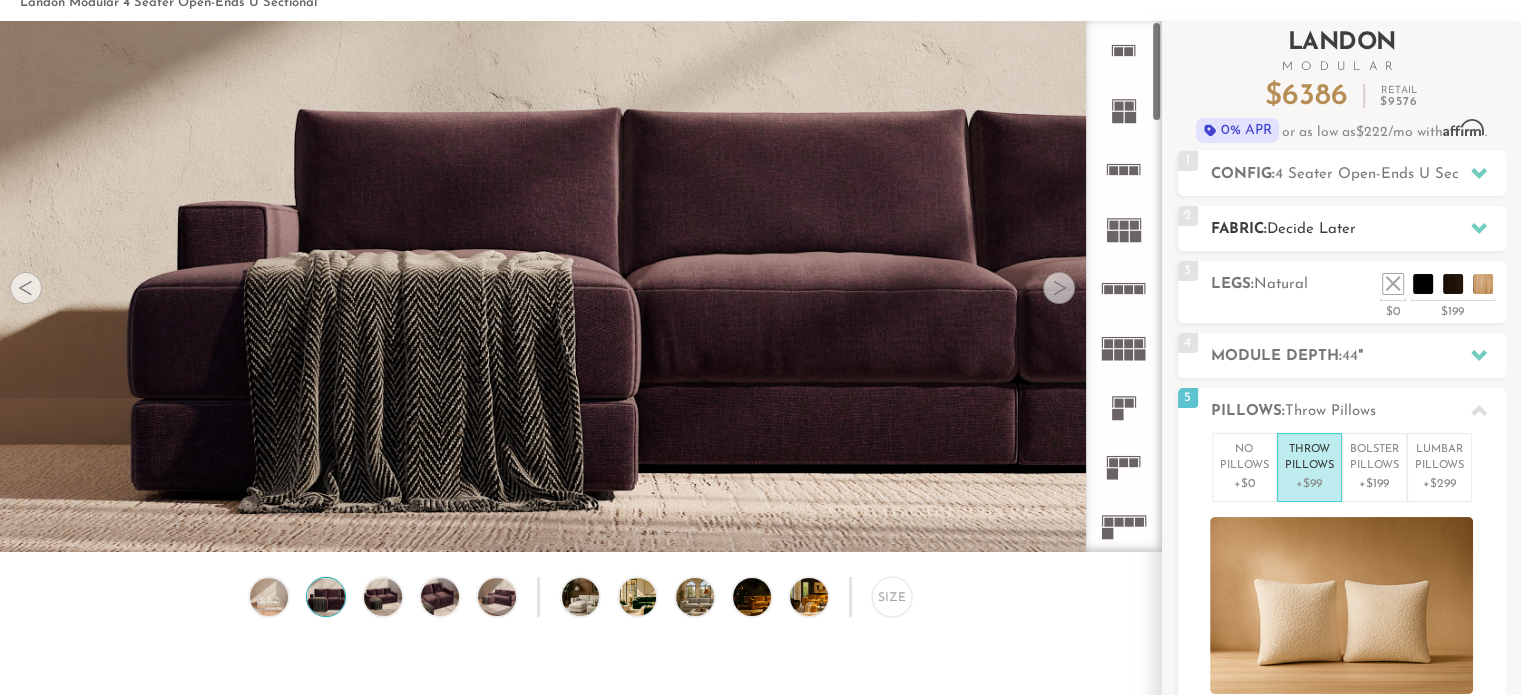 click on "Fabric:  Decide Later" at bounding box center [1358, 229] 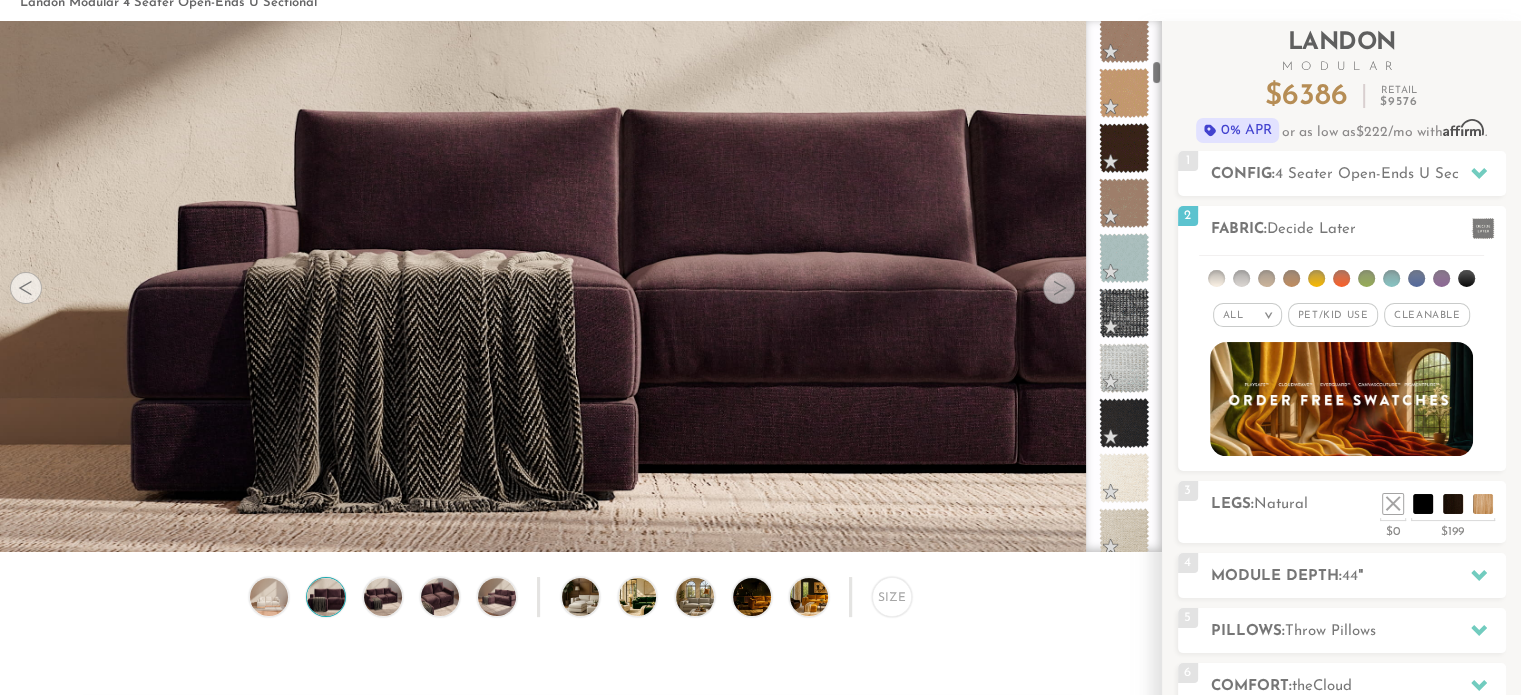 scroll, scrollTop: 920, scrollLeft: 0, axis: vertical 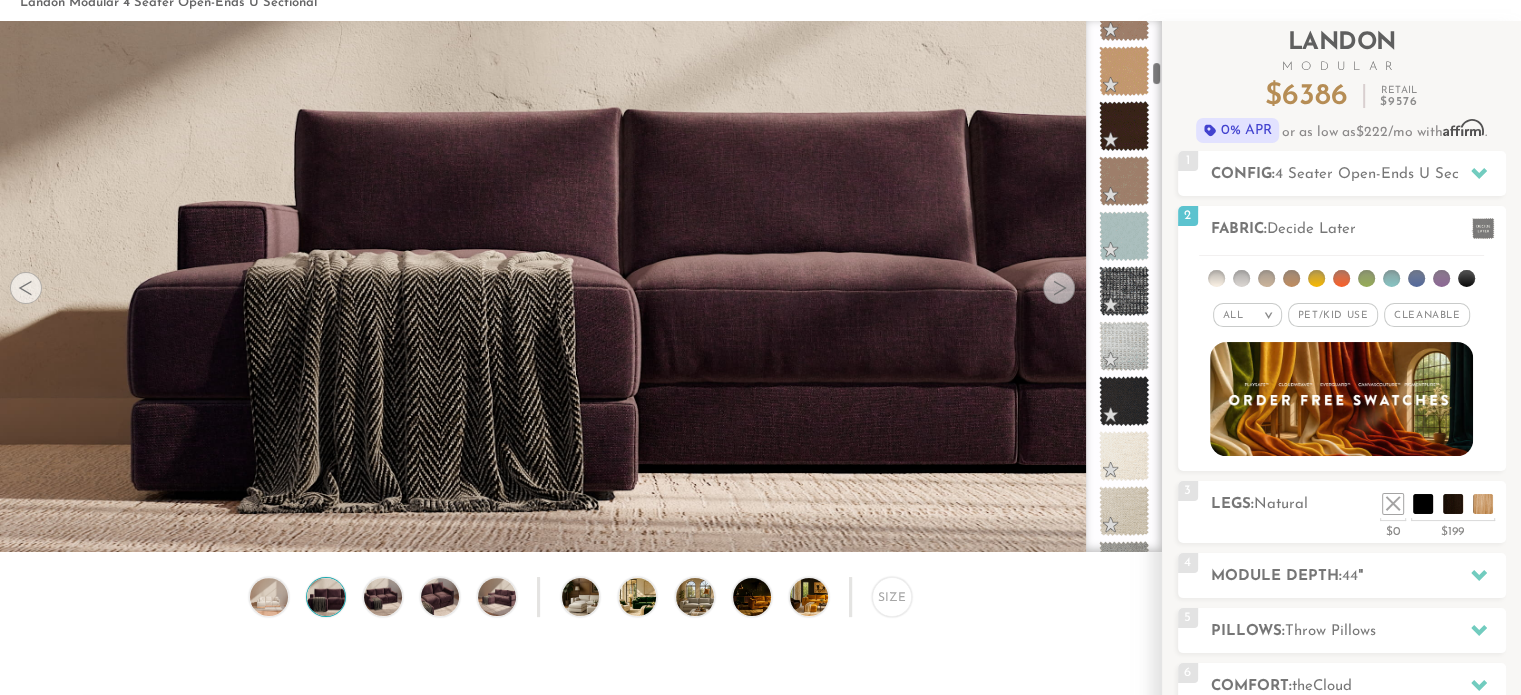 drag, startPoint x: 1158, startPoint y: 34, endPoint x: 1159, endPoint y: 75, distance: 41.01219 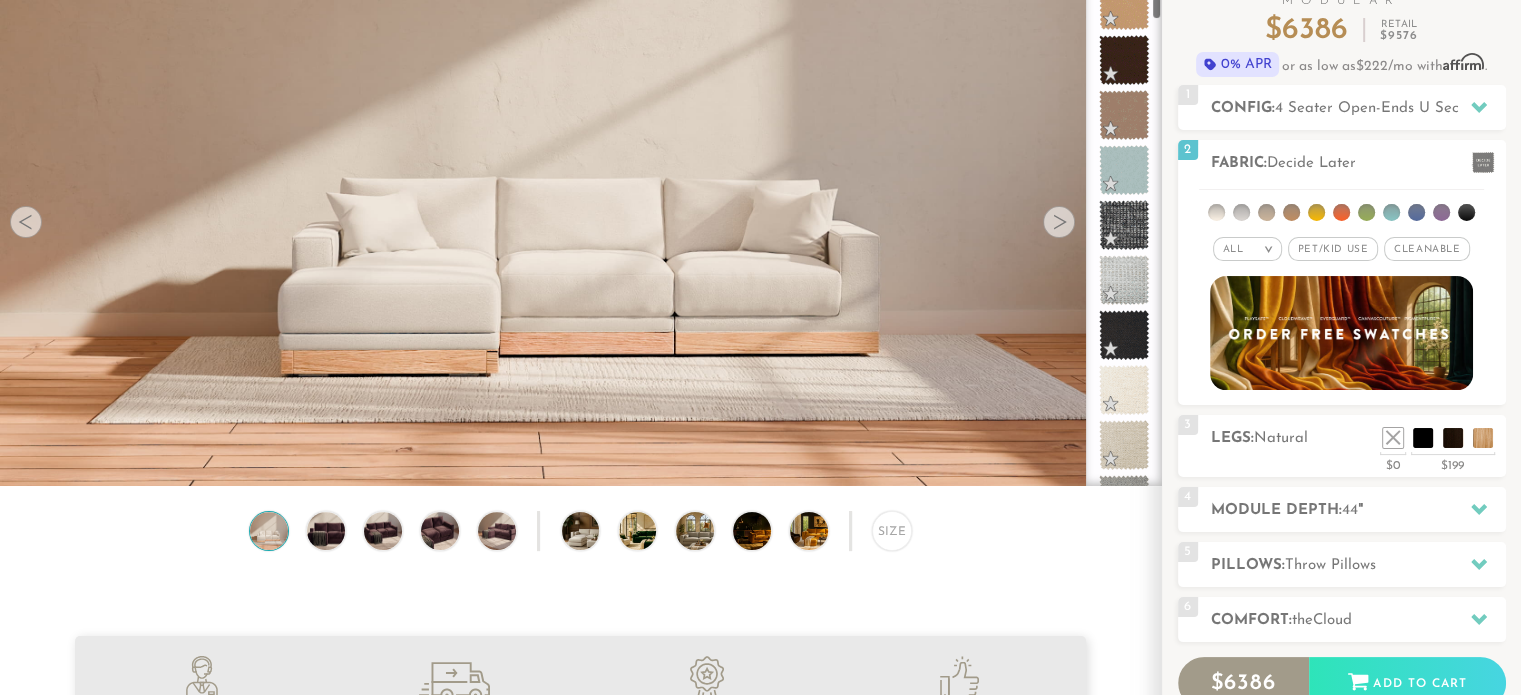 scroll, scrollTop: 168, scrollLeft: 0, axis: vertical 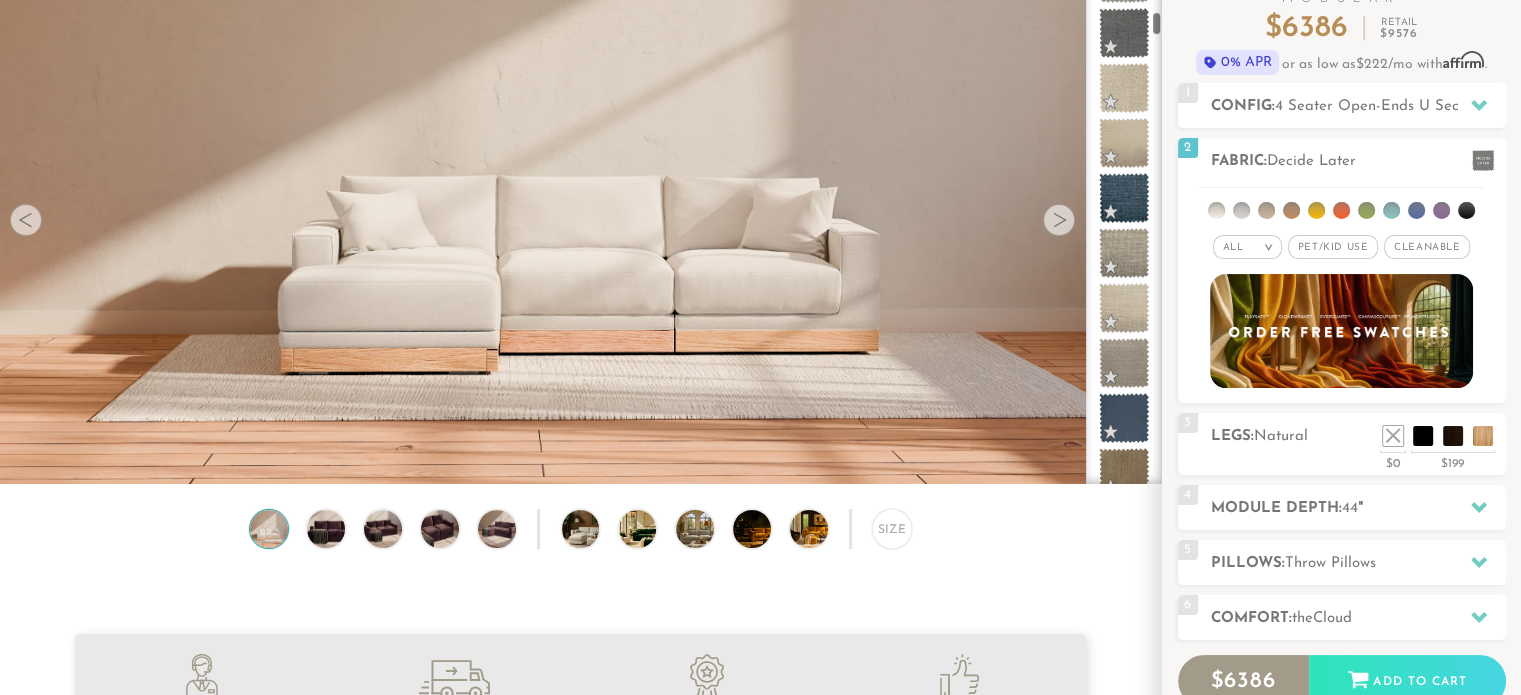 click at bounding box center [1124, 4543] 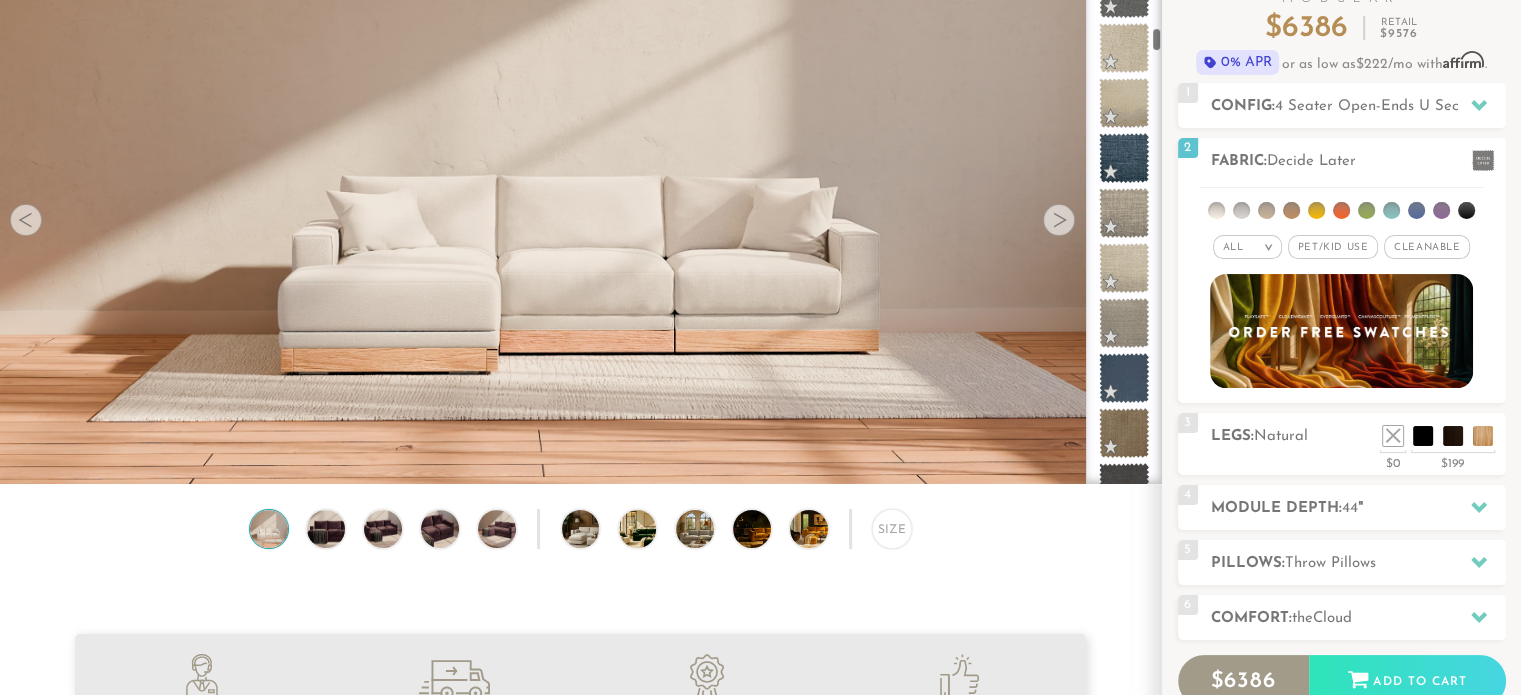 scroll, scrollTop: 2040, scrollLeft: 0, axis: vertical 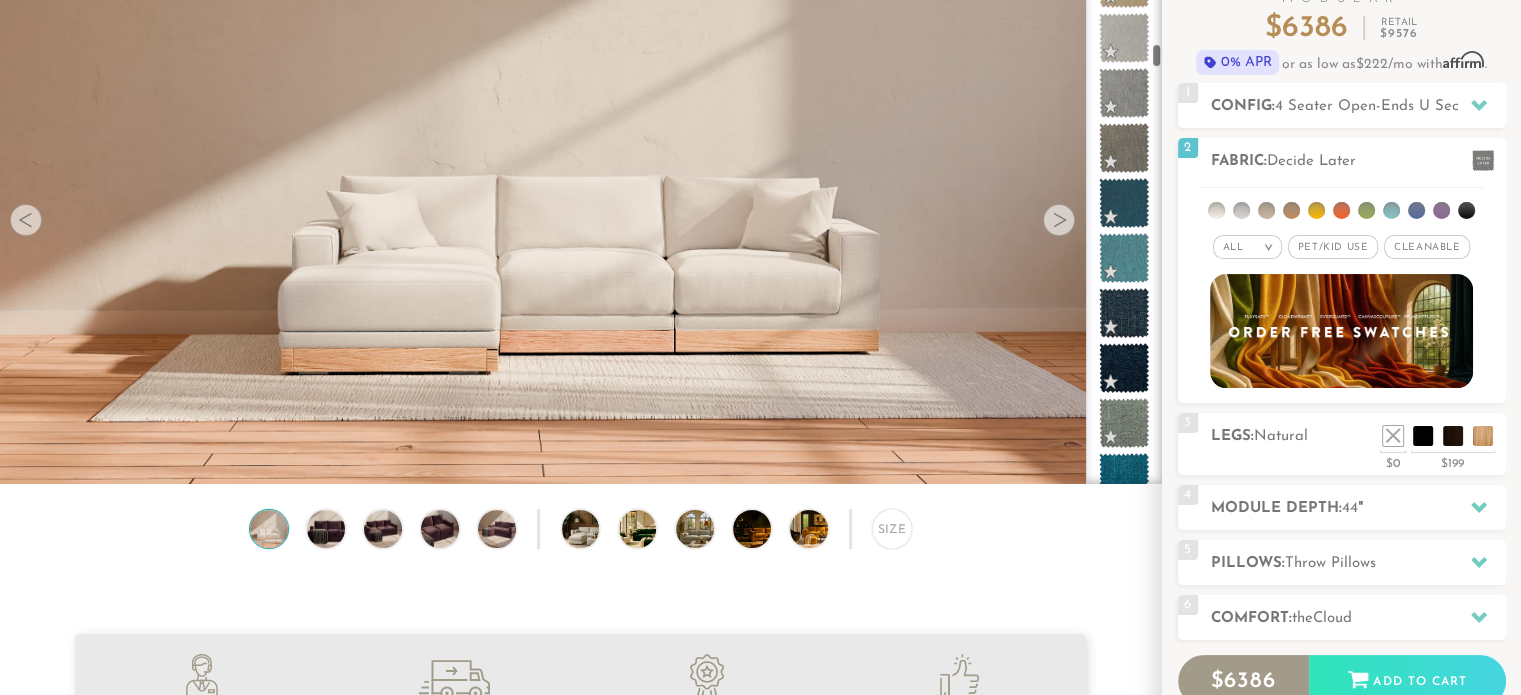 click at bounding box center (1124, 3943) 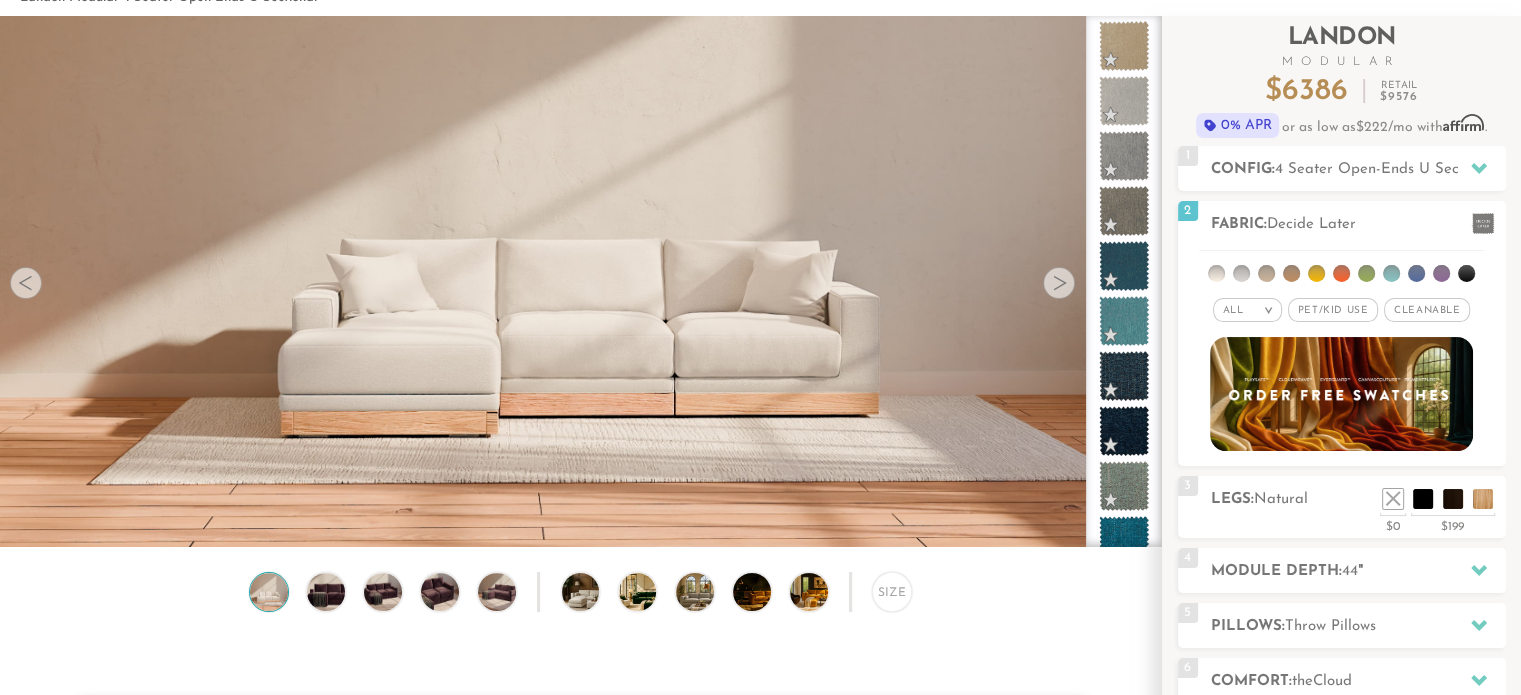 scroll, scrollTop: 0, scrollLeft: 0, axis: both 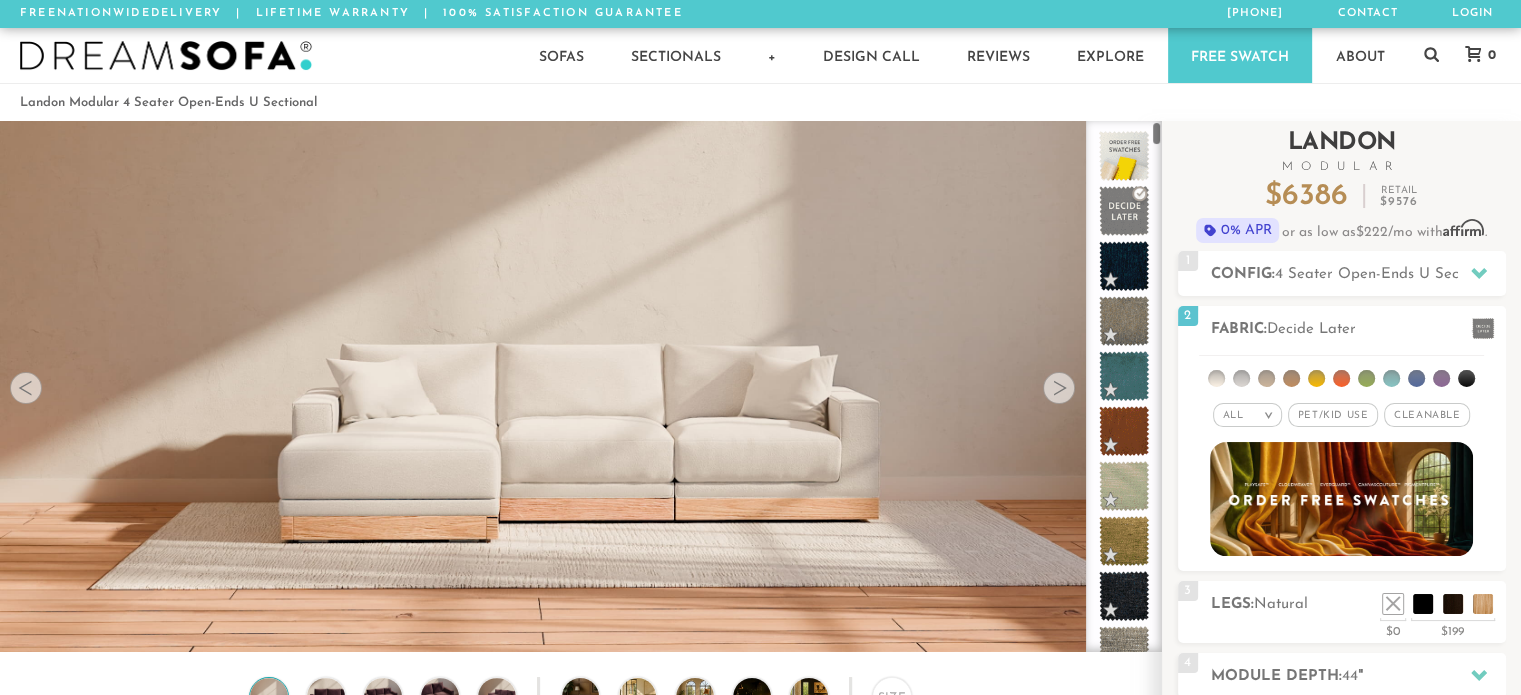 drag, startPoint x: 1157, startPoint y: 223, endPoint x: 1162, endPoint y: 123, distance: 100.12492 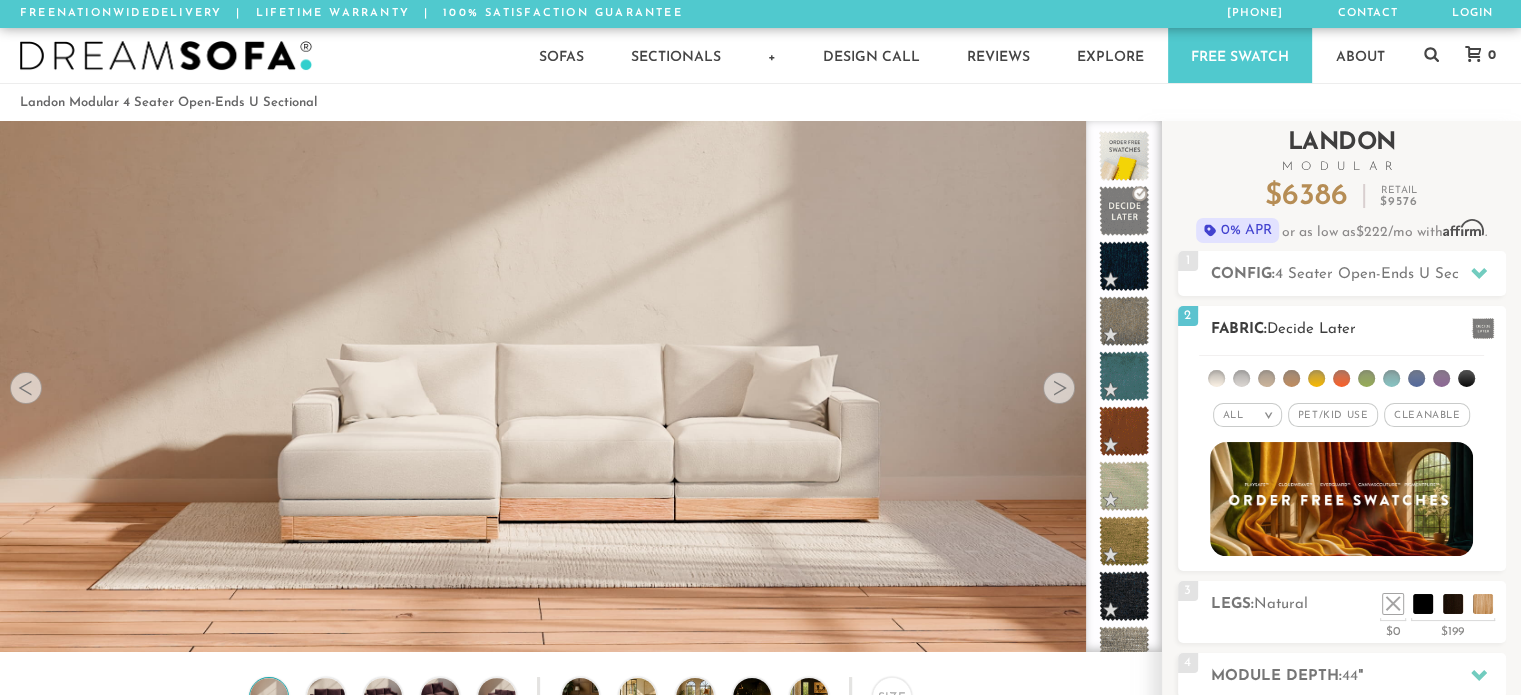 click on "Pet/Kid Use x" at bounding box center [1333, 415] 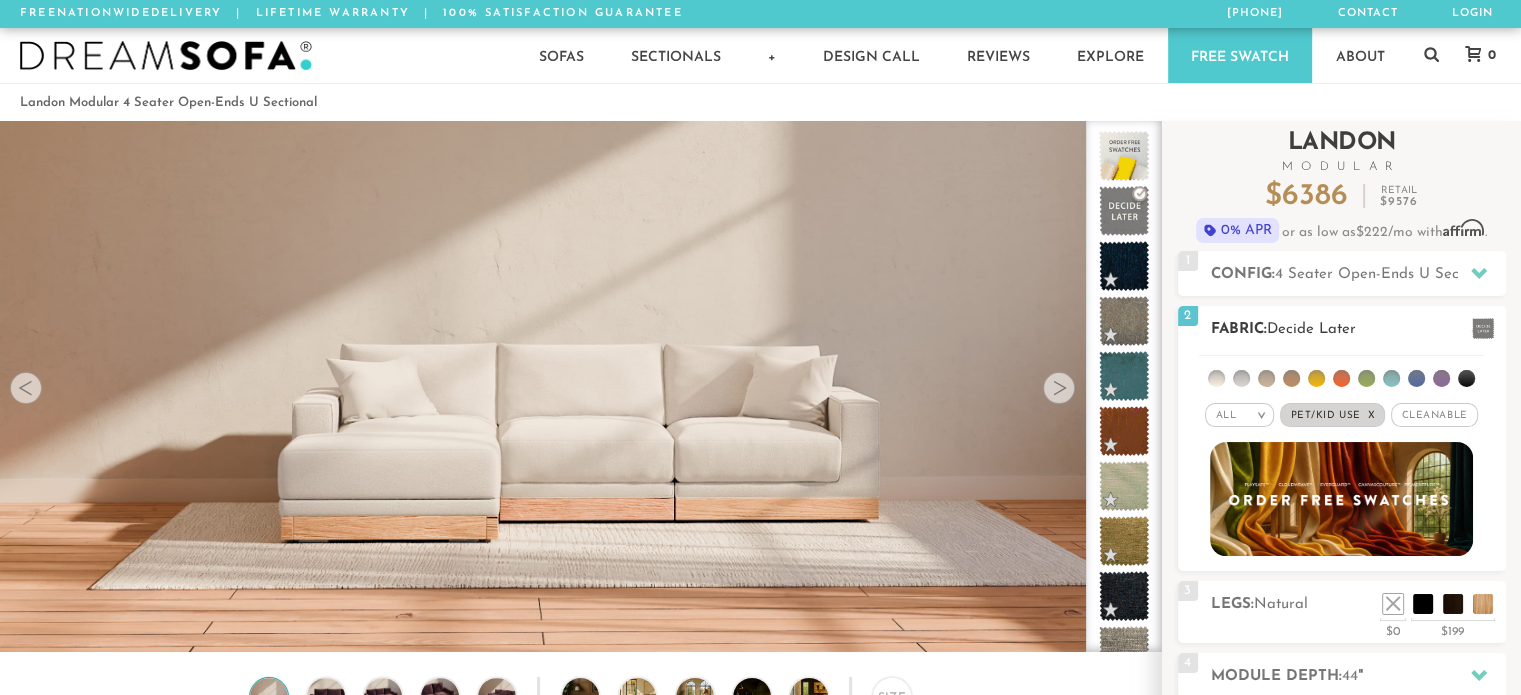 click on "Cleanable x" at bounding box center [1434, 415] 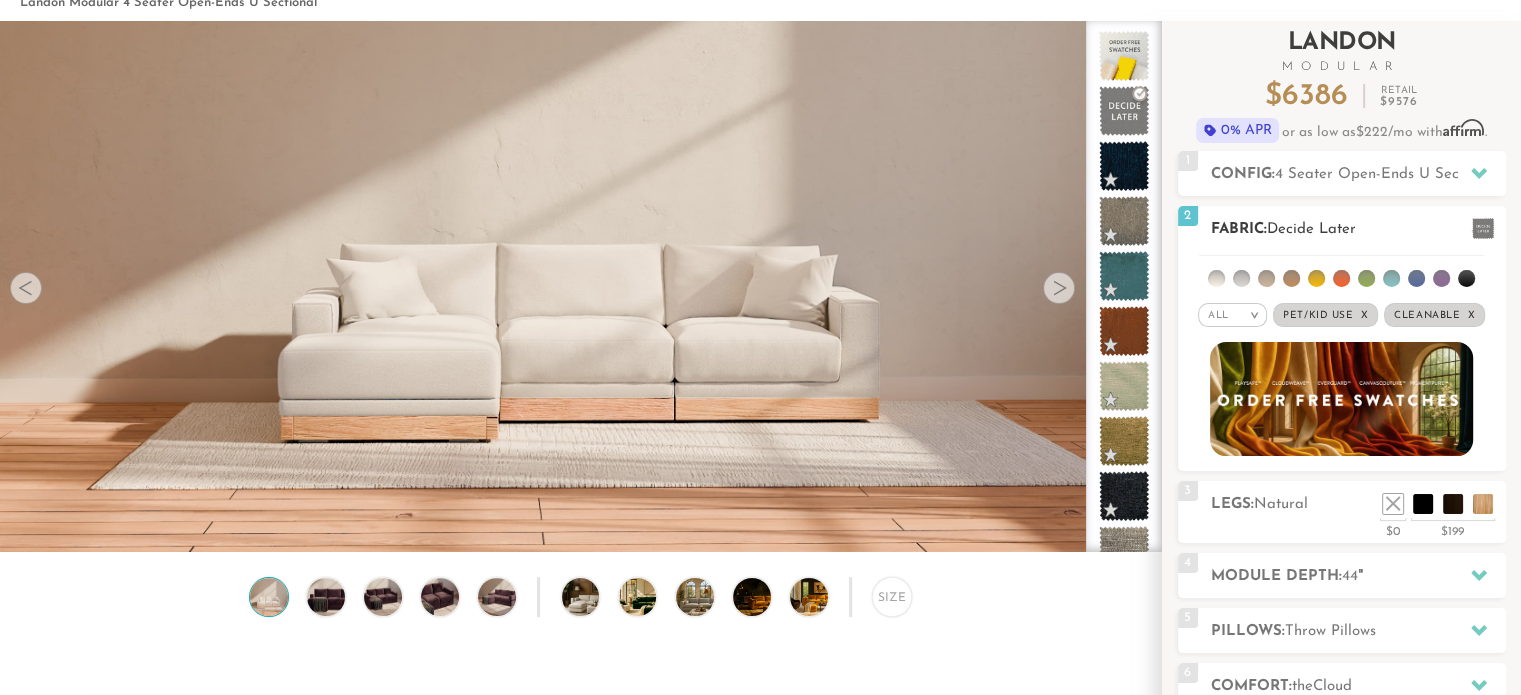 scroll, scrollTop: 100, scrollLeft: 0, axis: vertical 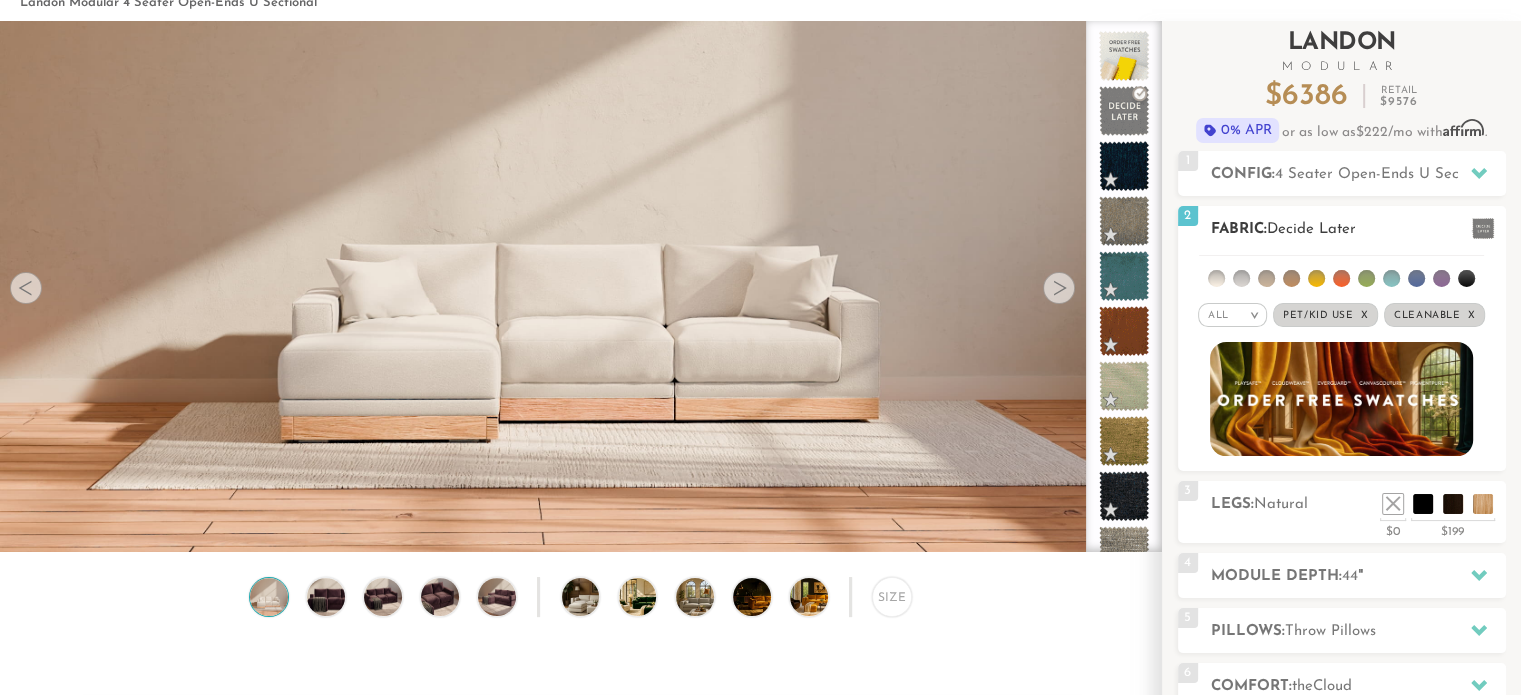 click at bounding box center (1341, 399) 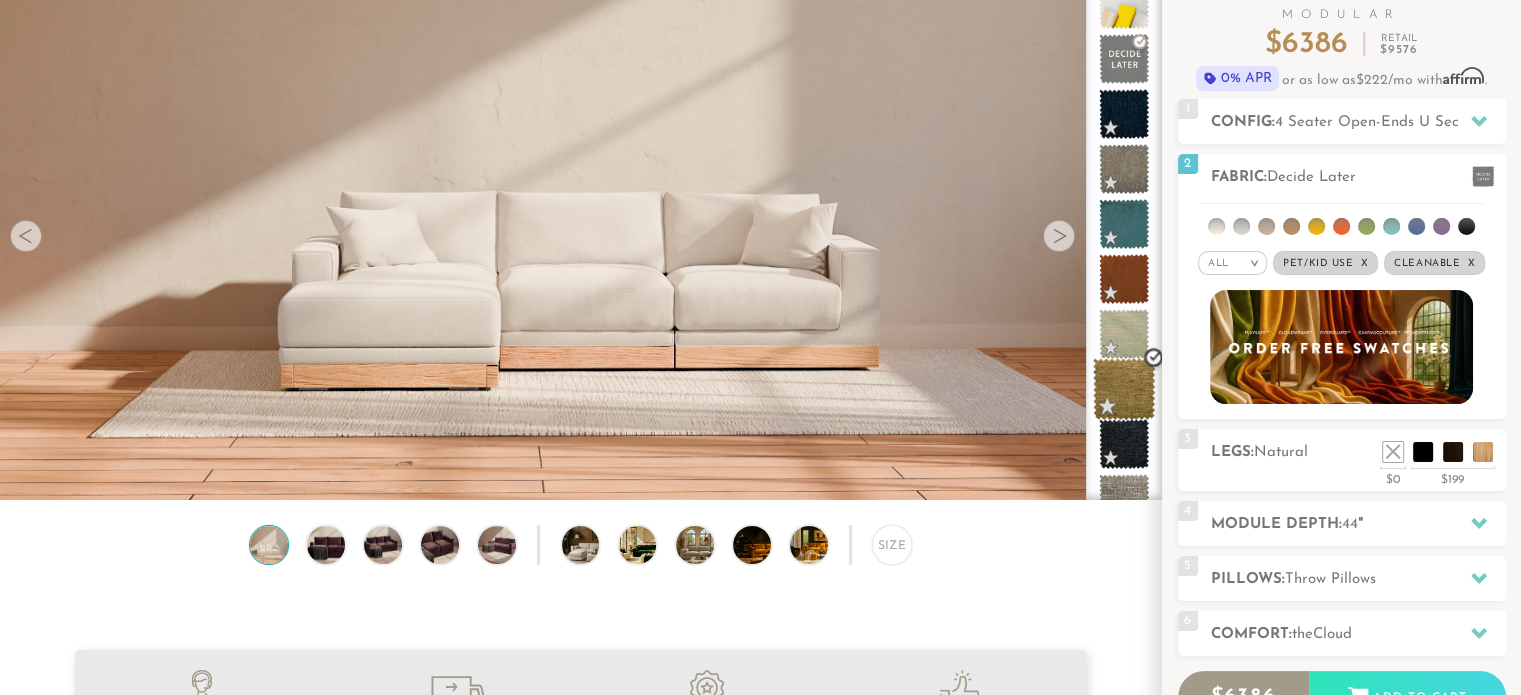 scroll, scrollTop: 155, scrollLeft: 0, axis: vertical 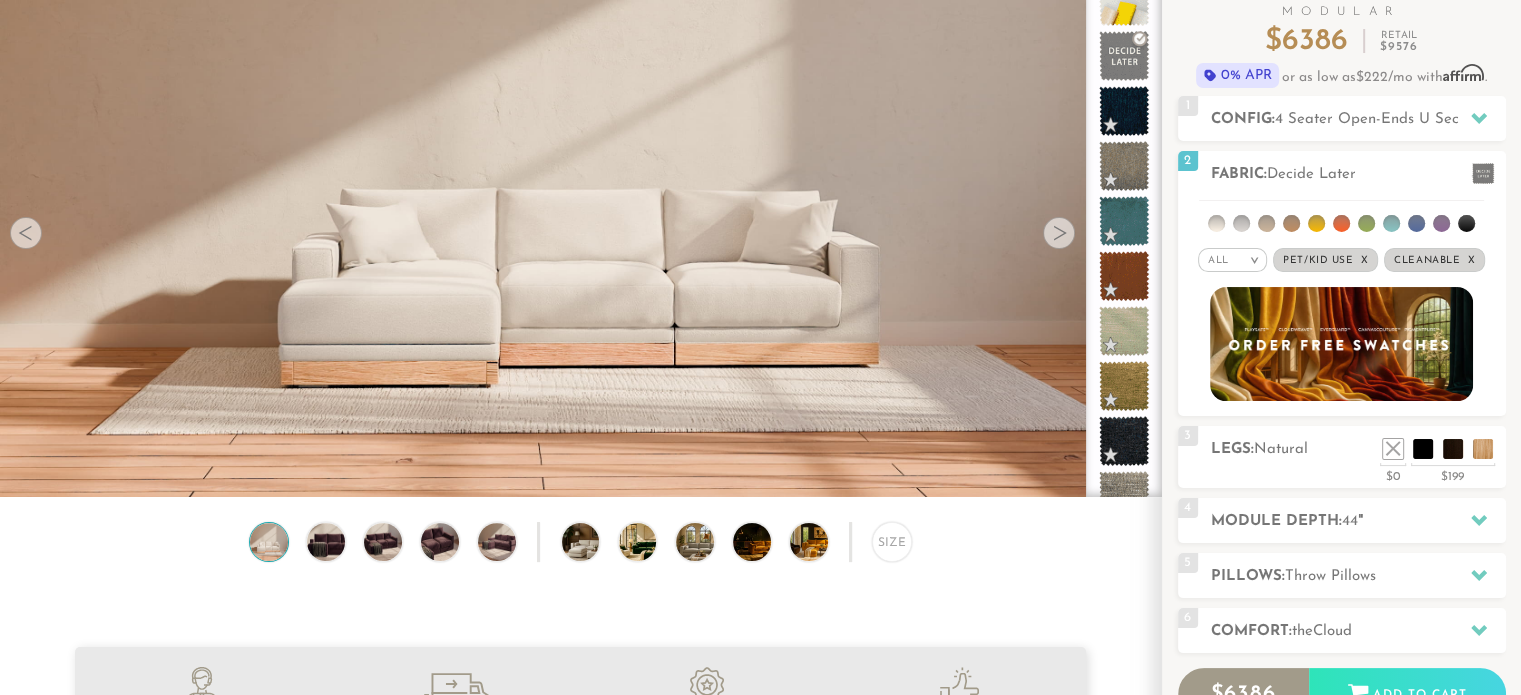 click on "Size" at bounding box center (580, 547) 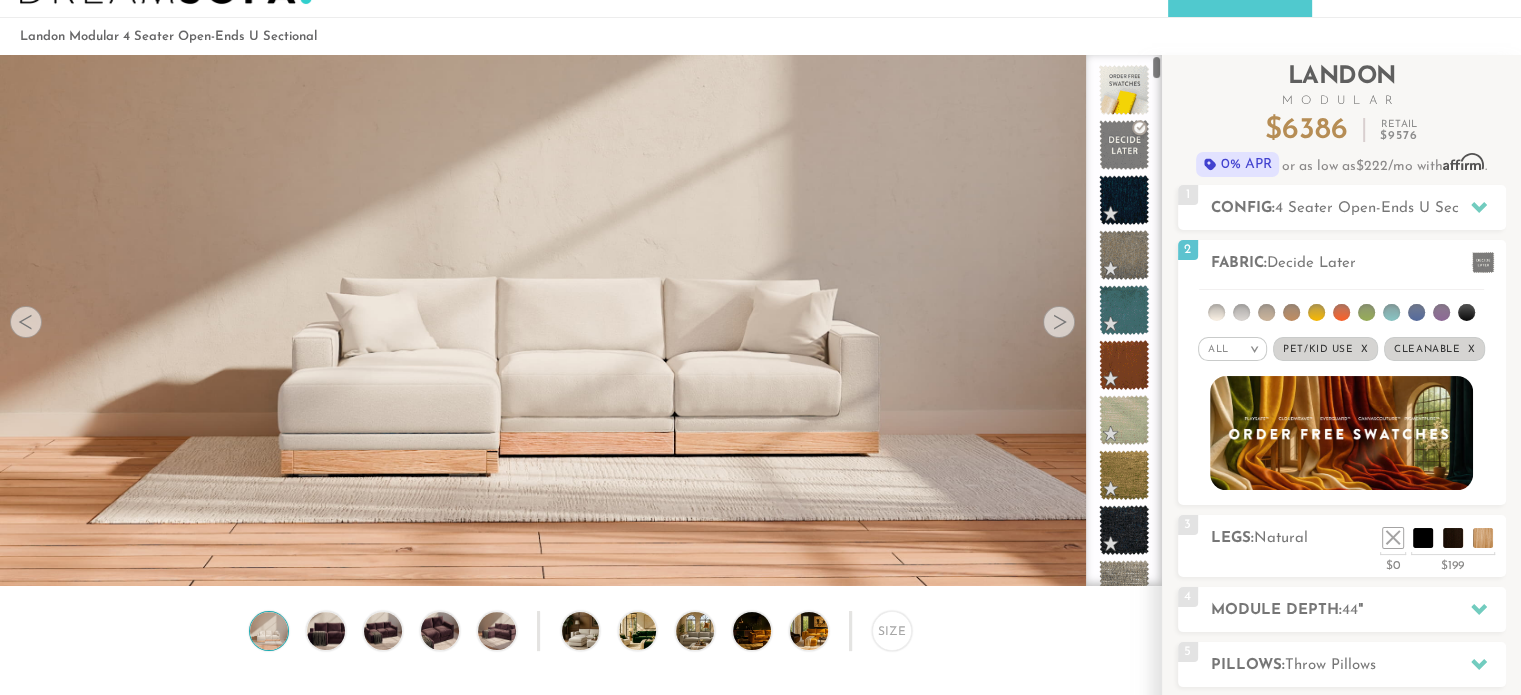 scroll, scrollTop: 64, scrollLeft: 0, axis: vertical 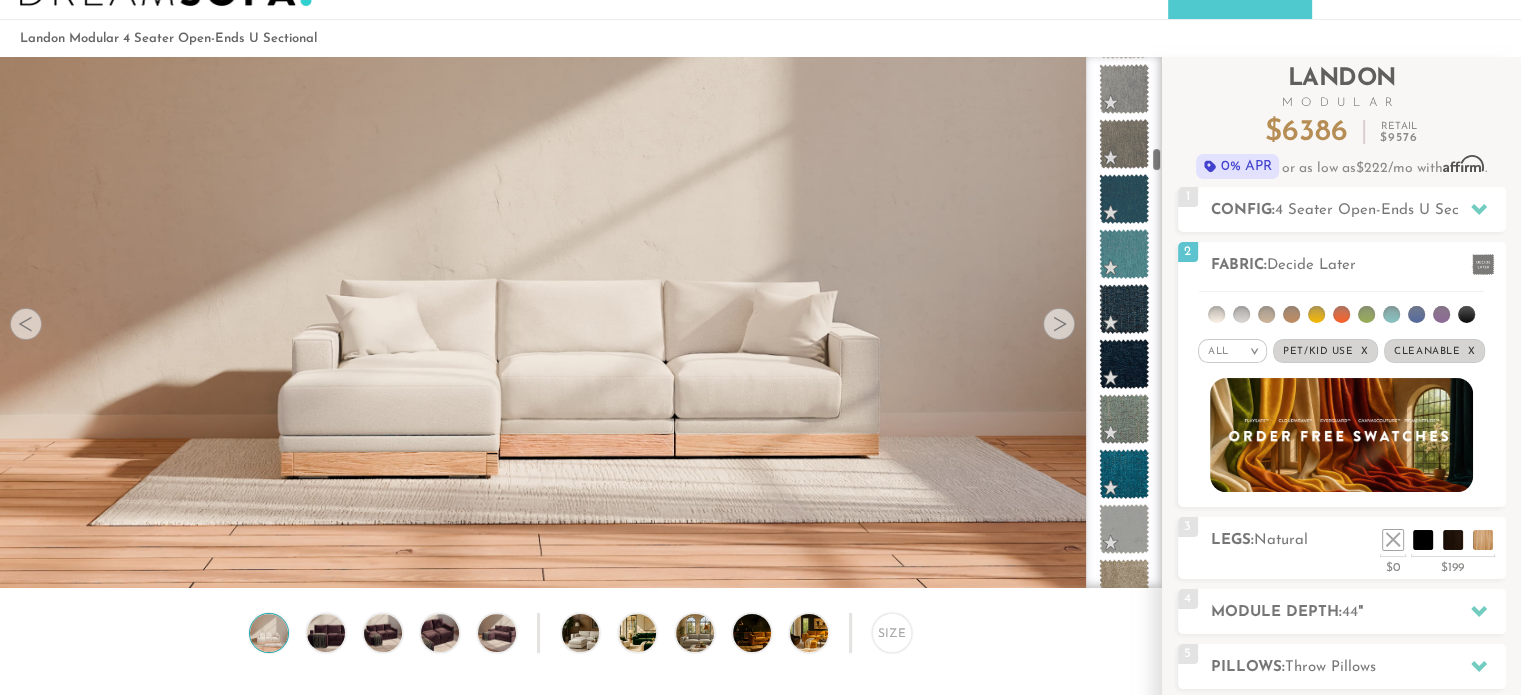 drag, startPoint x: 1158, startPoint y: 64, endPoint x: 1158, endPoint y: 163, distance: 99 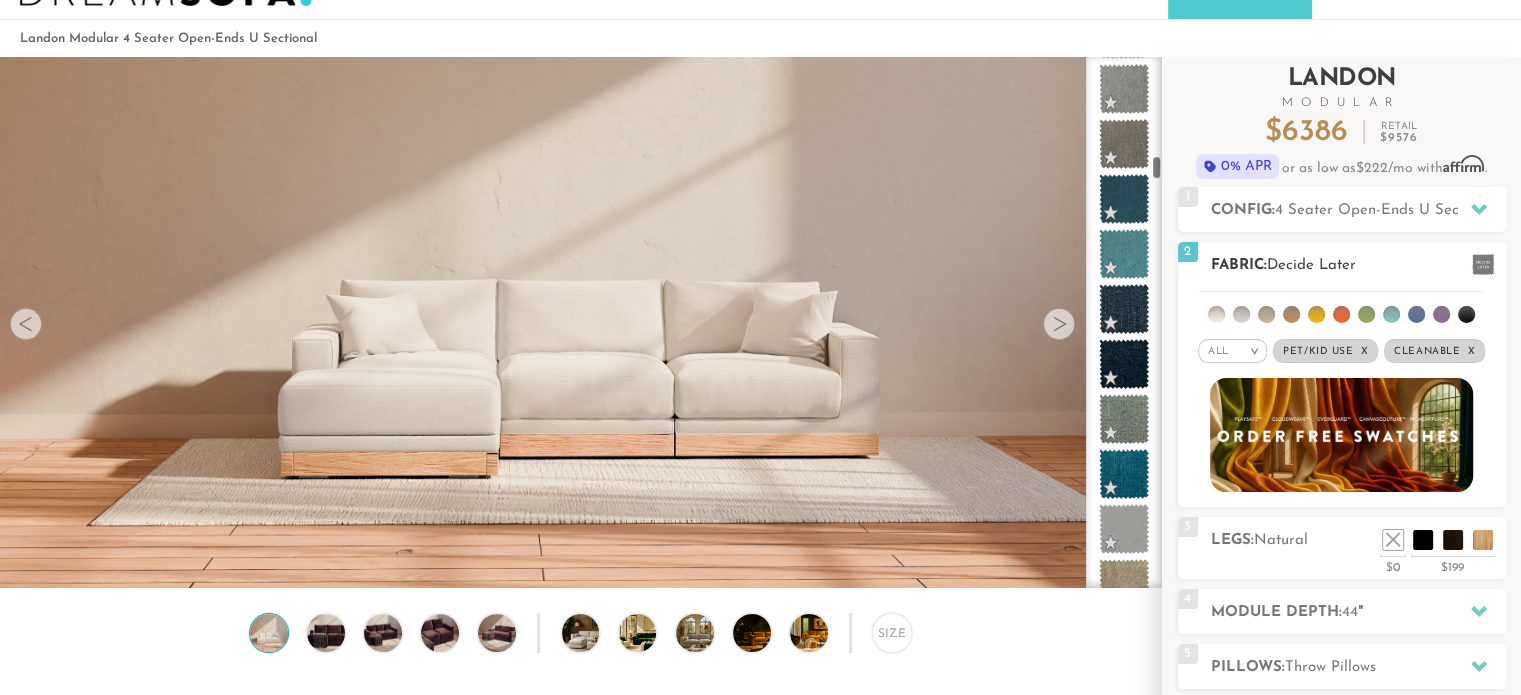 click at bounding box center [1341, 435] 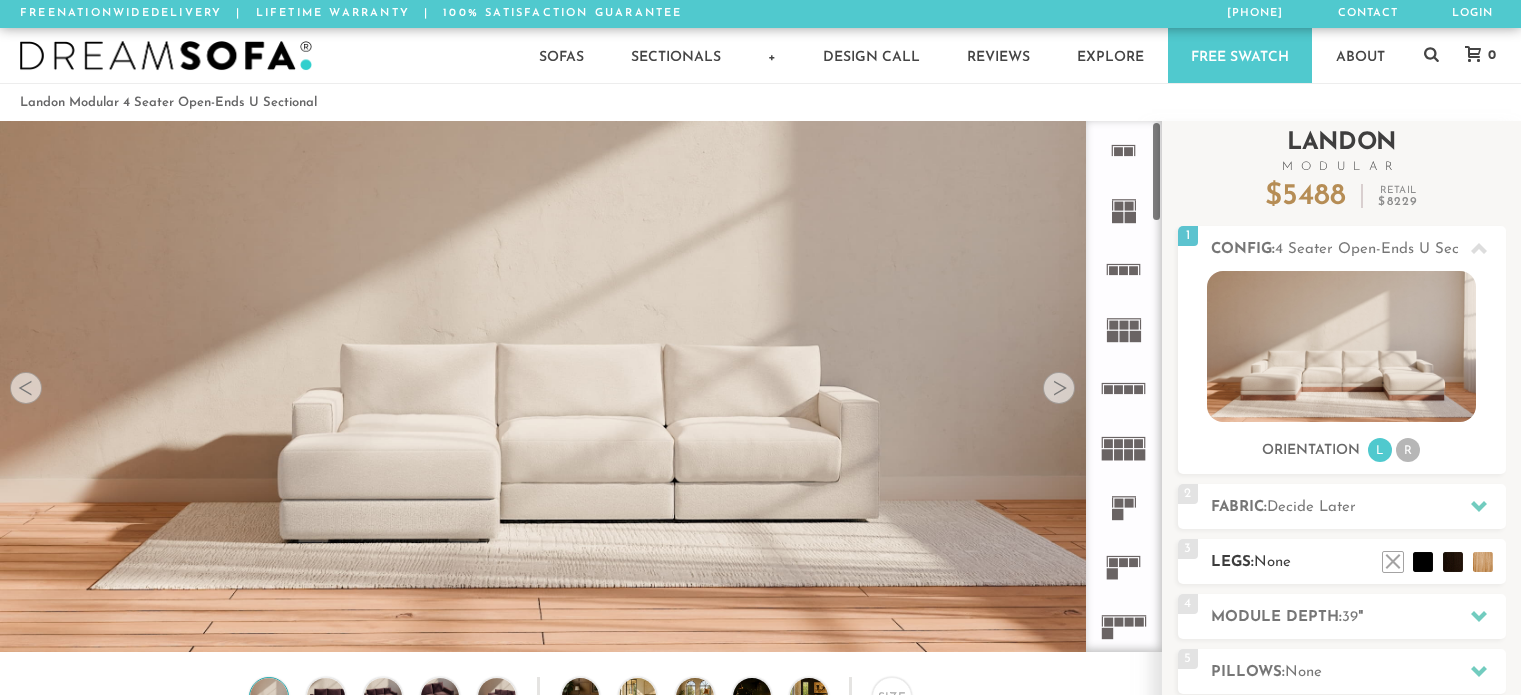 scroll, scrollTop: 64, scrollLeft: 0, axis: vertical 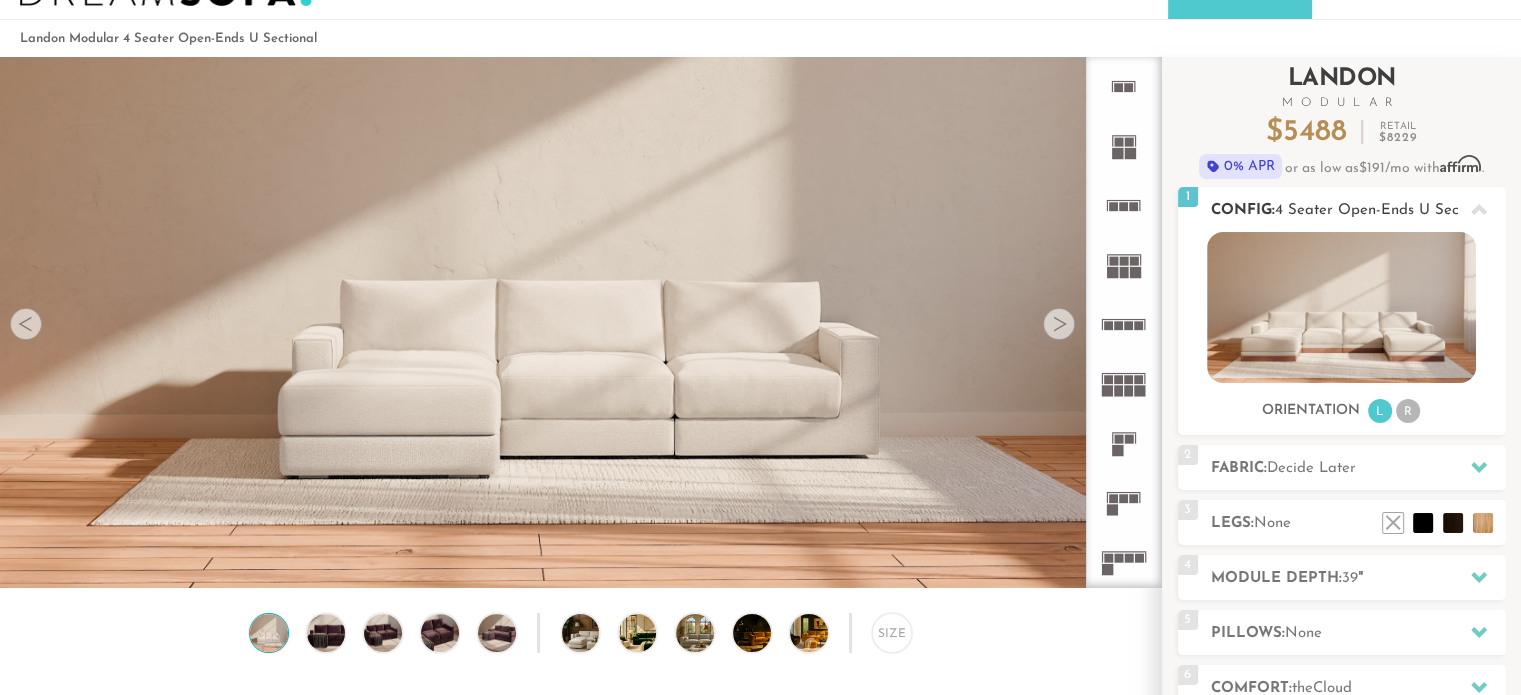 click at bounding box center [1341, 307] 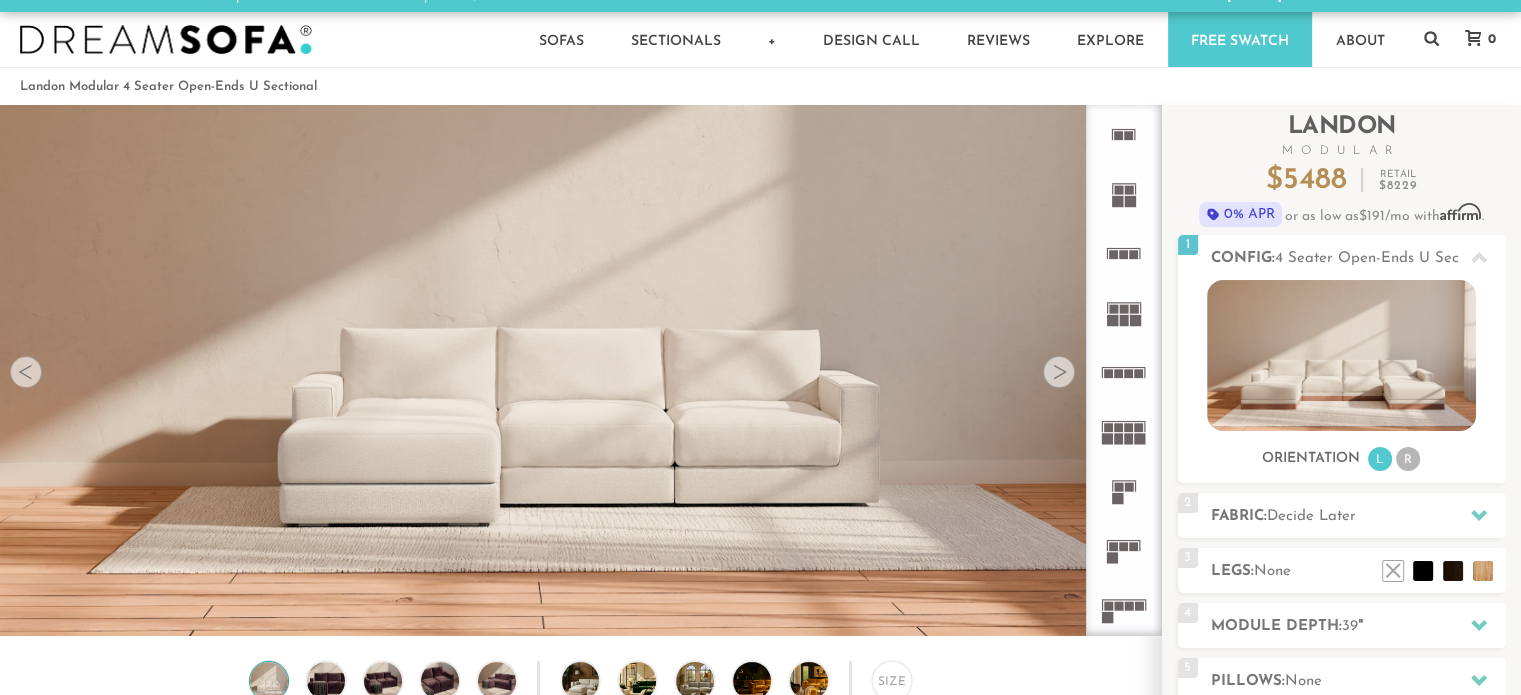 scroll, scrollTop: 0, scrollLeft: 0, axis: both 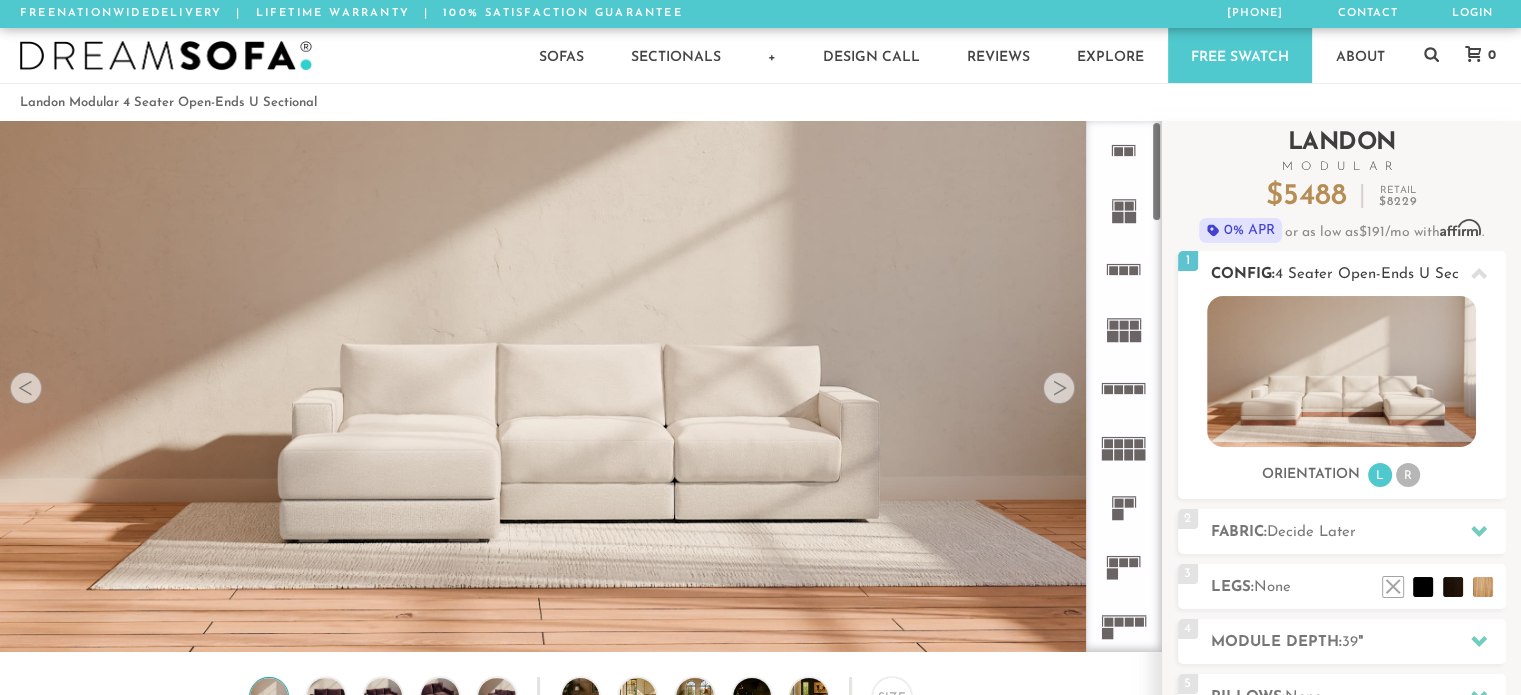 click at bounding box center (1341, 371) 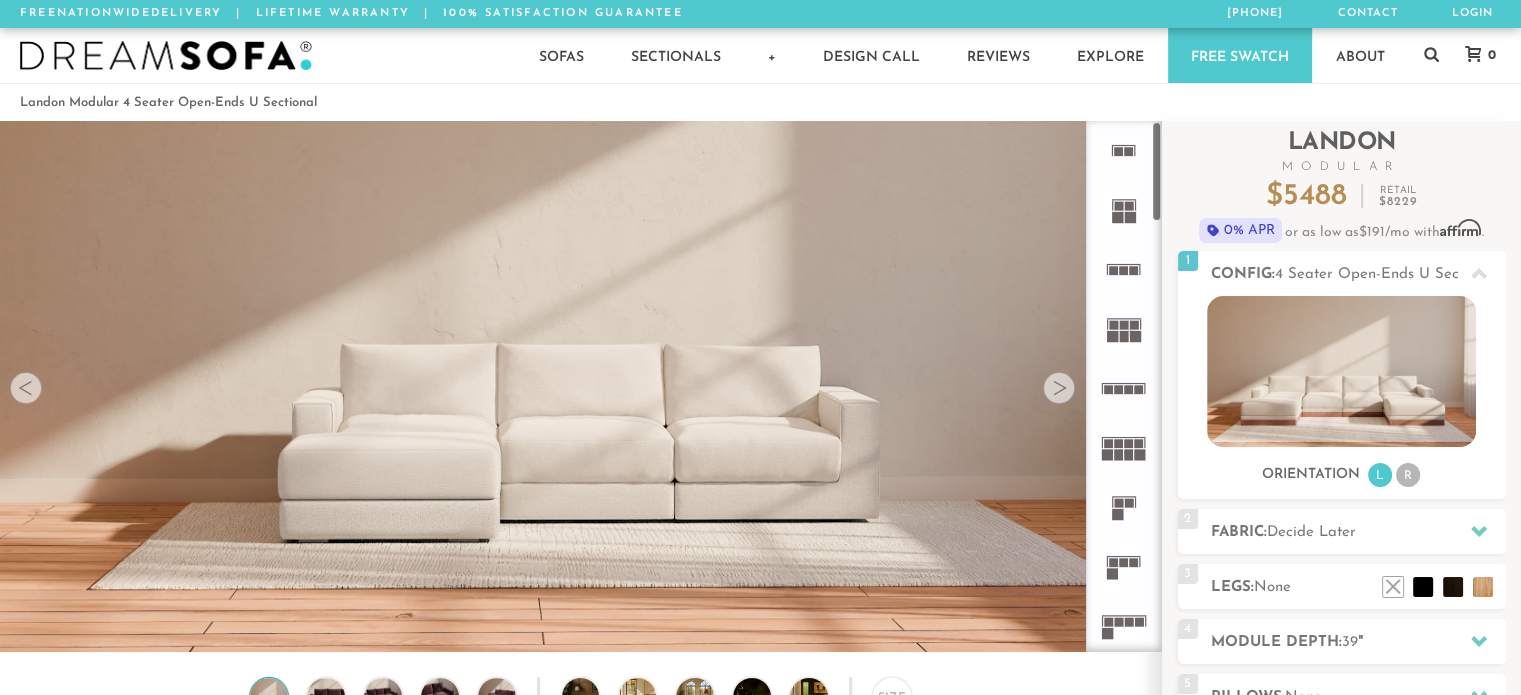 click at bounding box center [1059, 388] 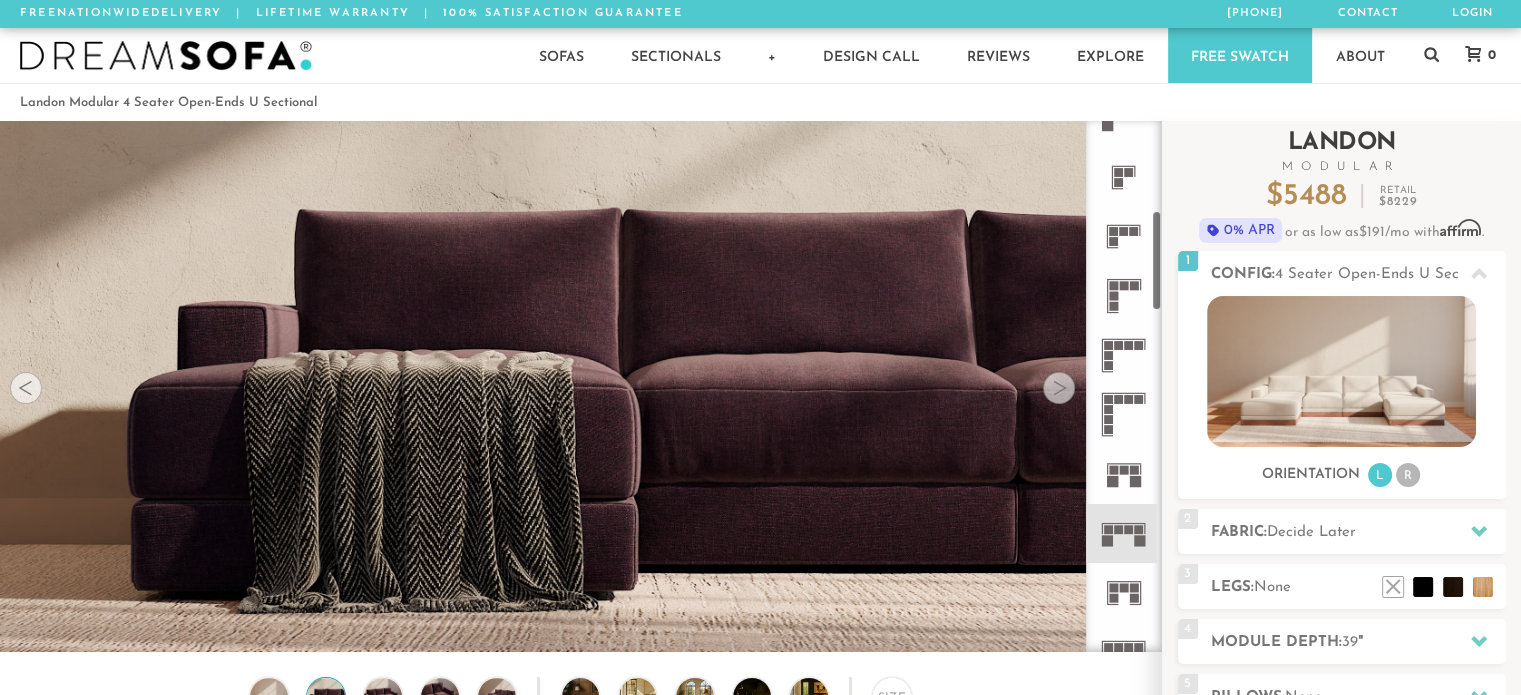 drag, startPoint x: 1155, startPoint y: 187, endPoint x: 1165, endPoint y: 284, distance: 97.5141 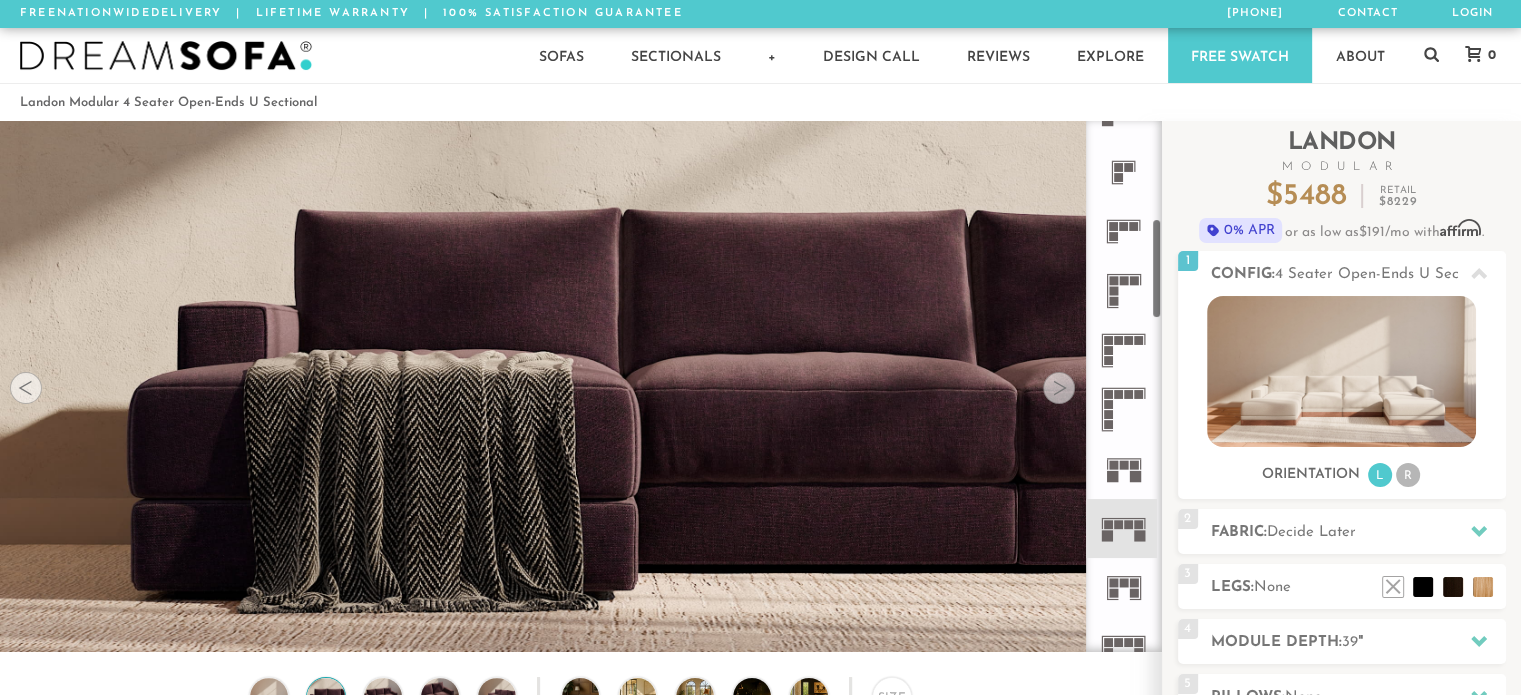 click 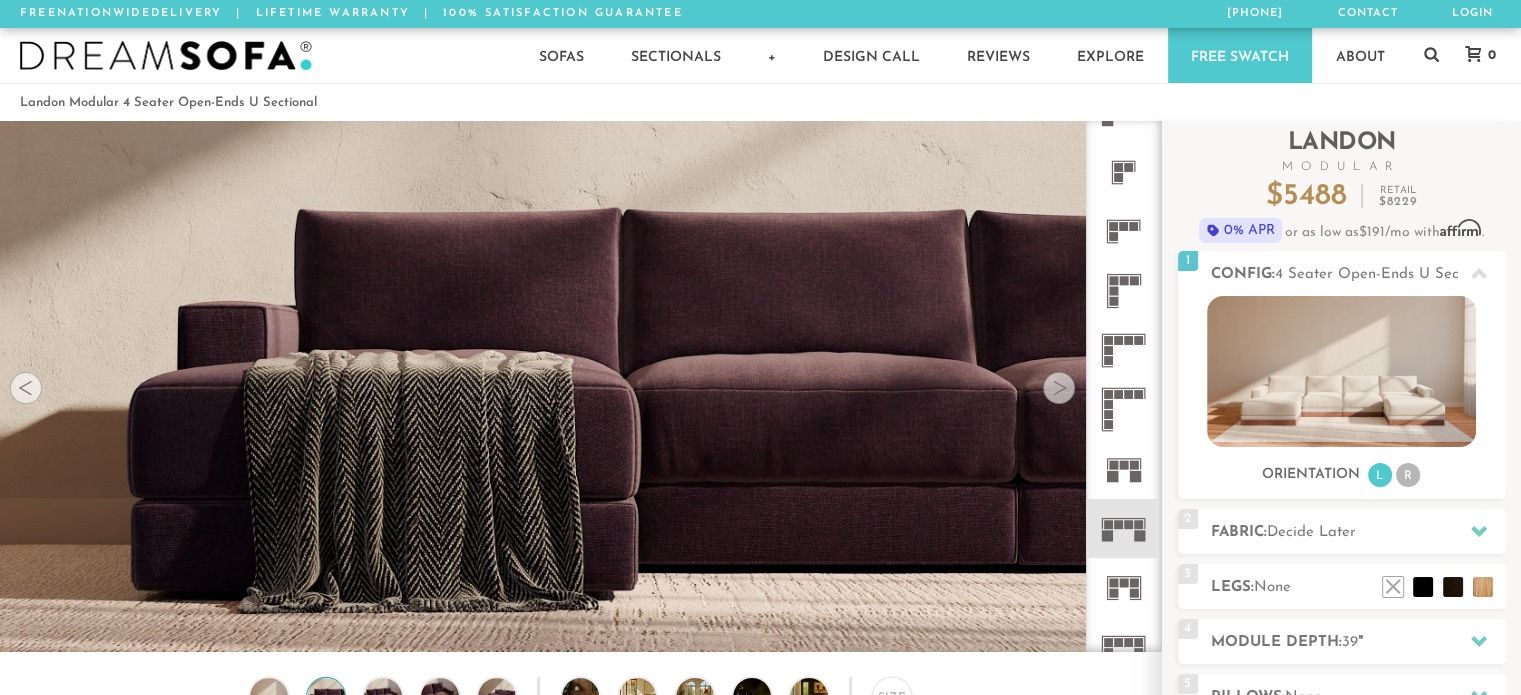 click 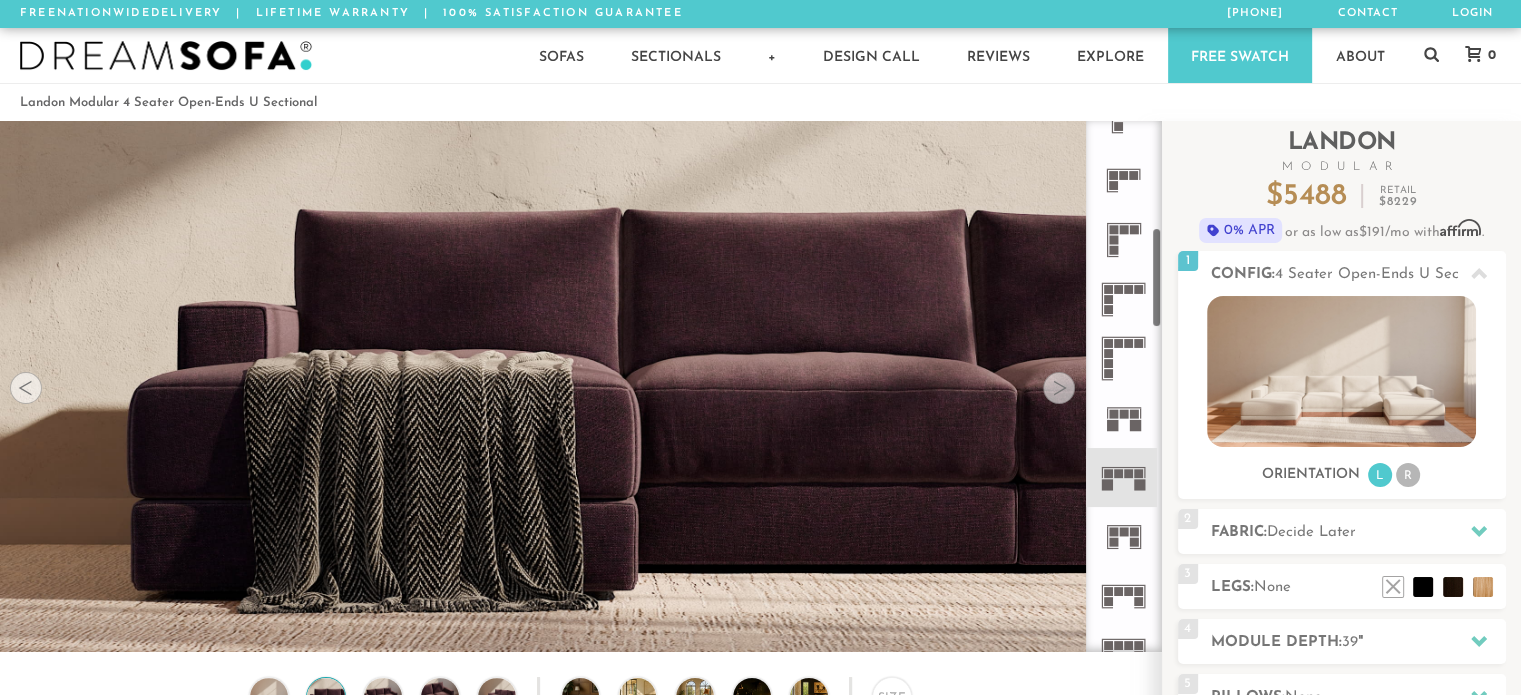 scroll, scrollTop: 564, scrollLeft: 0, axis: vertical 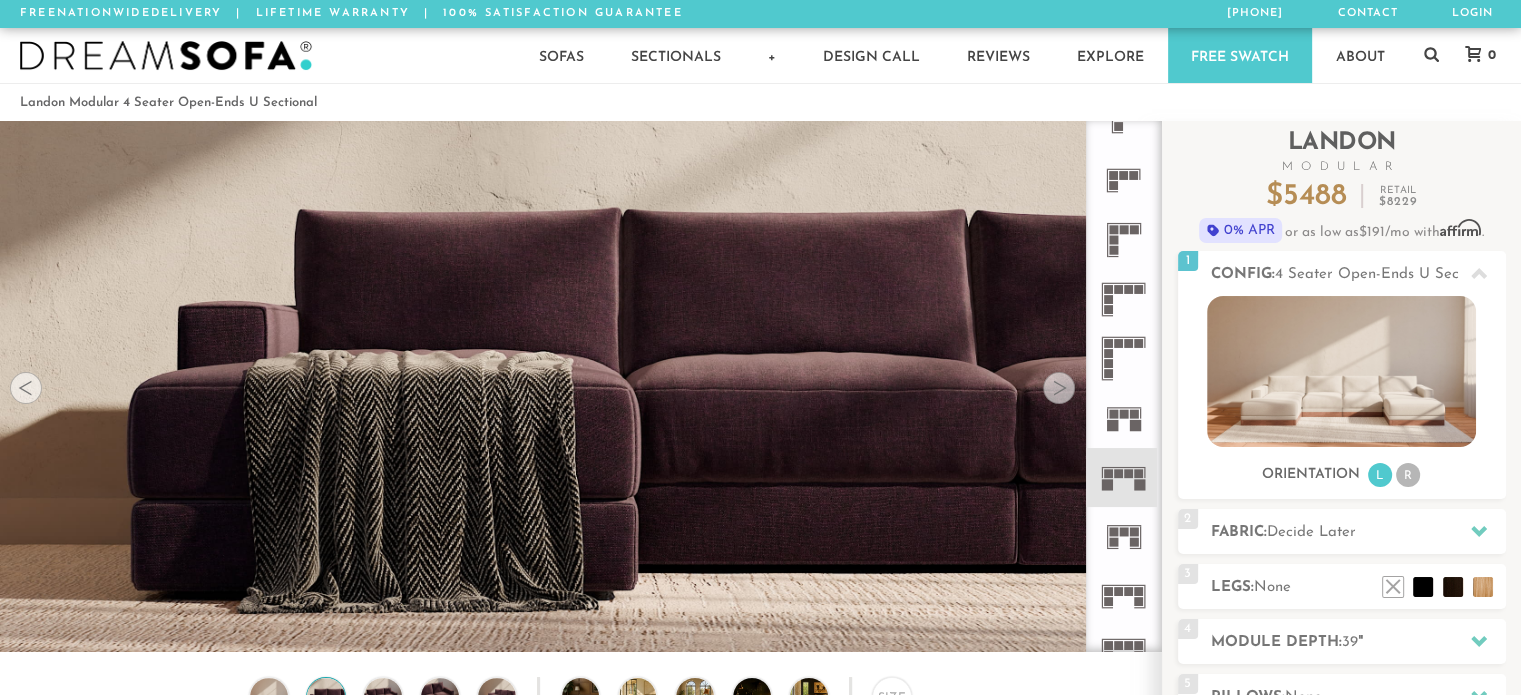 click 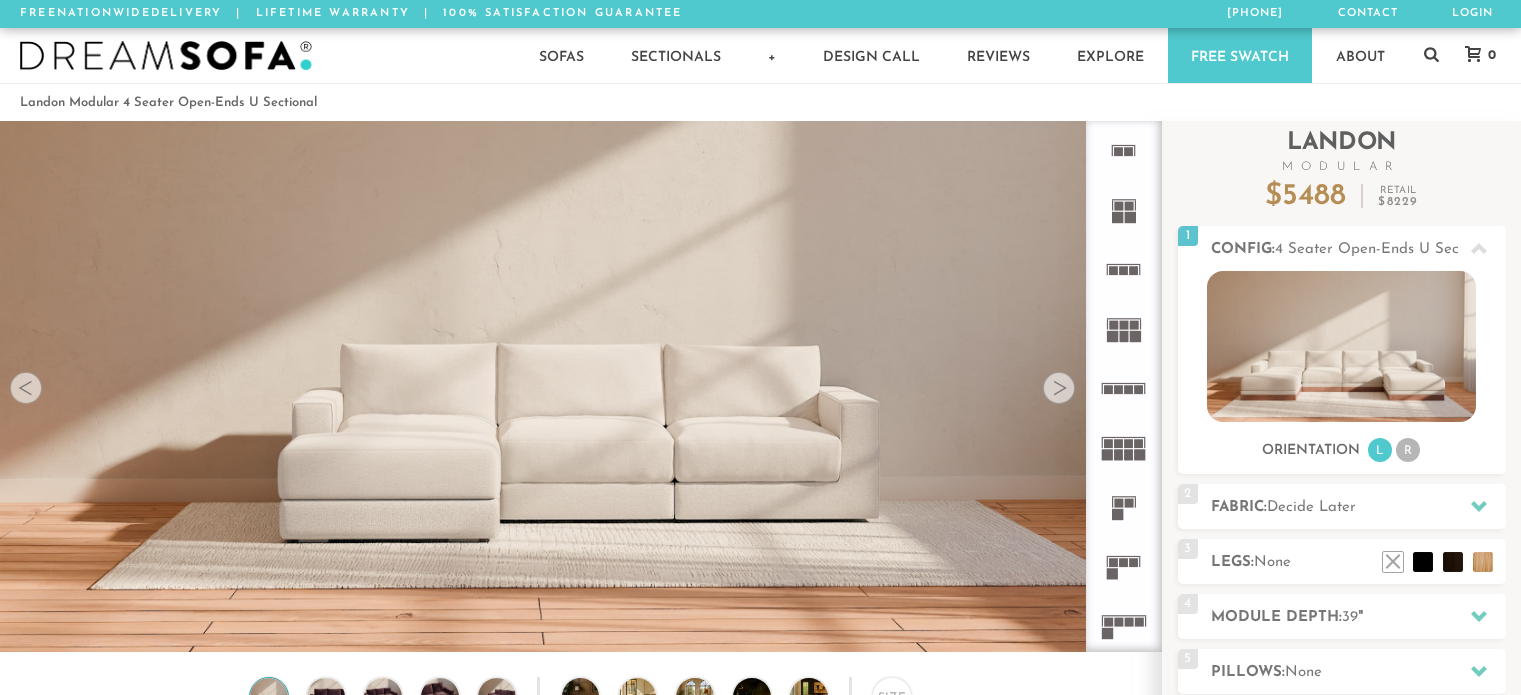 scroll, scrollTop: 0, scrollLeft: 0, axis: both 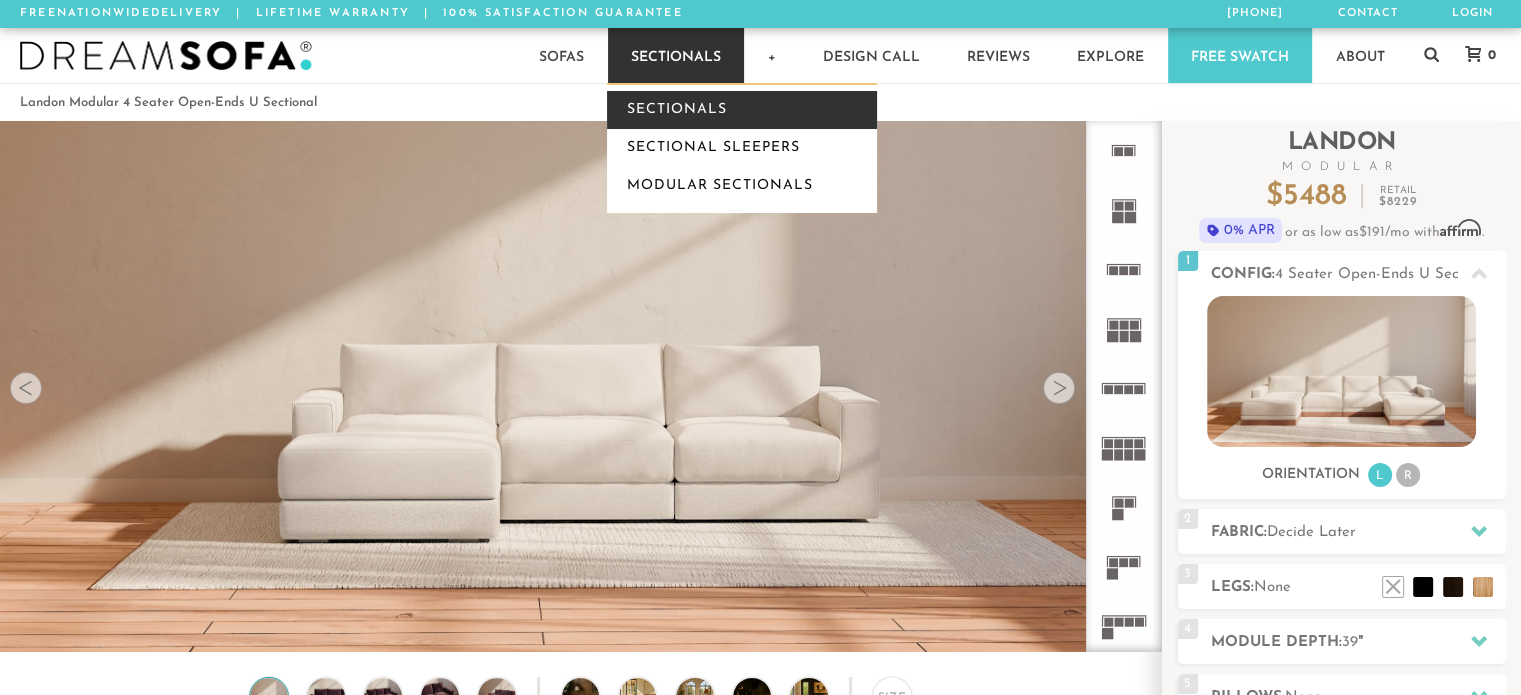 click on "Sectionals" at bounding box center [742, 110] 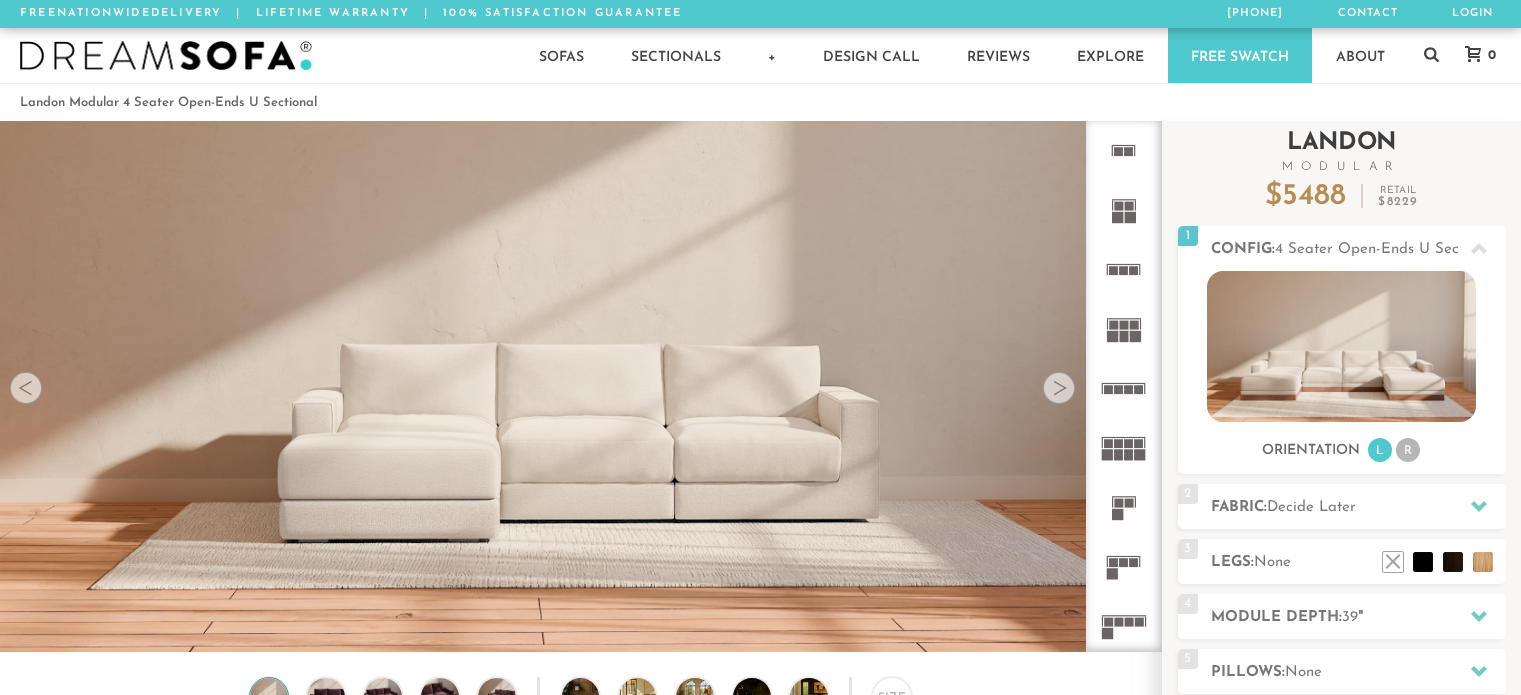 scroll, scrollTop: 0, scrollLeft: 0, axis: both 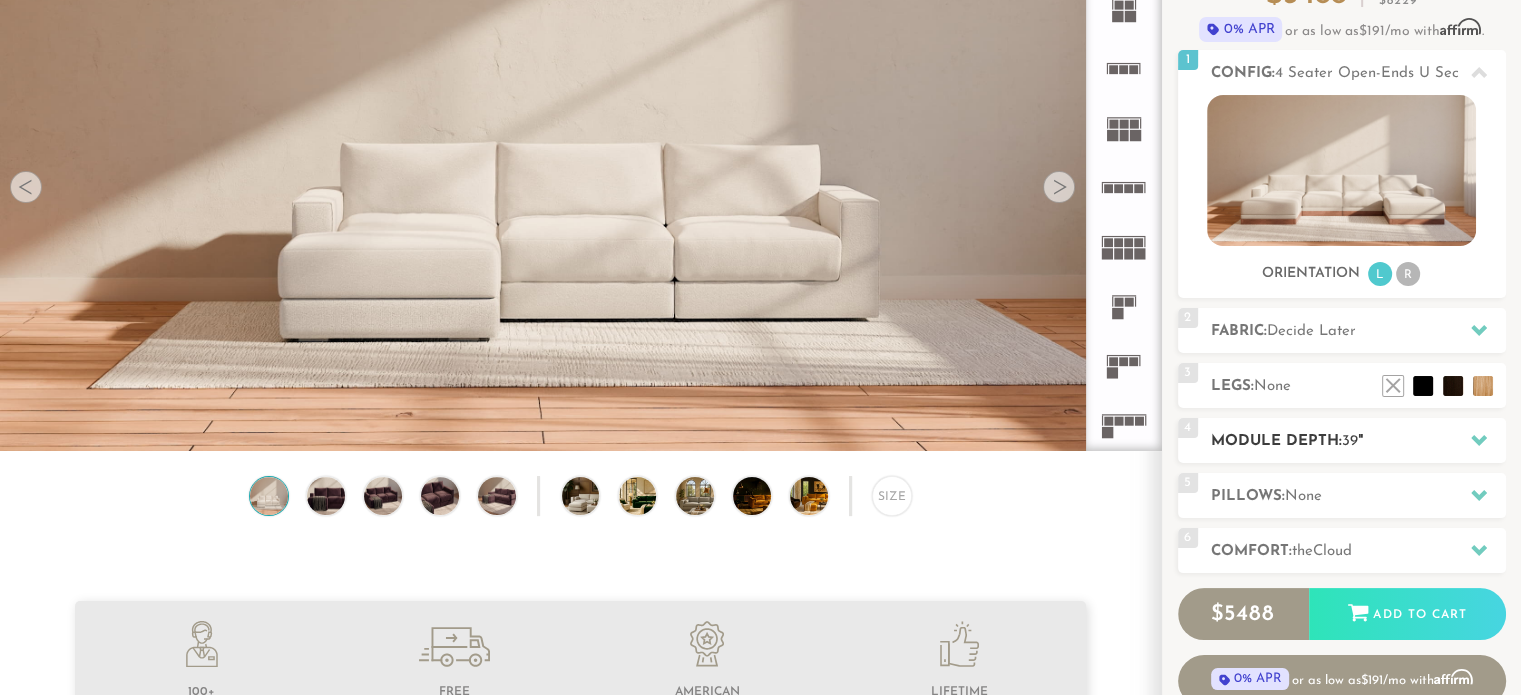 click on "Module Depth:  39 "" at bounding box center [1358, 441] 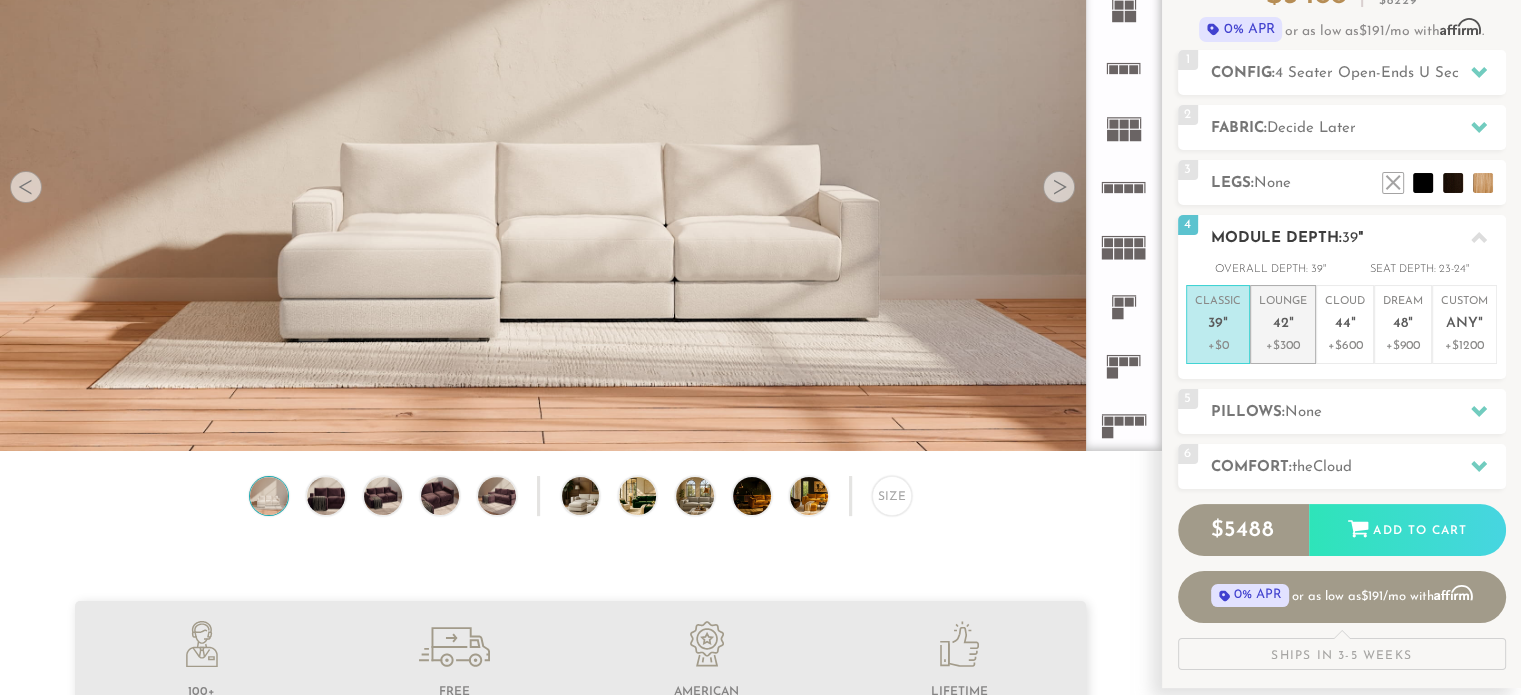 click on "Lounge 42 "" at bounding box center (1283, 315) 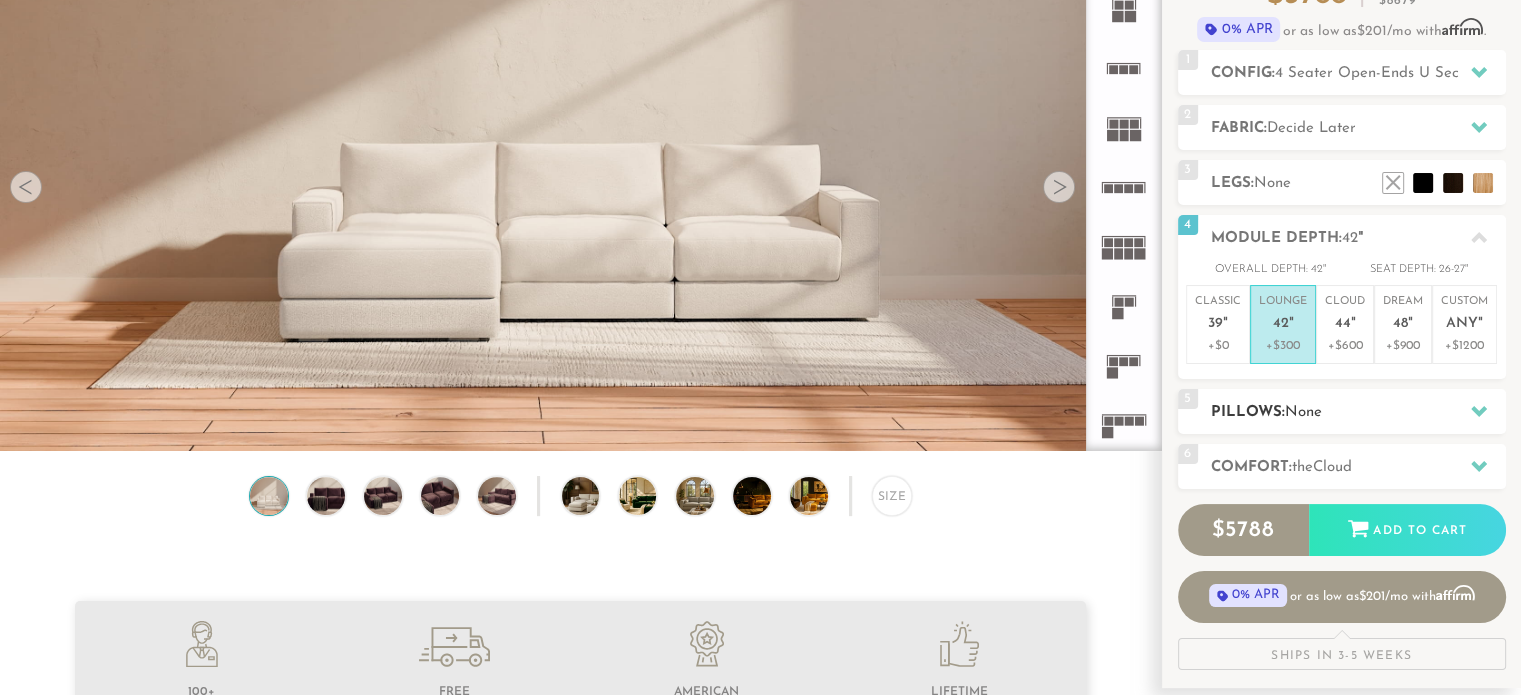 click on "Pillows:  None" at bounding box center (1358, 412) 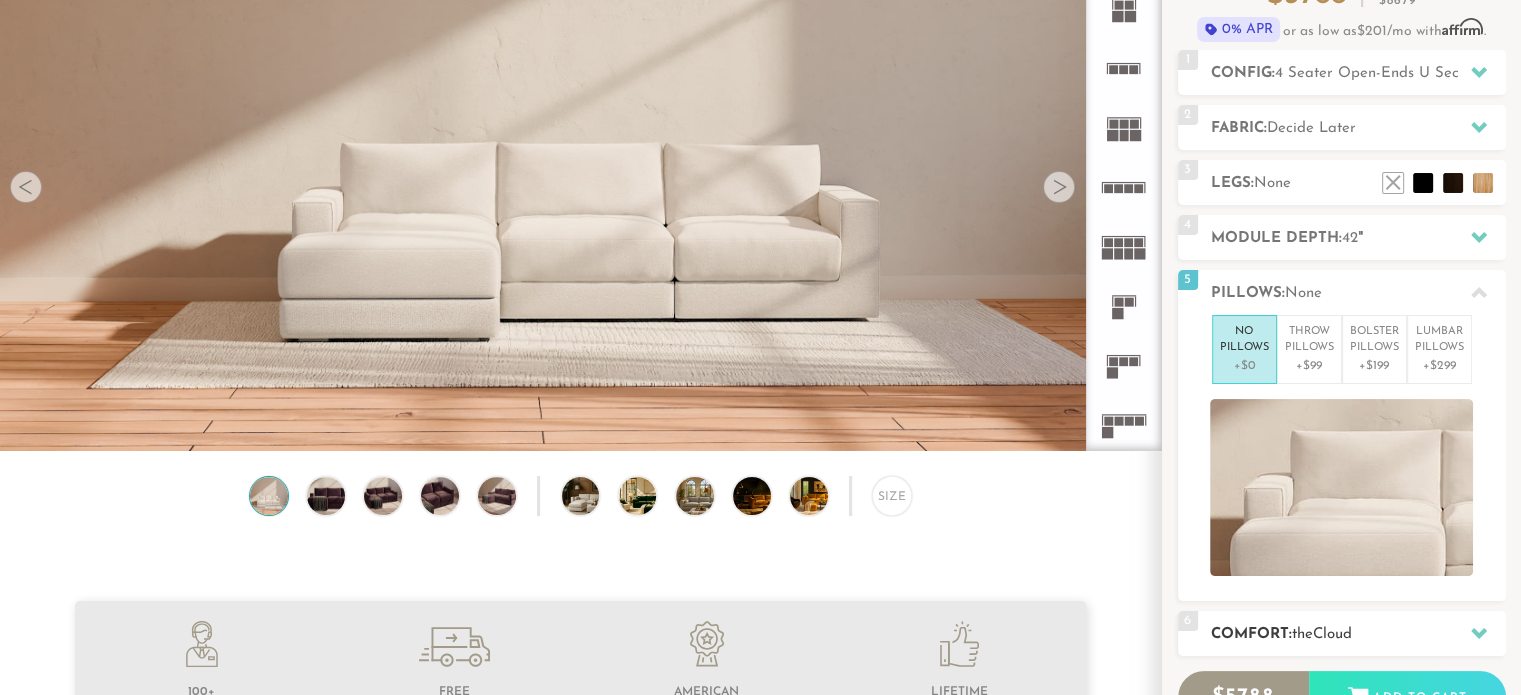 click on "6
Comfort:  the  Cloud
soft" at bounding box center [1342, 633] 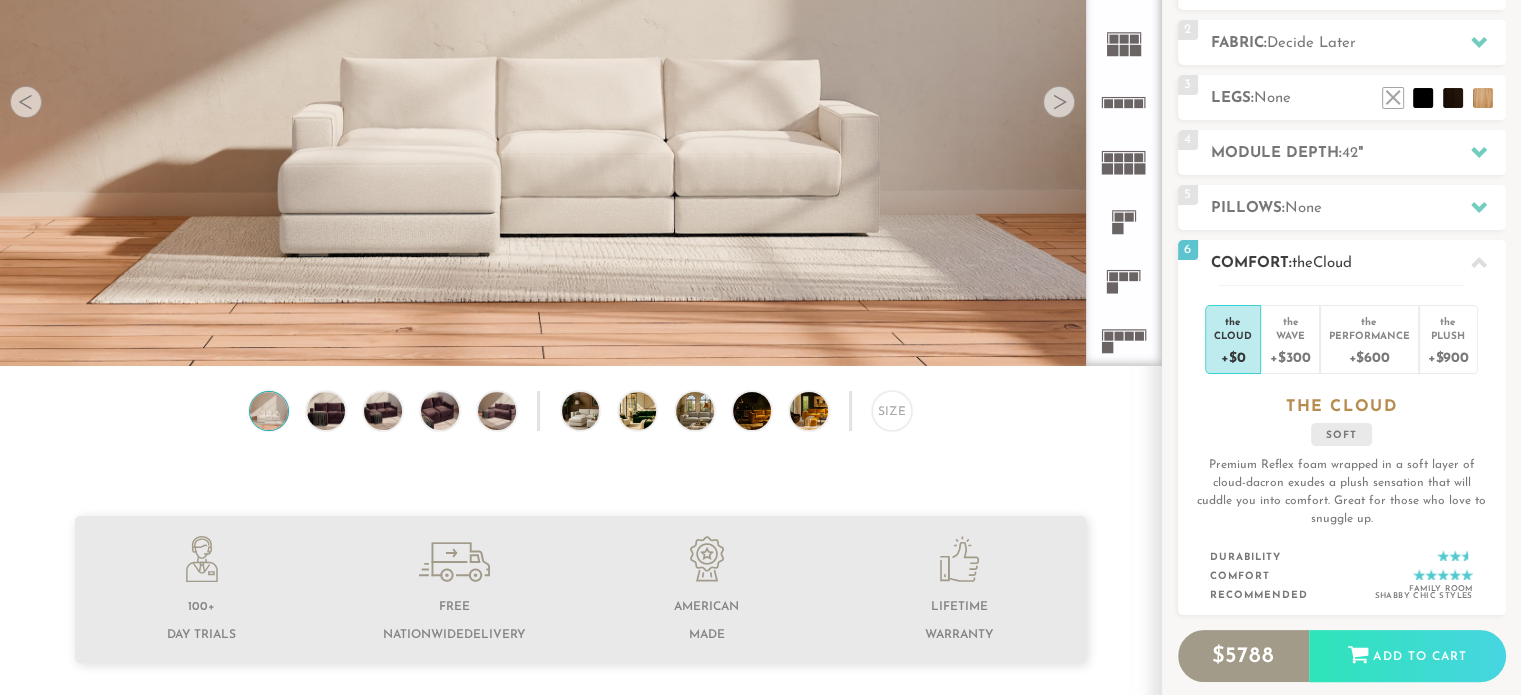 scroll, scrollTop: 301, scrollLeft: 0, axis: vertical 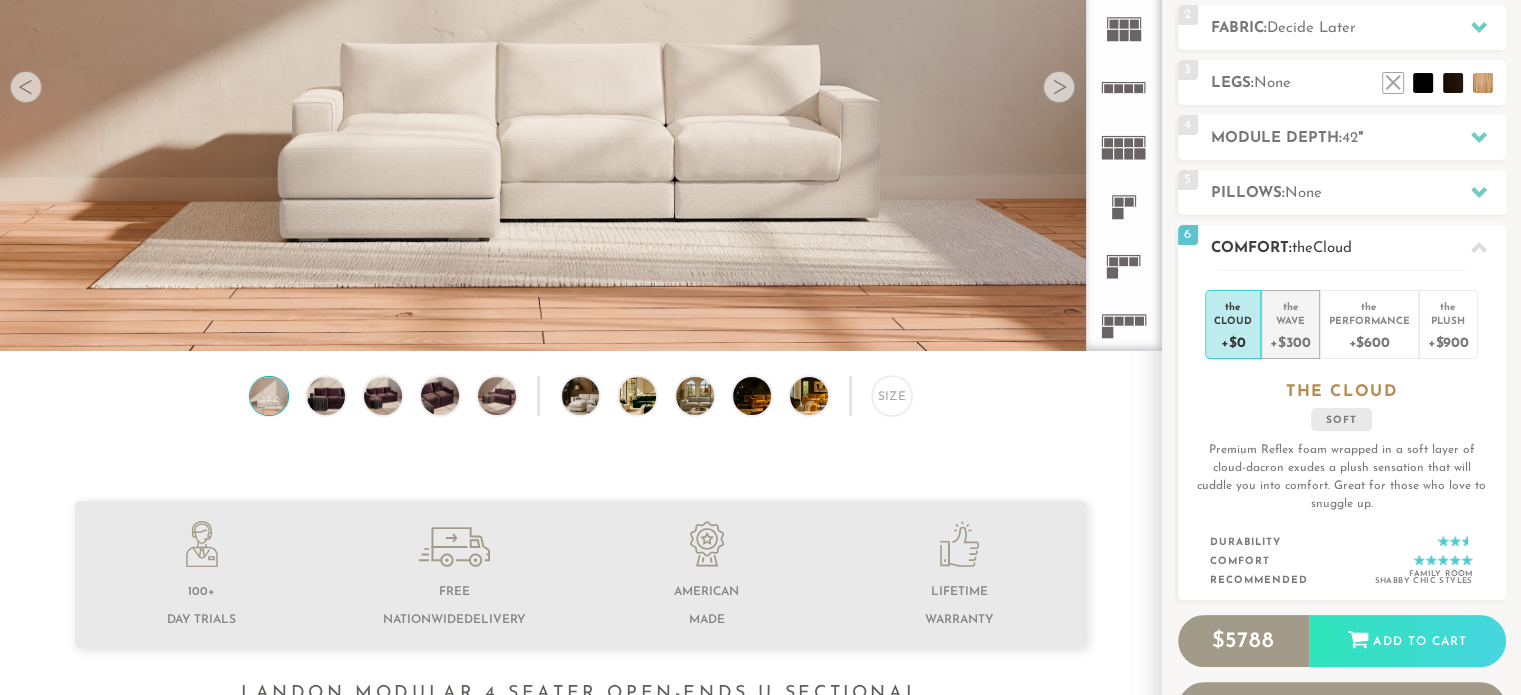 click on "+$300" at bounding box center (1290, 341) 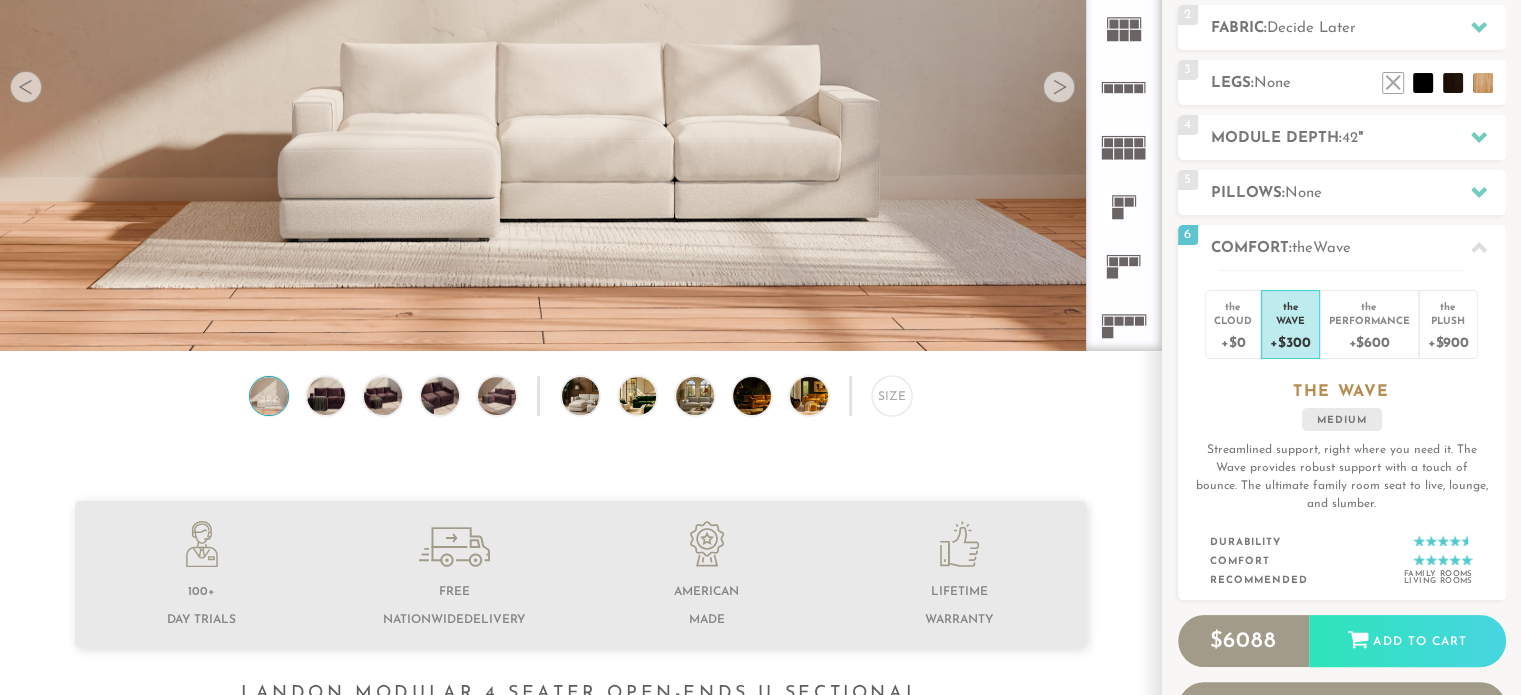 click on "Introducing
Landon  Modular
$ 6088
Retail  $ 9129
$ 6088
Retail
$ 9129
0% APR  or as low as  $212 /mo with  Affirm .  See if you qualify
Orders Typically Delivered in 6 Weeks
1 Config:  R
Sofas" at bounding box center [1341, 300] 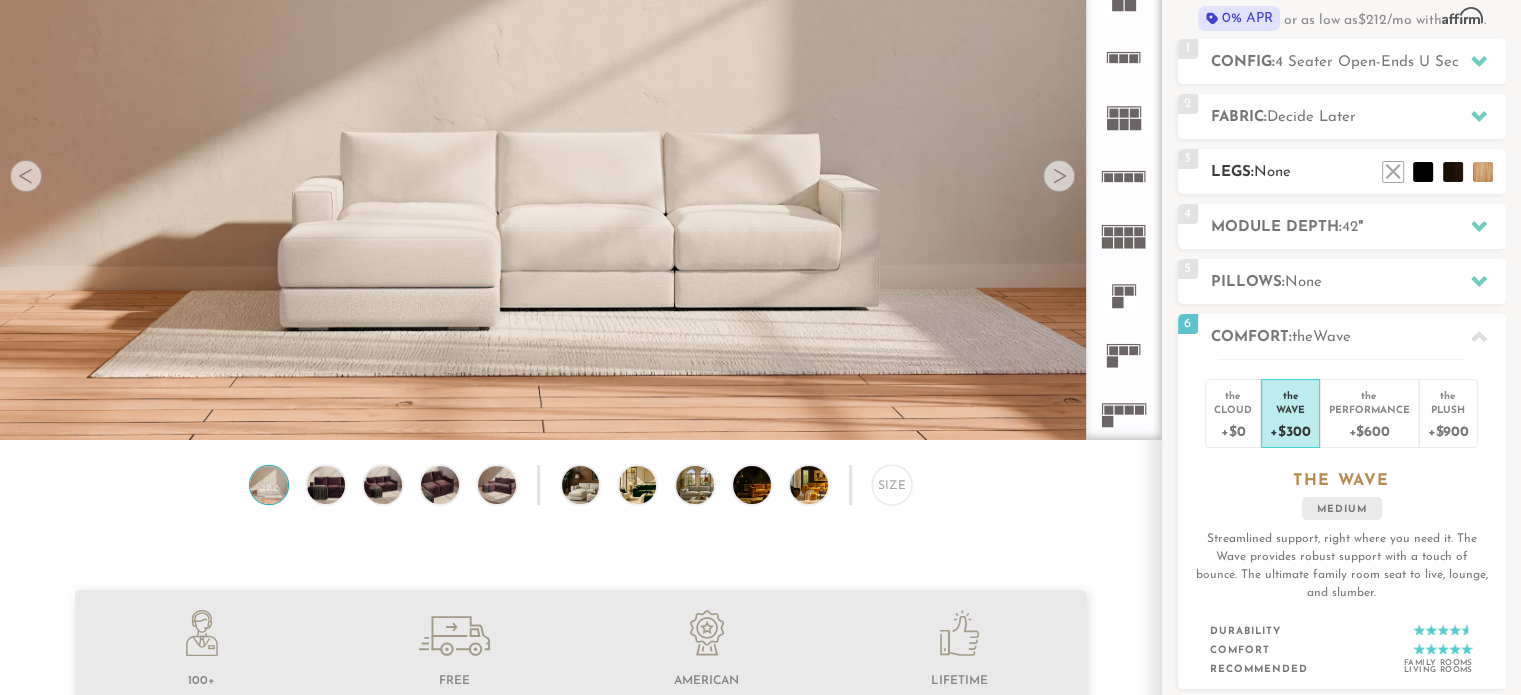 scroll, scrollTop: 208, scrollLeft: 0, axis: vertical 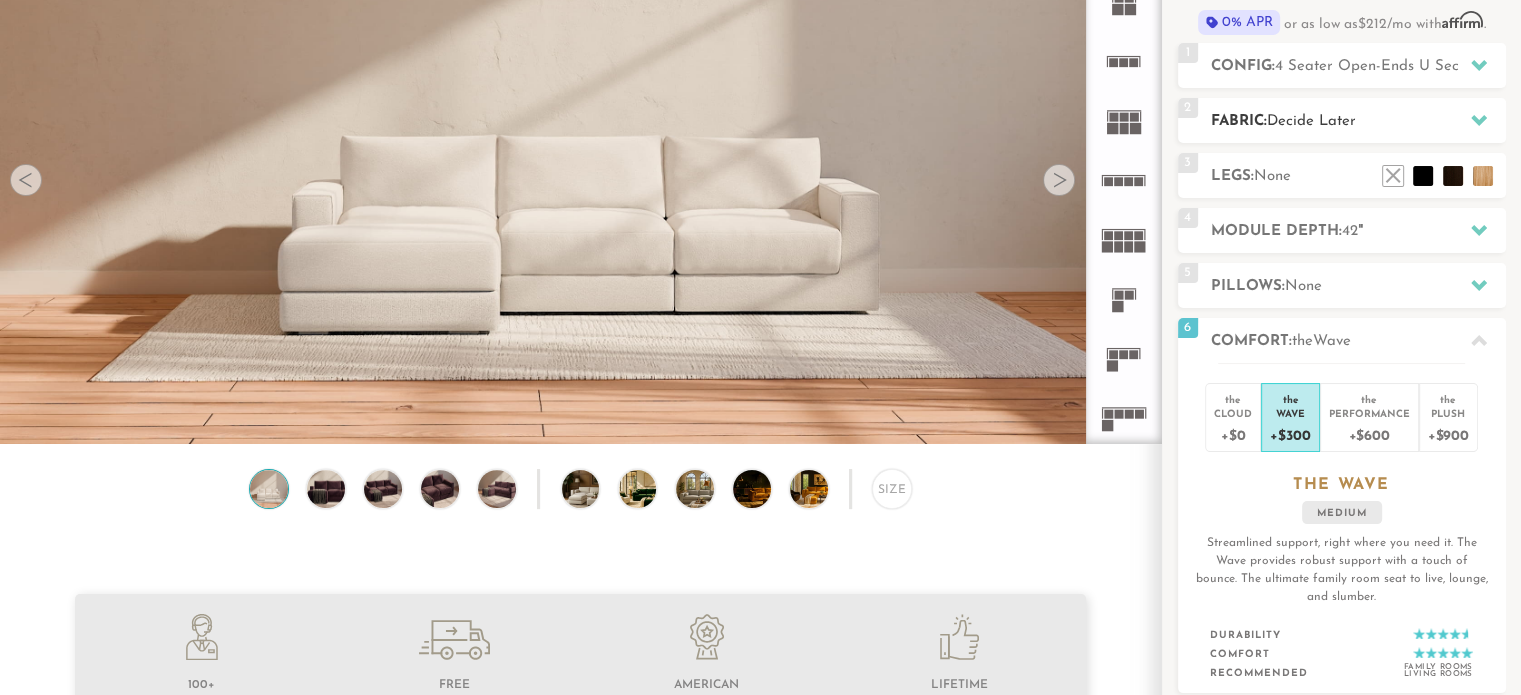 click on "Fabric:  Decide Later" at bounding box center (1358, 121) 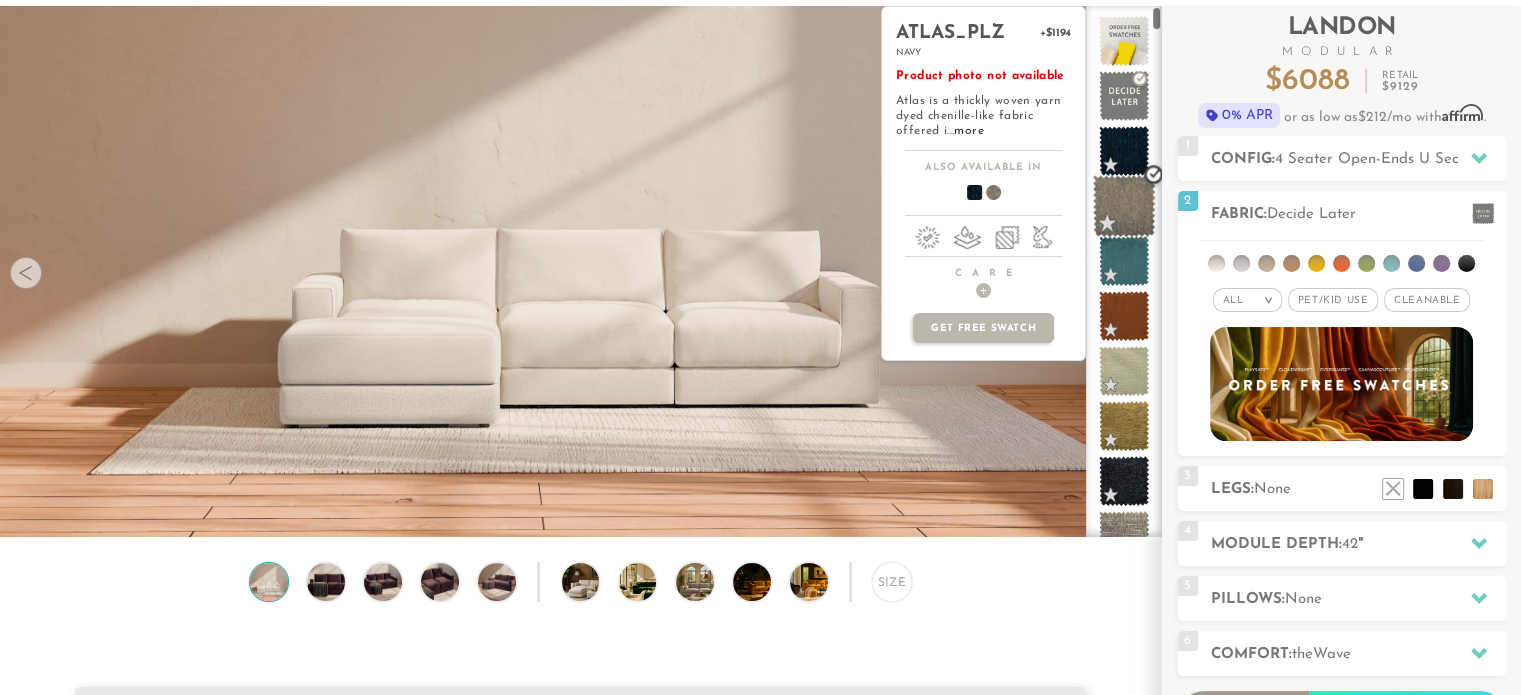 scroll, scrollTop: 114, scrollLeft: 0, axis: vertical 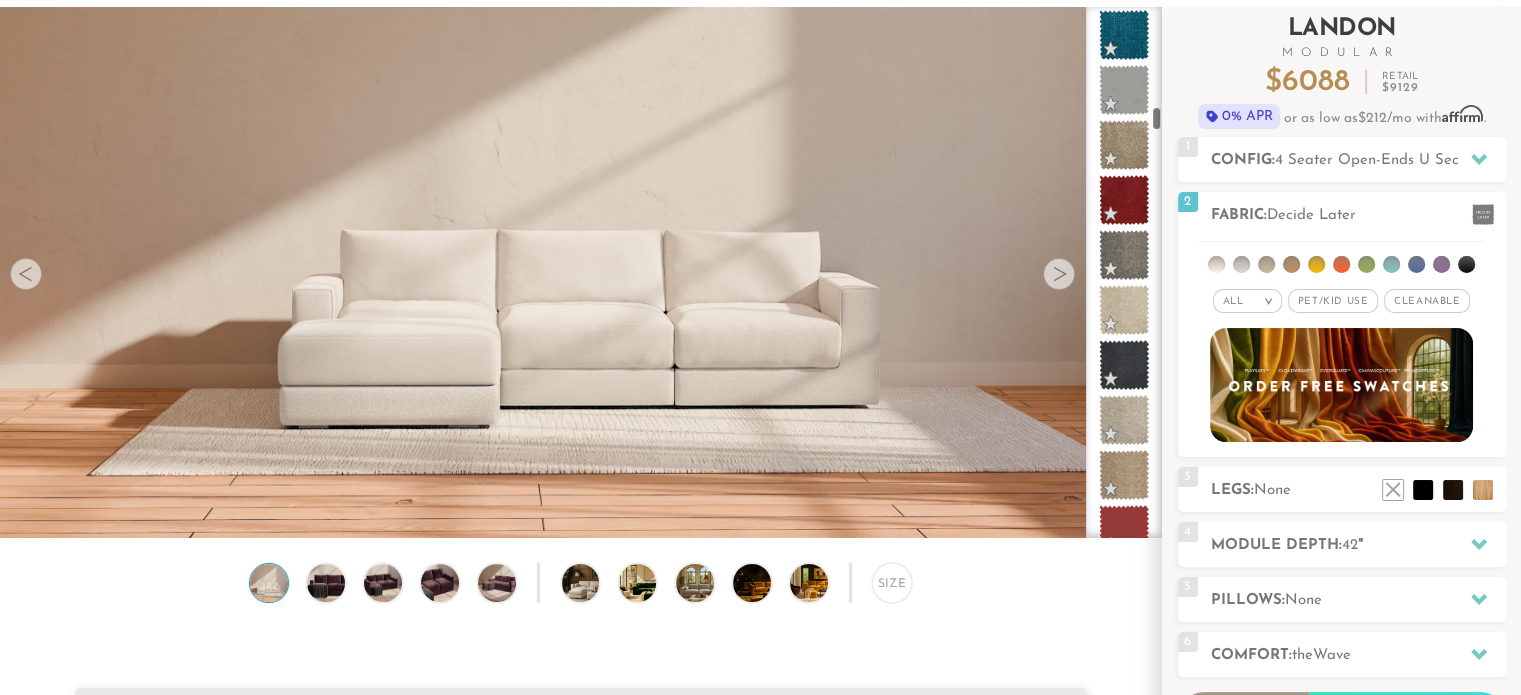 drag, startPoint x: 1156, startPoint y: 17, endPoint x: 1173, endPoint y: 129, distance: 113.28283 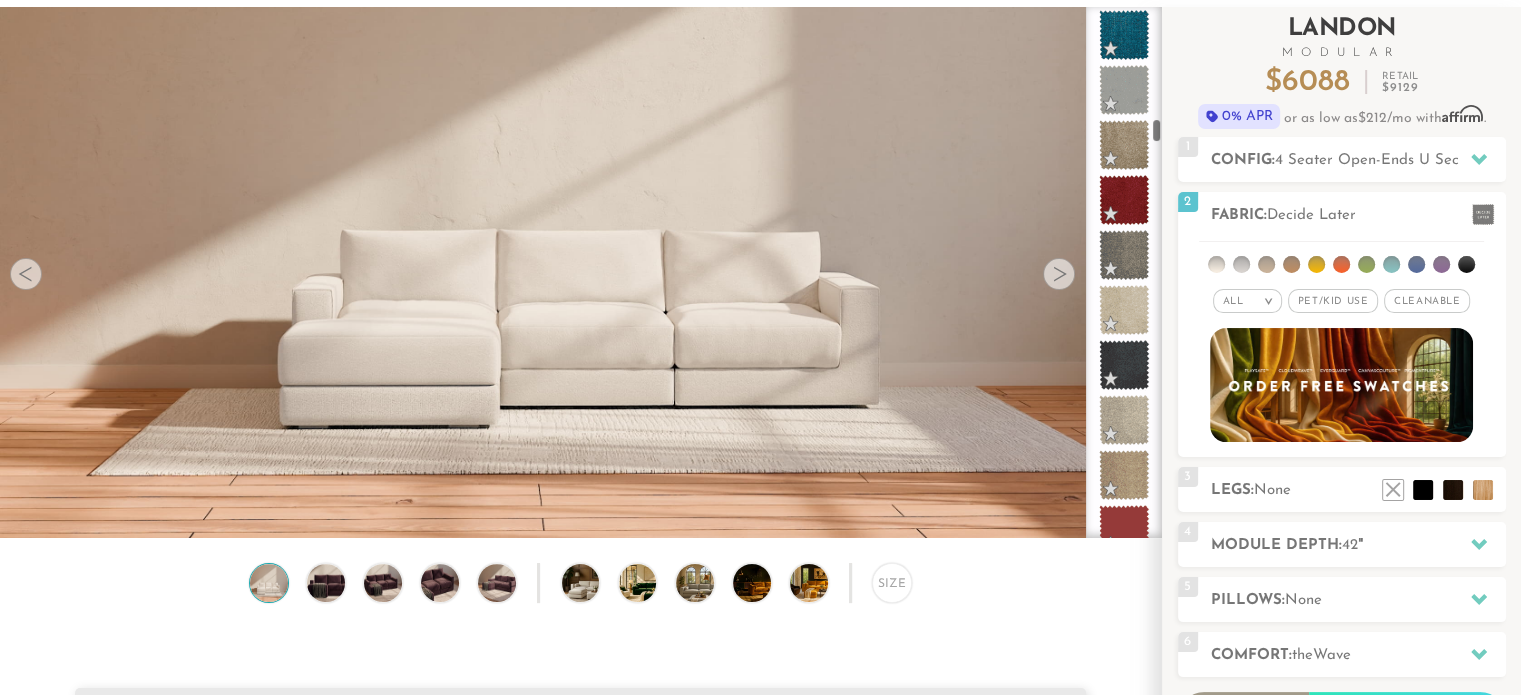 scroll, scrollTop: 2515, scrollLeft: 0, axis: vertical 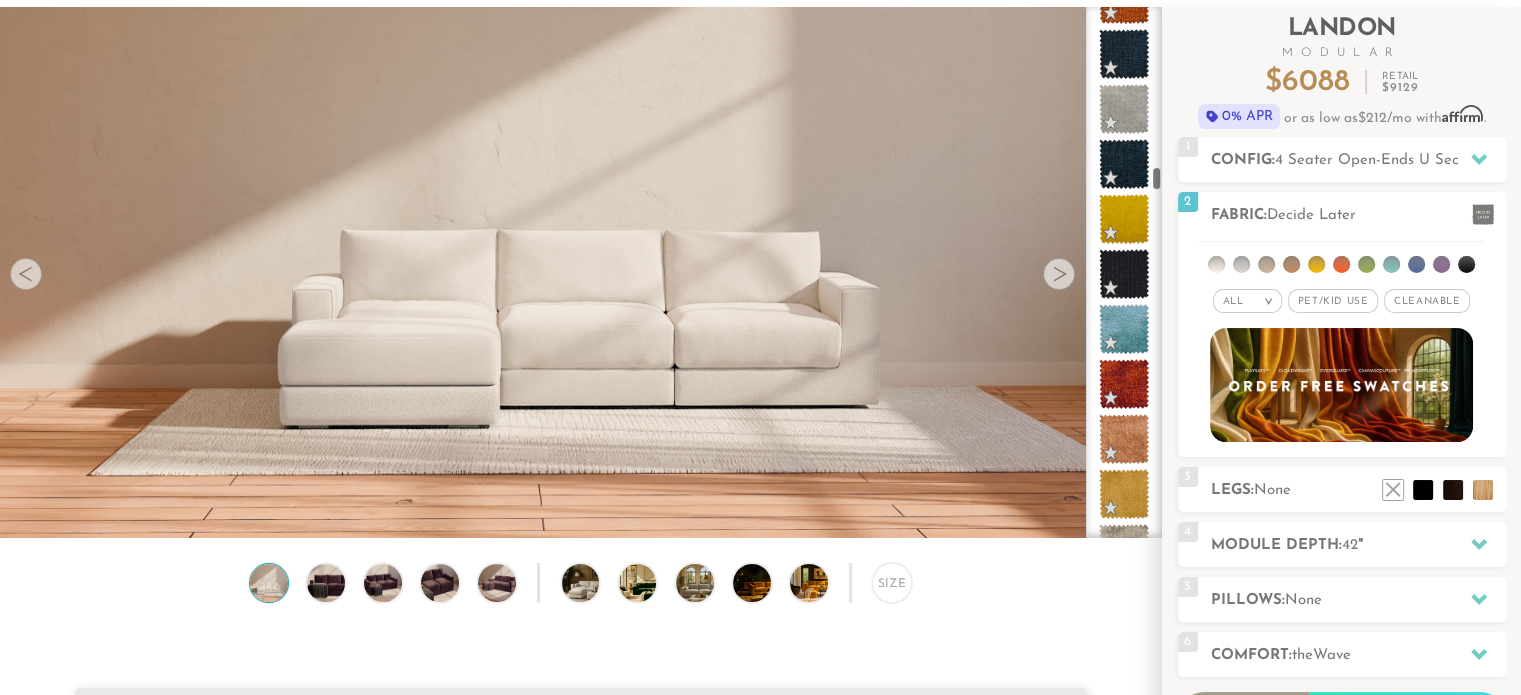 drag, startPoint x: 1153, startPoint y: 127, endPoint x: 1156, endPoint y: 184, distance: 57.07889 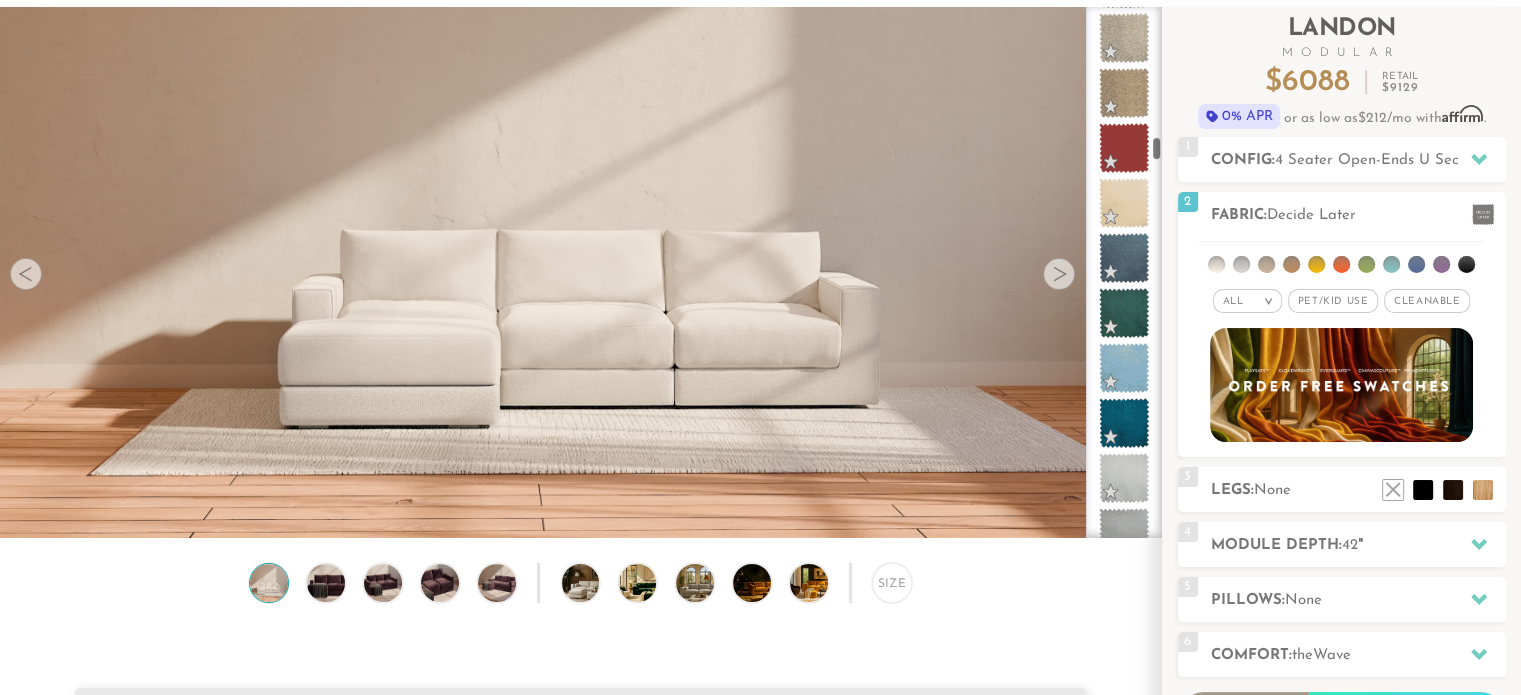scroll, scrollTop: 2807, scrollLeft: 0, axis: vertical 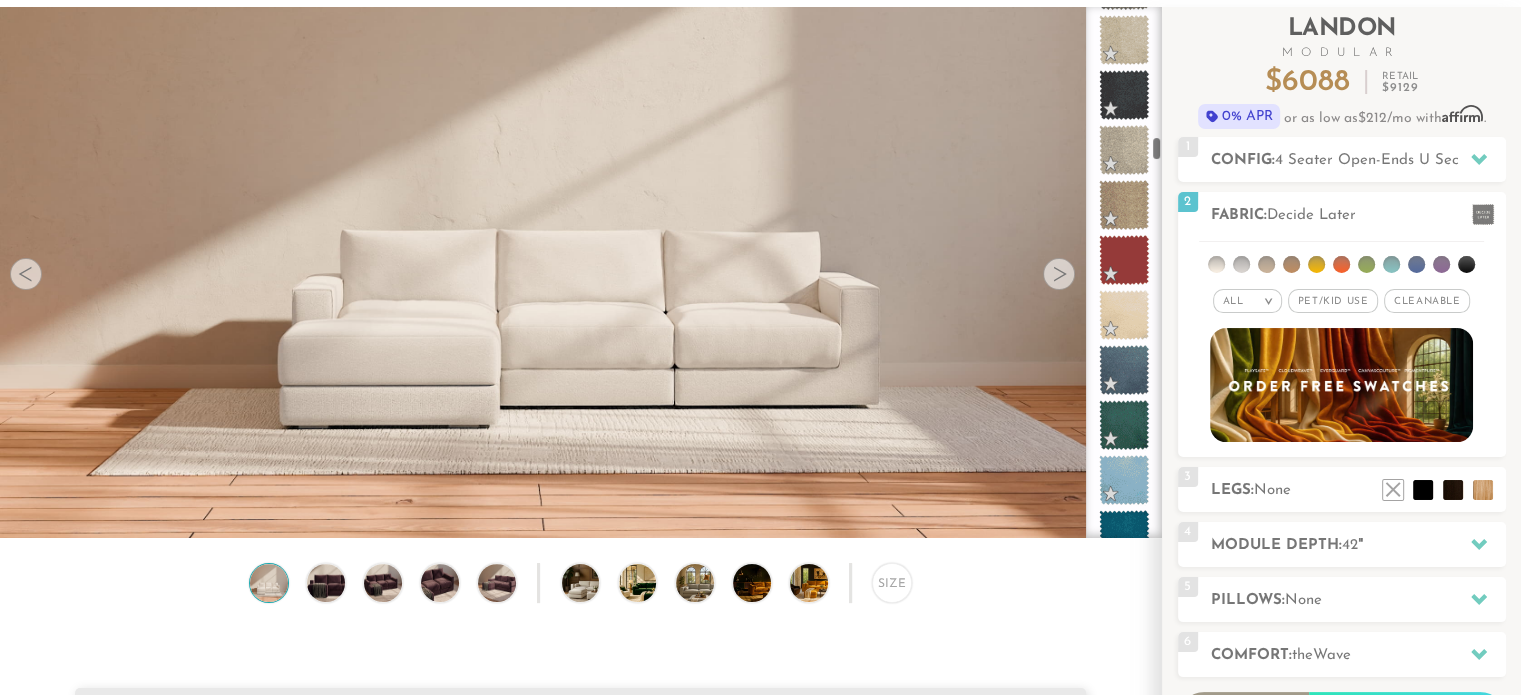 drag, startPoint x: 1157, startPoint y: 180, endPoint x: 1156, endPoint y: 138, distance: 42.0119 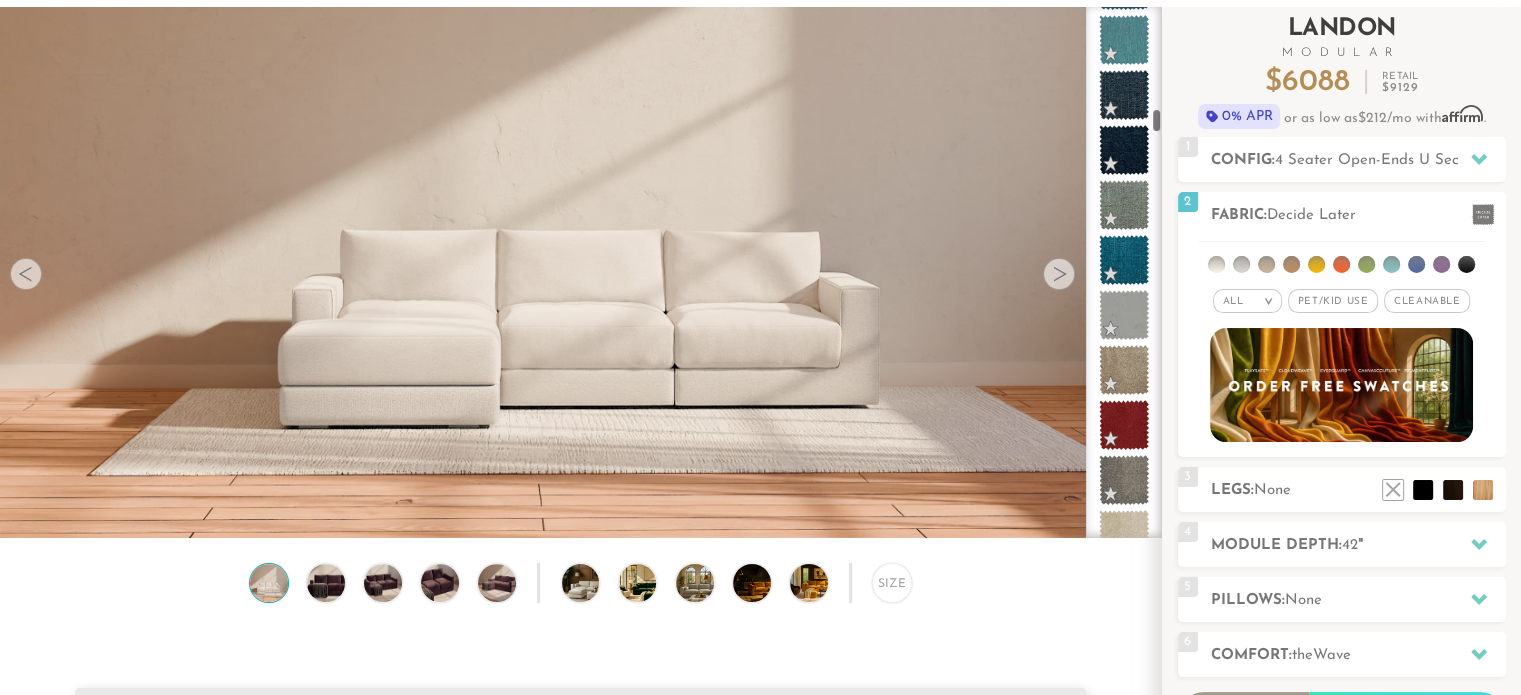 scroll, scrollTop: 2178, scrollLeft: 0, axis: vertical 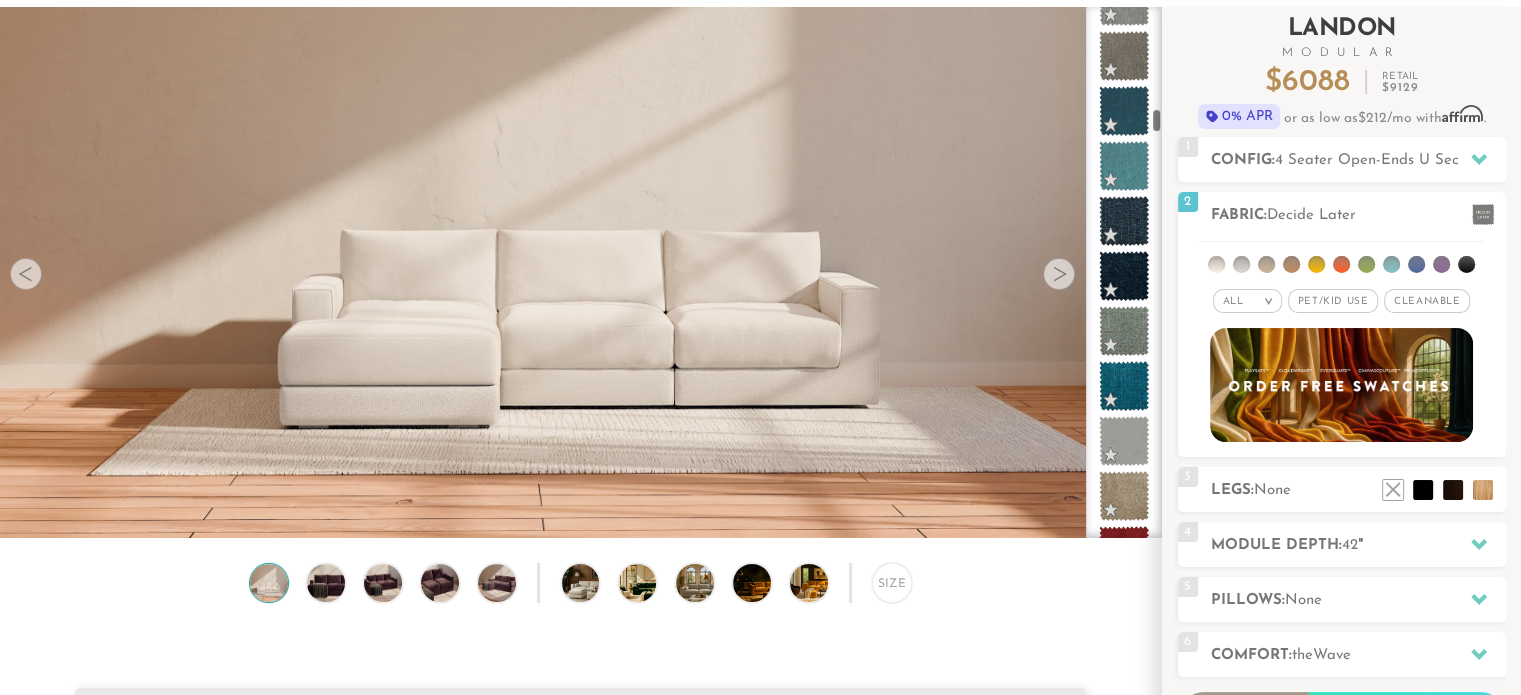 drag, startPoint x: 1158, startPoint y: 138, endPoint x: 1167, endPoint y: 111, distance: 28.460499 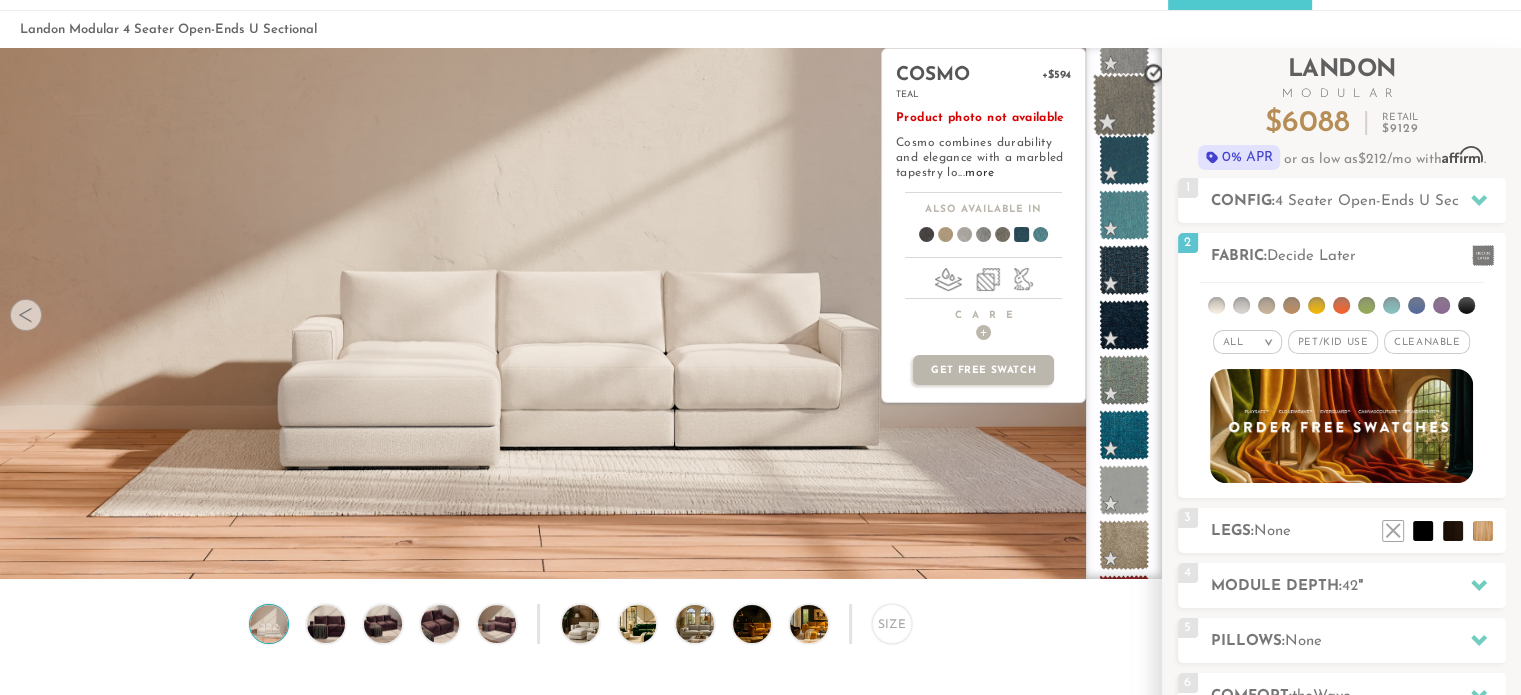 scroll, scrollTop: 67, scrollLeft: 0, axis: vertical 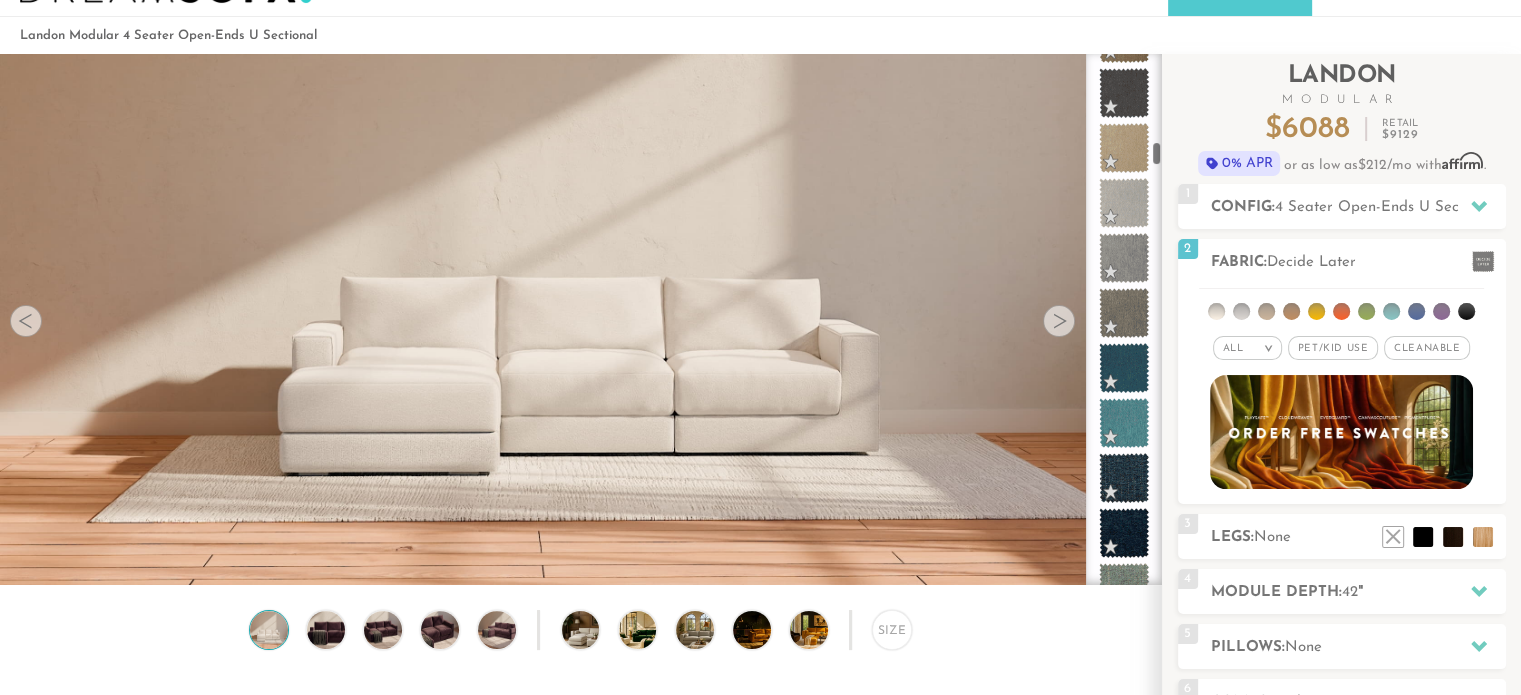 click at bounding box center [1124, 319] 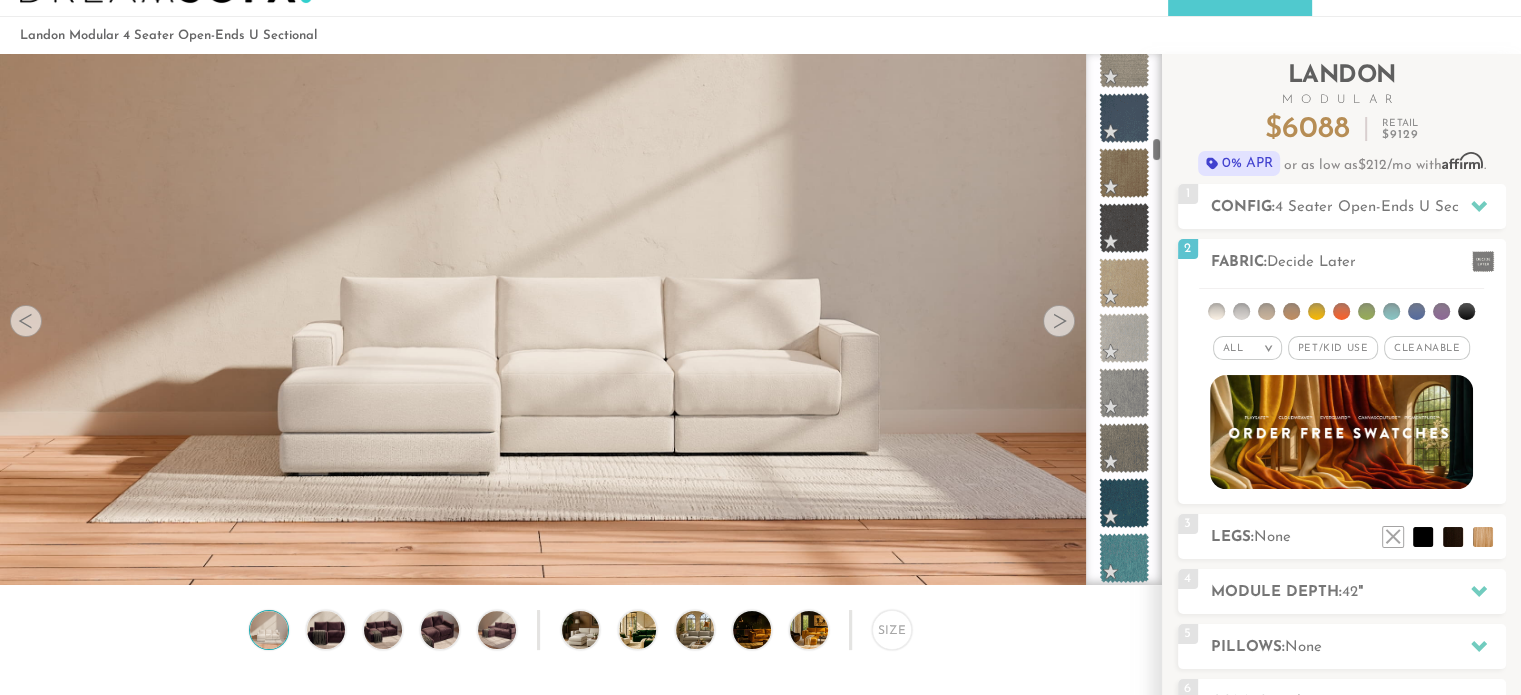 scroll, scrollTop: 1752, scrollLeft: 0, axis: vertical 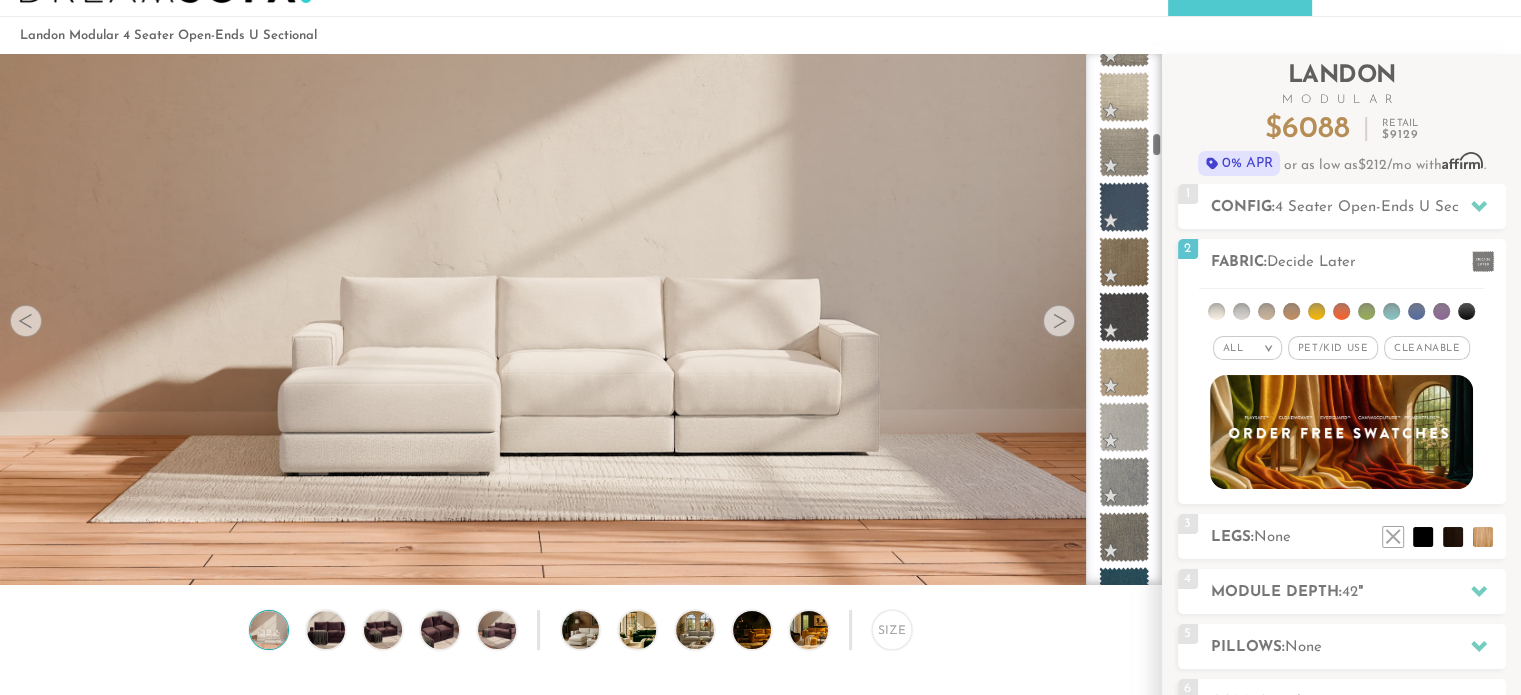click at bounding box center (1124, 319) 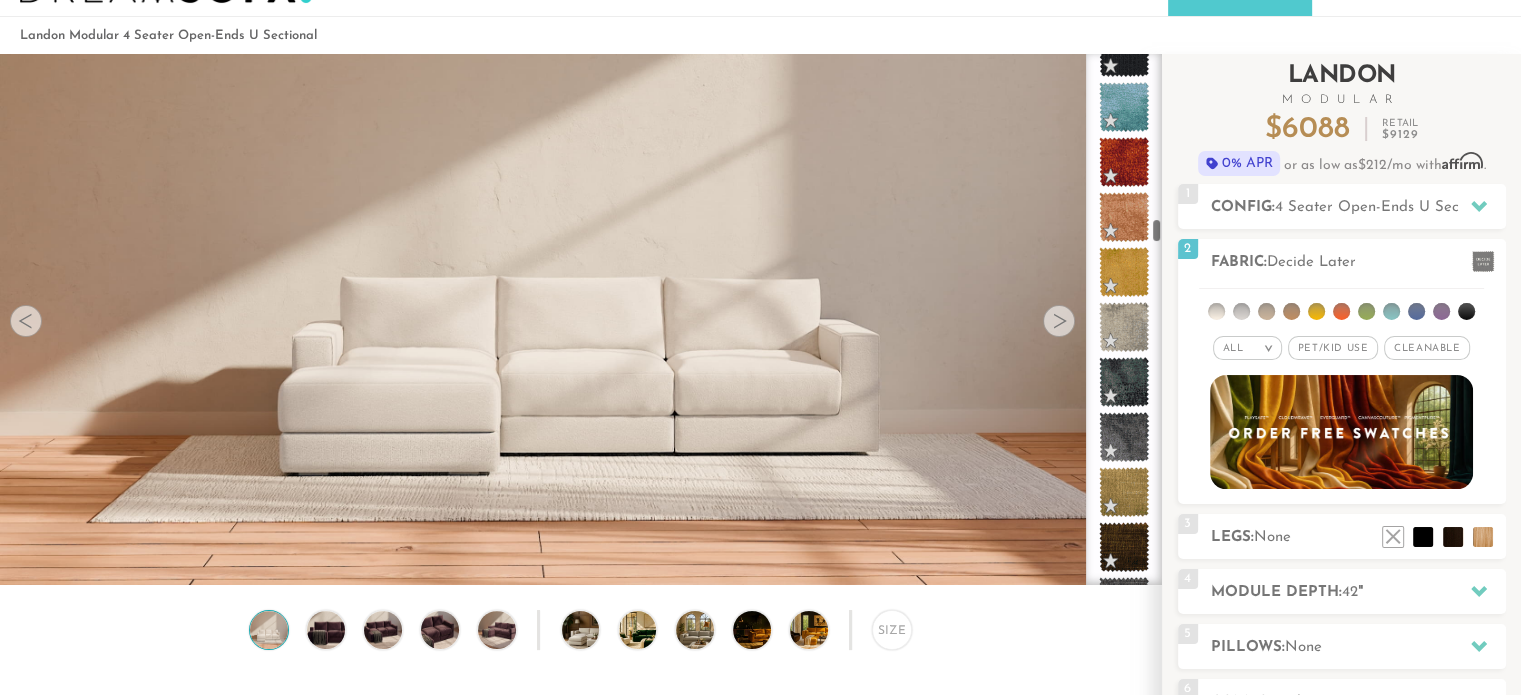 drag, startPoint x: 1158, startPoint y: 144, endPoint x: 1166, endPoint y: 247, distance: 103.31021 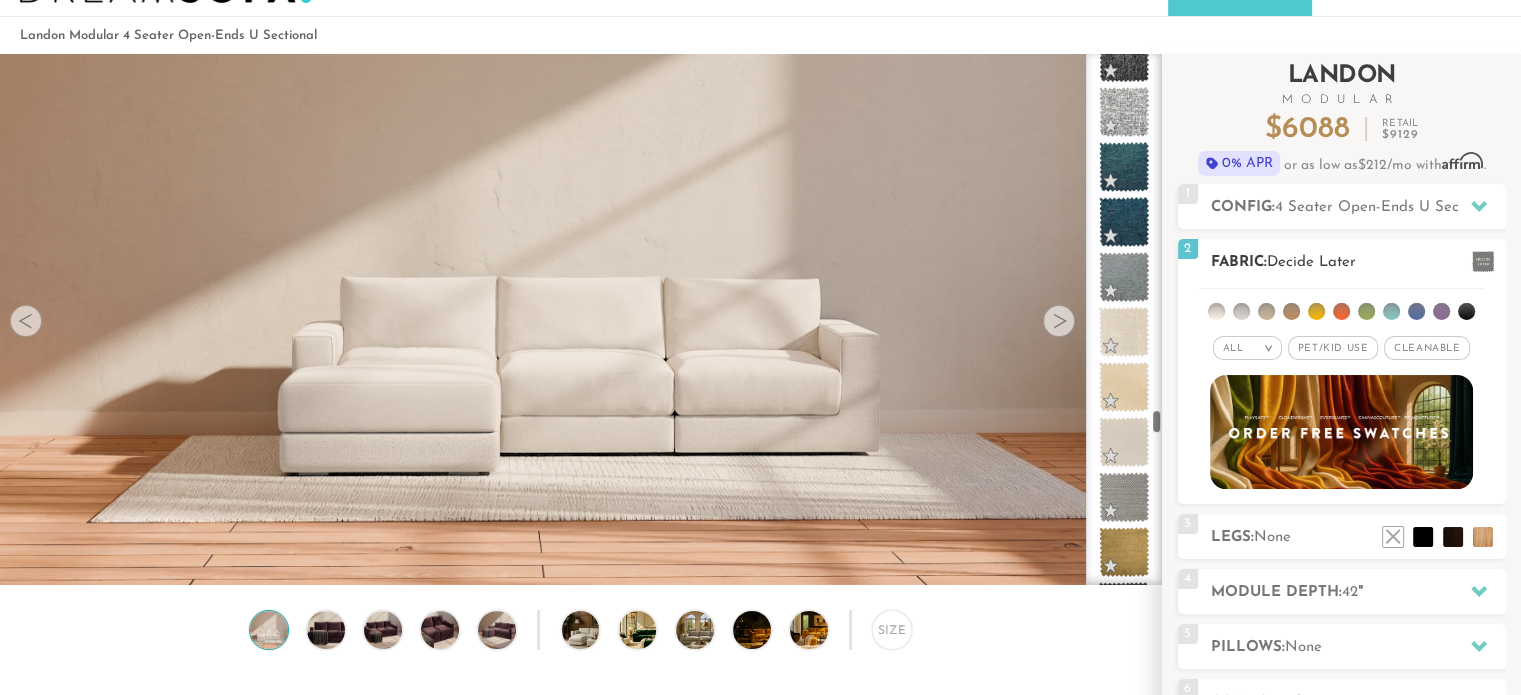 drag, startPoint x: 1156, startPoint y: 245, endPoint x: 1198, endPoint y: 425, distance: 184.83507 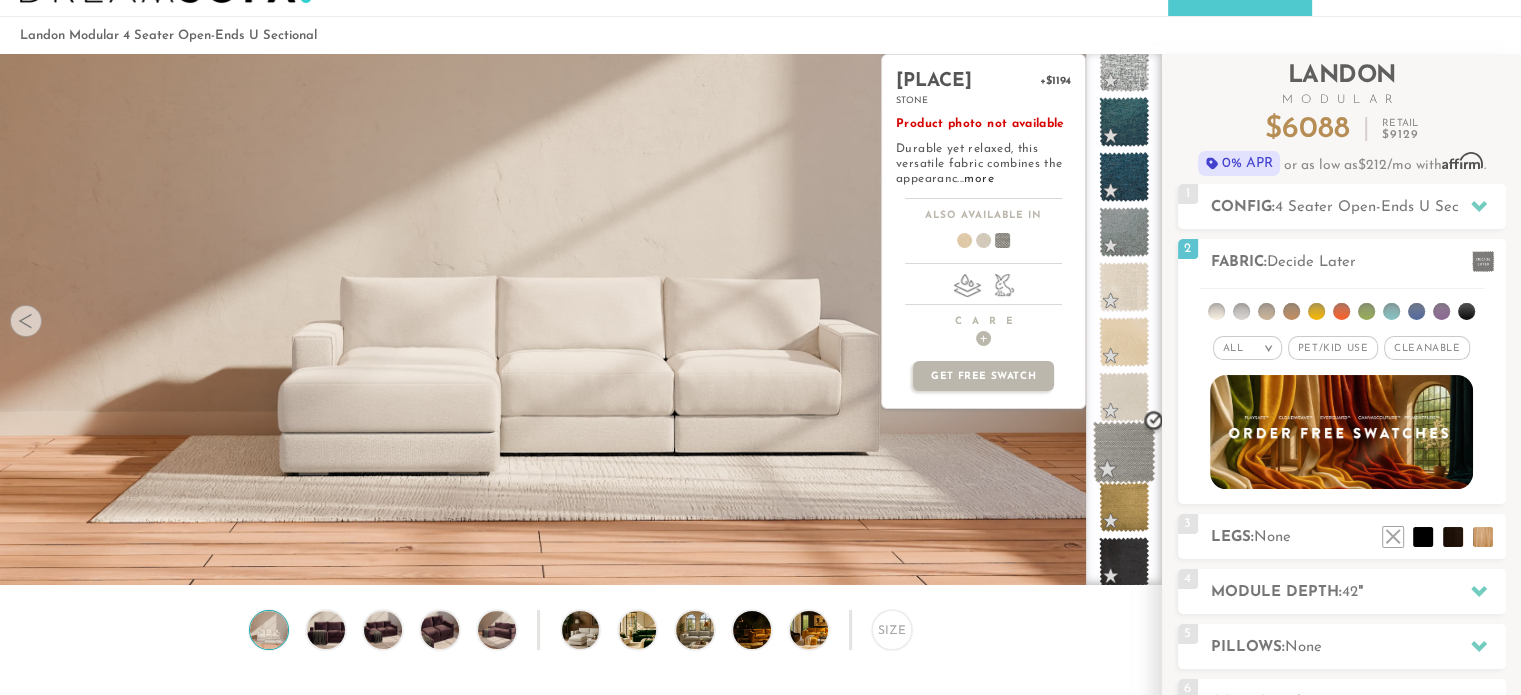 click at bounding box center (1124, 452) 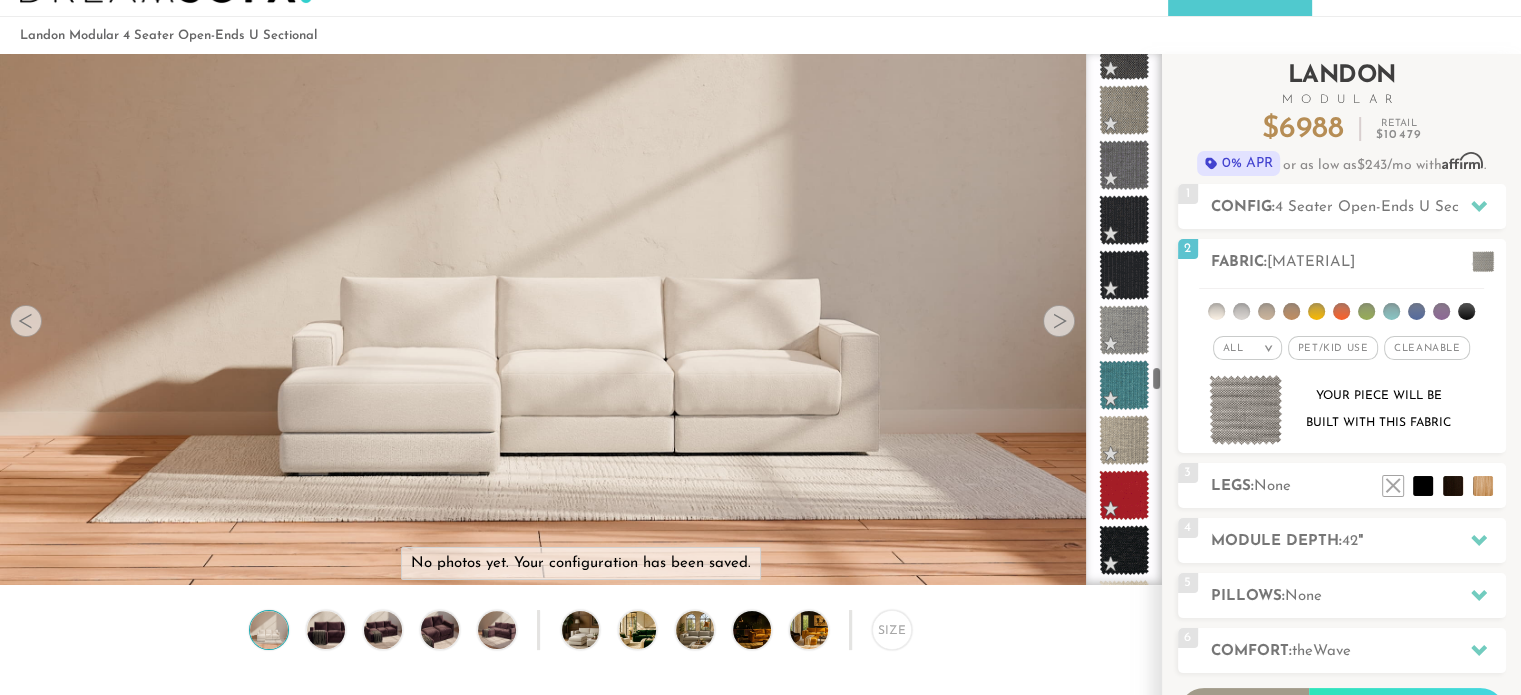 scroll, scrollTop: 7007, scrollLeft: 0, axis: vertical 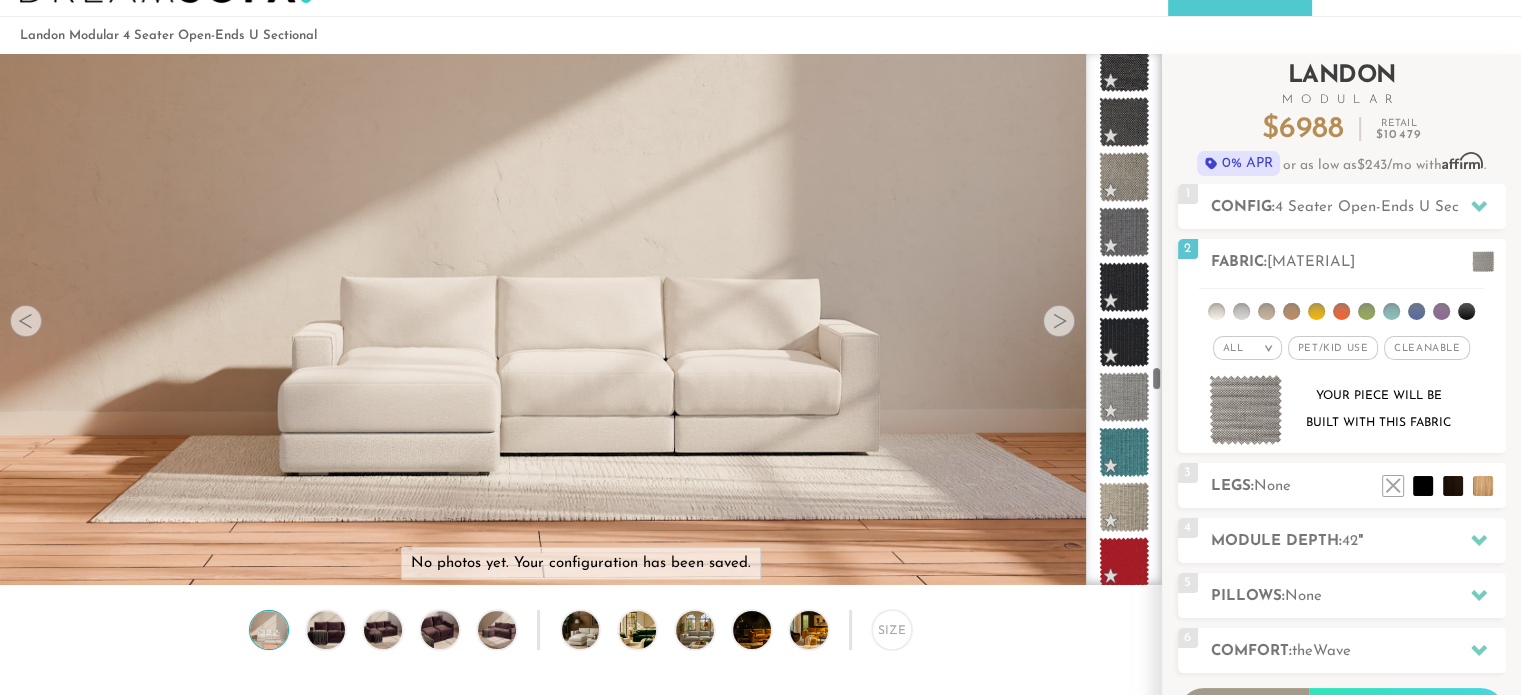 drag, startPoint x: 1156, startPoint y: 423, endPoint x: 1165, endPoint y: 376, distance: 47.853943 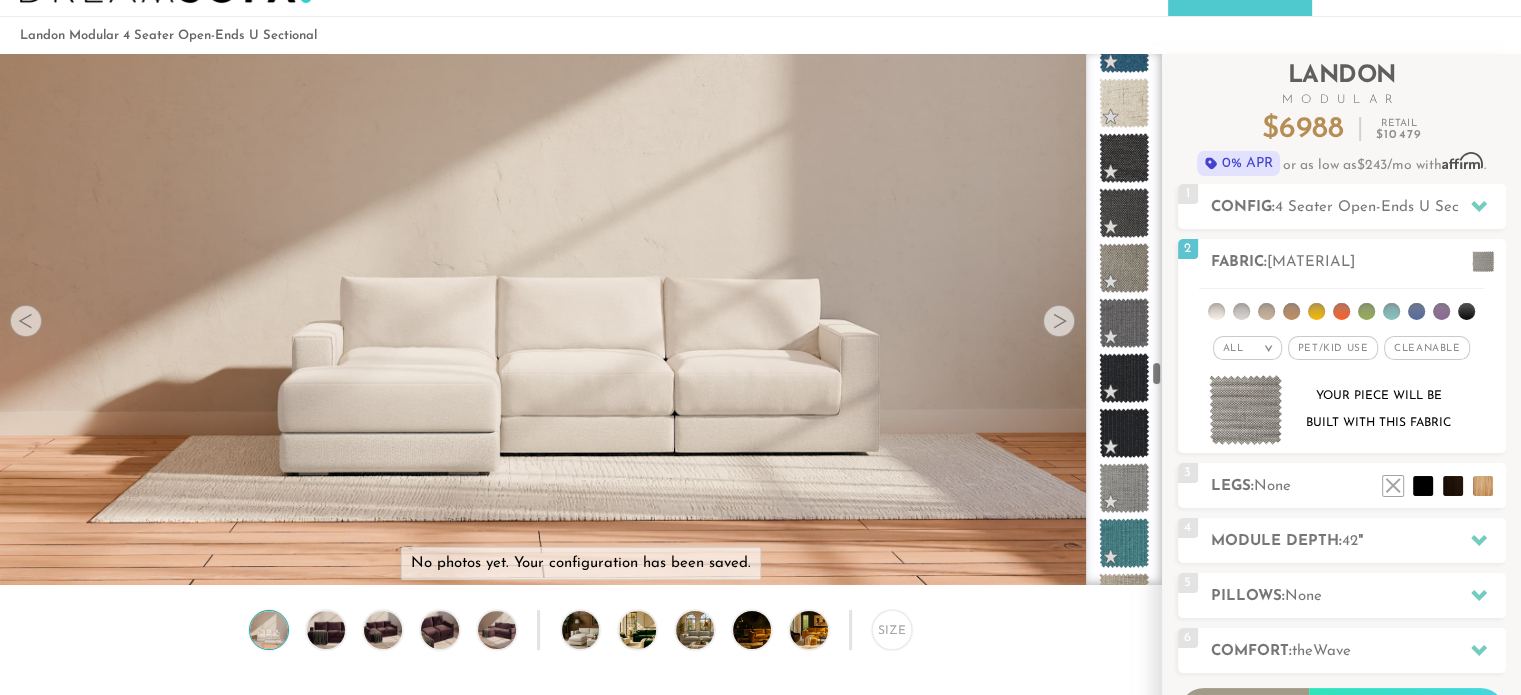scroll, scrollTop: 6849, scrollLeft: 0, axis: vertical 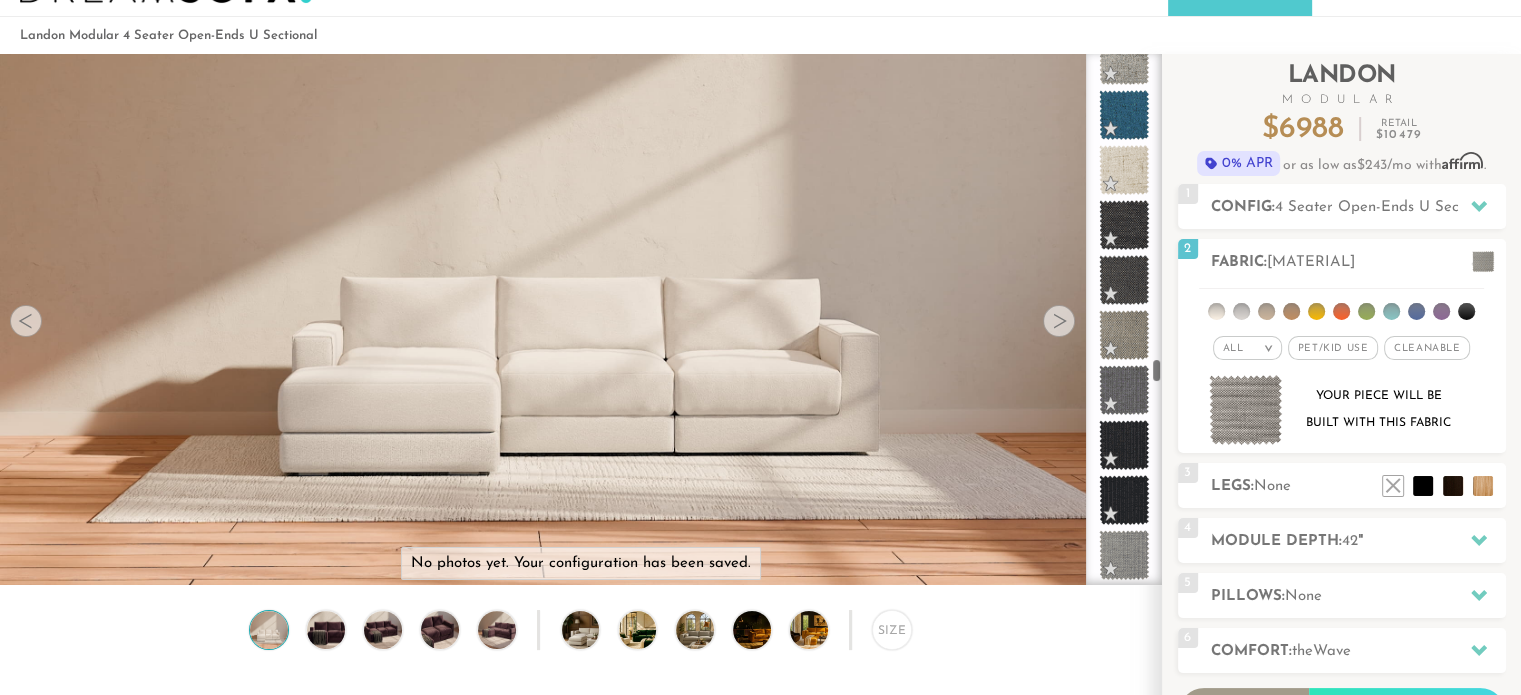 click at bounding box center (1124, 319) 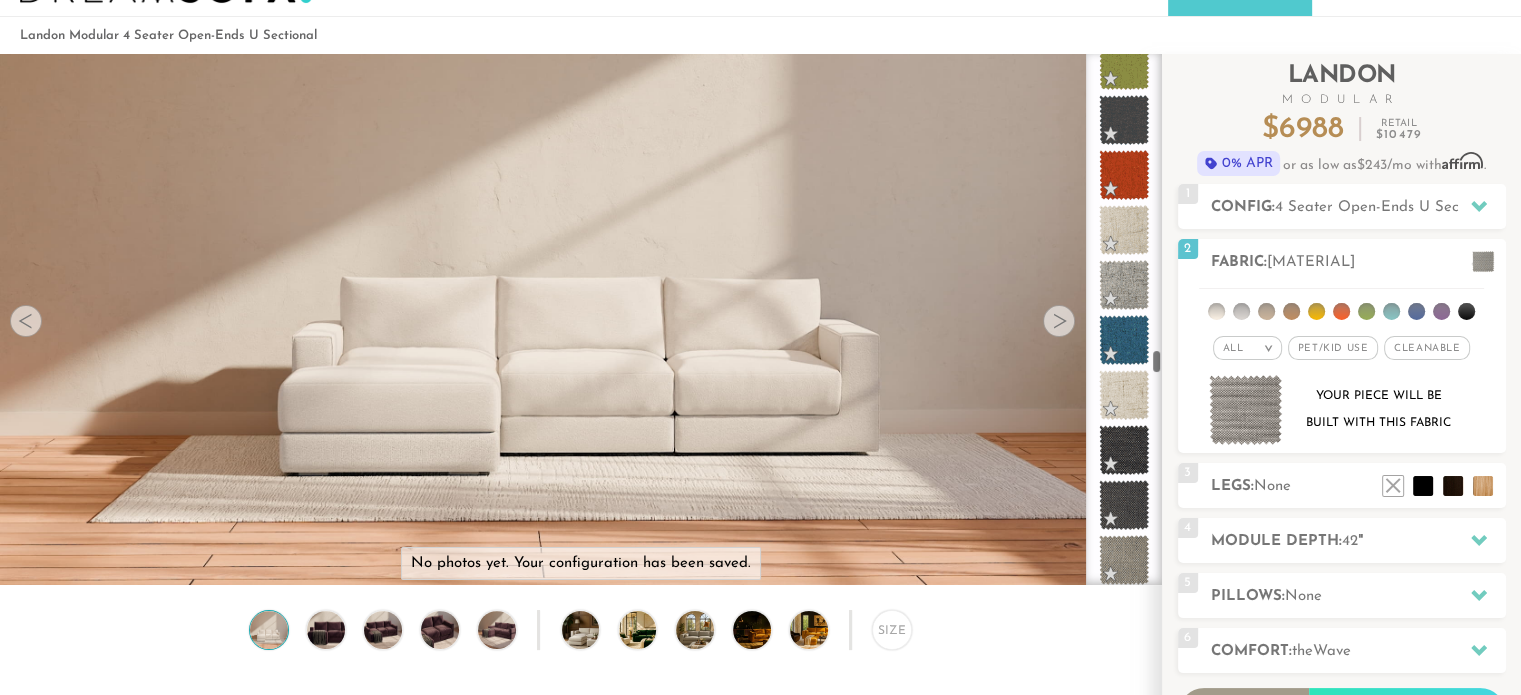 scroll, scrollTop: 6535, scrollLeft: 0, axis: vertical 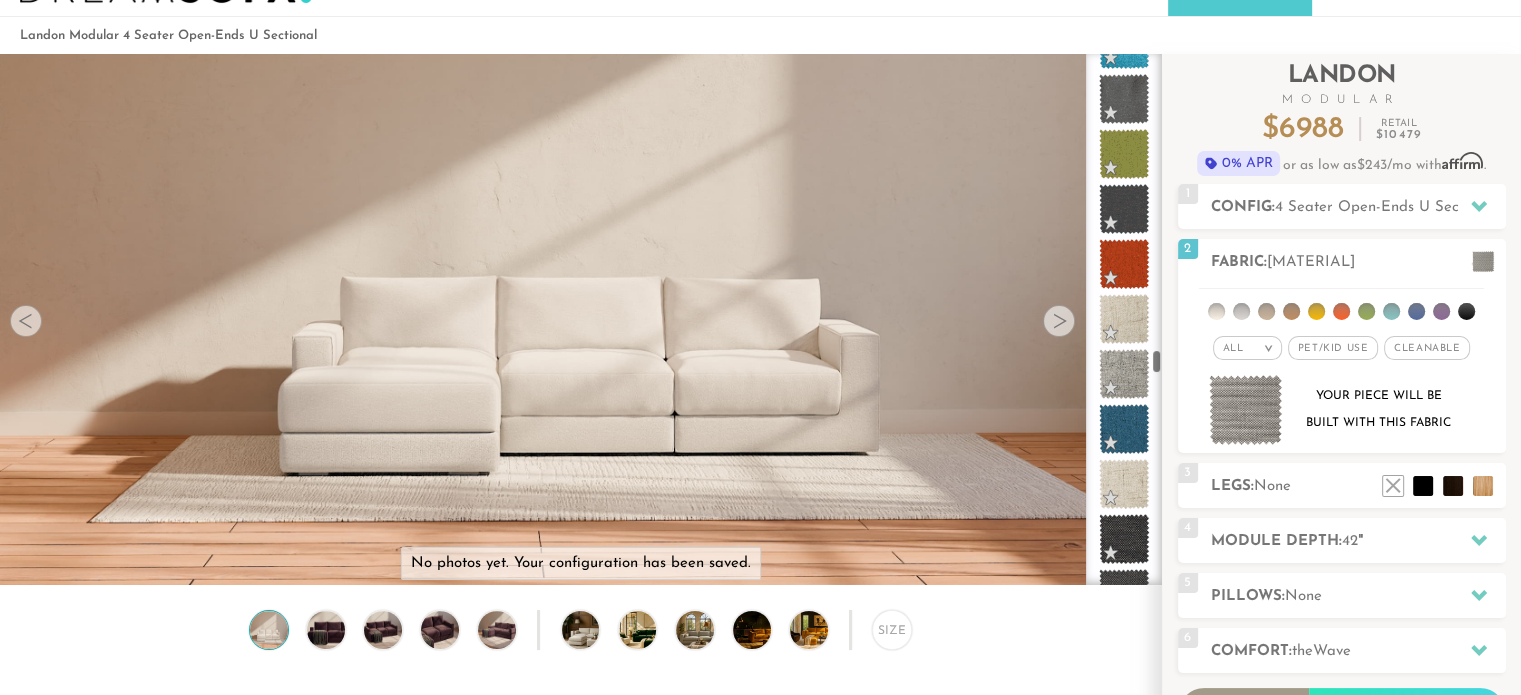 drag, startPoint x: 1153, startPoint y: 371, endPoint x: 1150, endPoint y: 359, distance: 12.369317 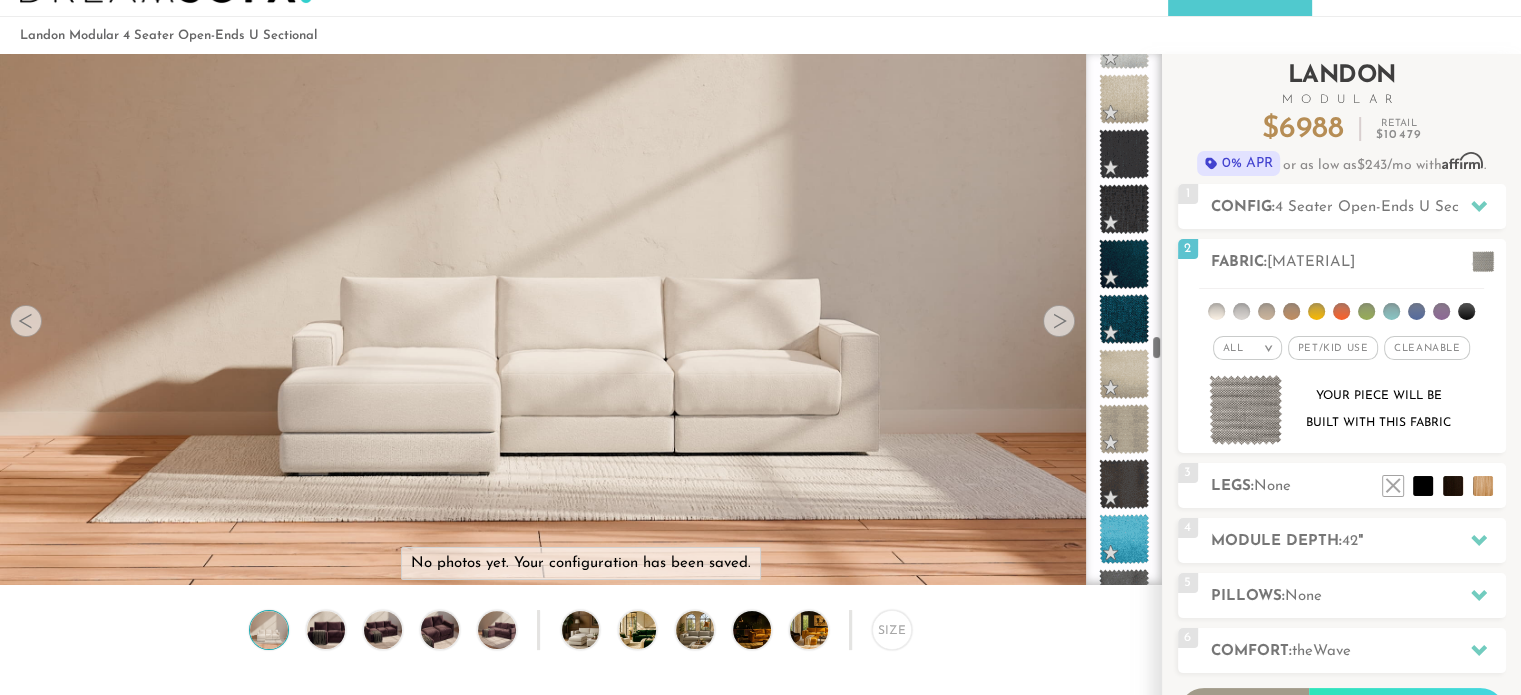 drag, startPoint x: 1158, startPoint y: 355, endPoint x: 1171, endPoint y: 332, distance: 26.41969 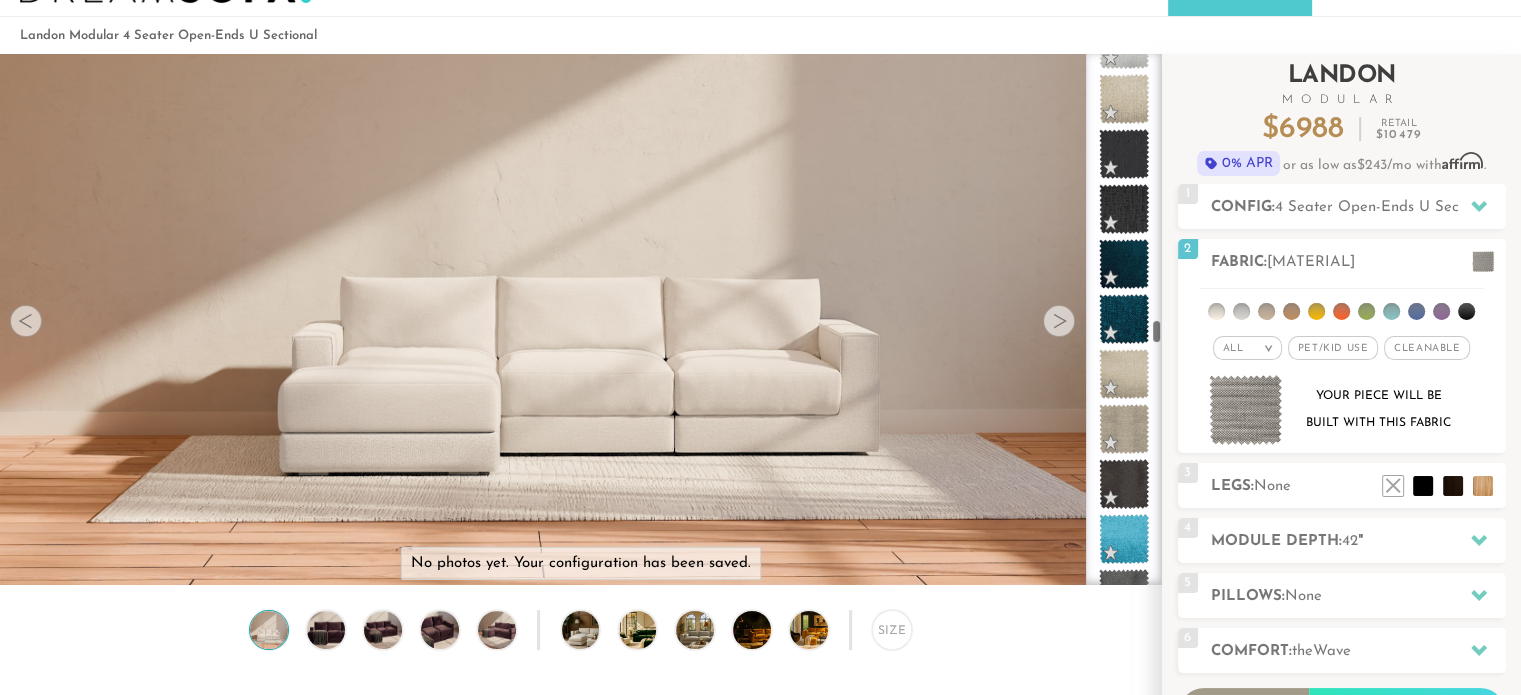 scroll, scrollTop: 5973, scrollLeft: 0, axis: vertical 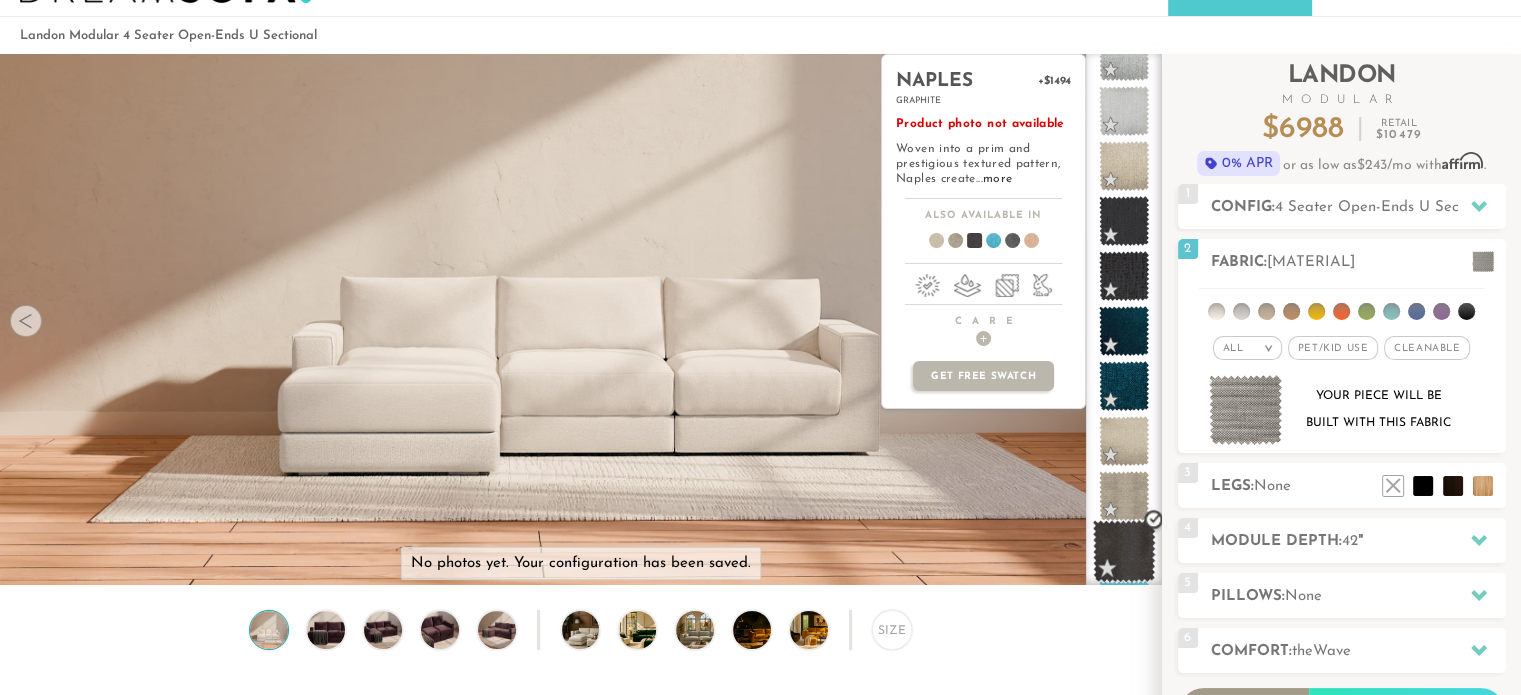 click at bounding box center [1124, 551] 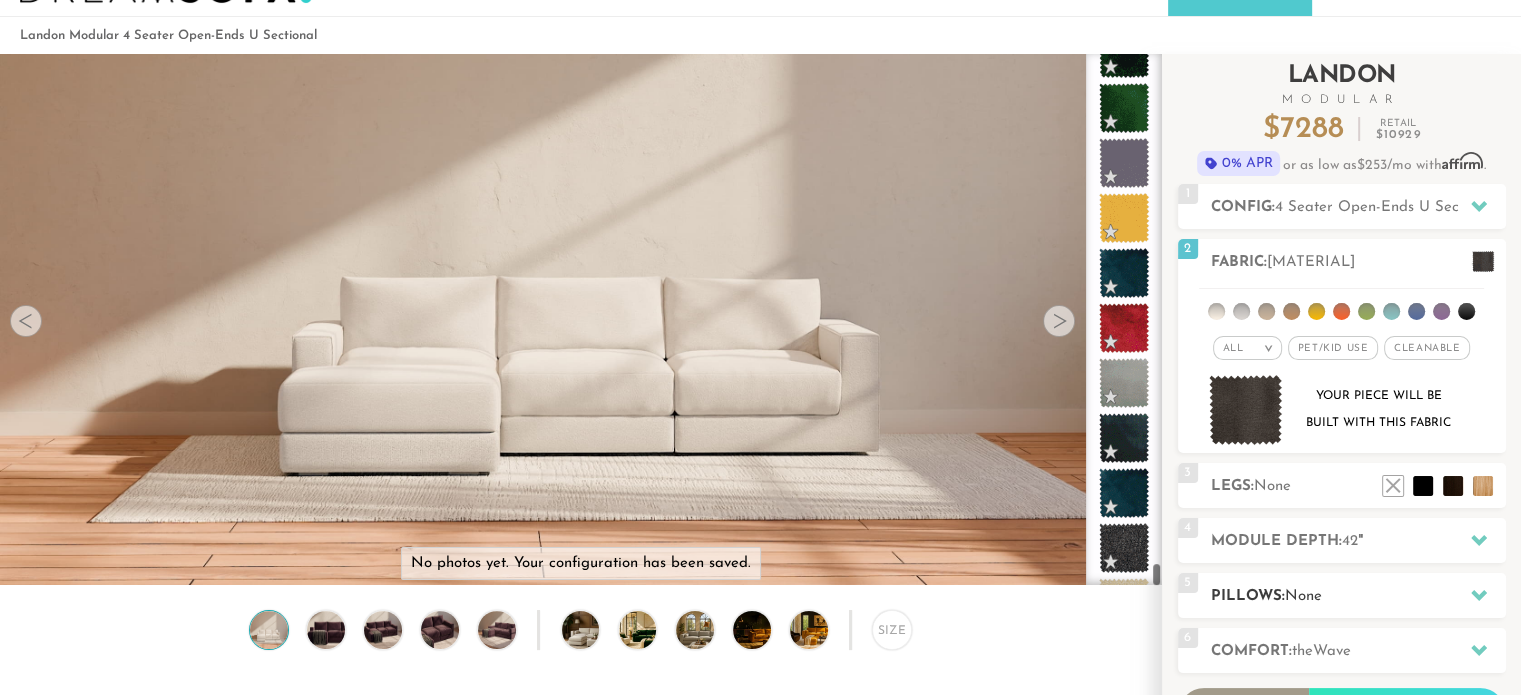 scroll, scrollTop: 11521, scrollLeft: 0, axis: vertical 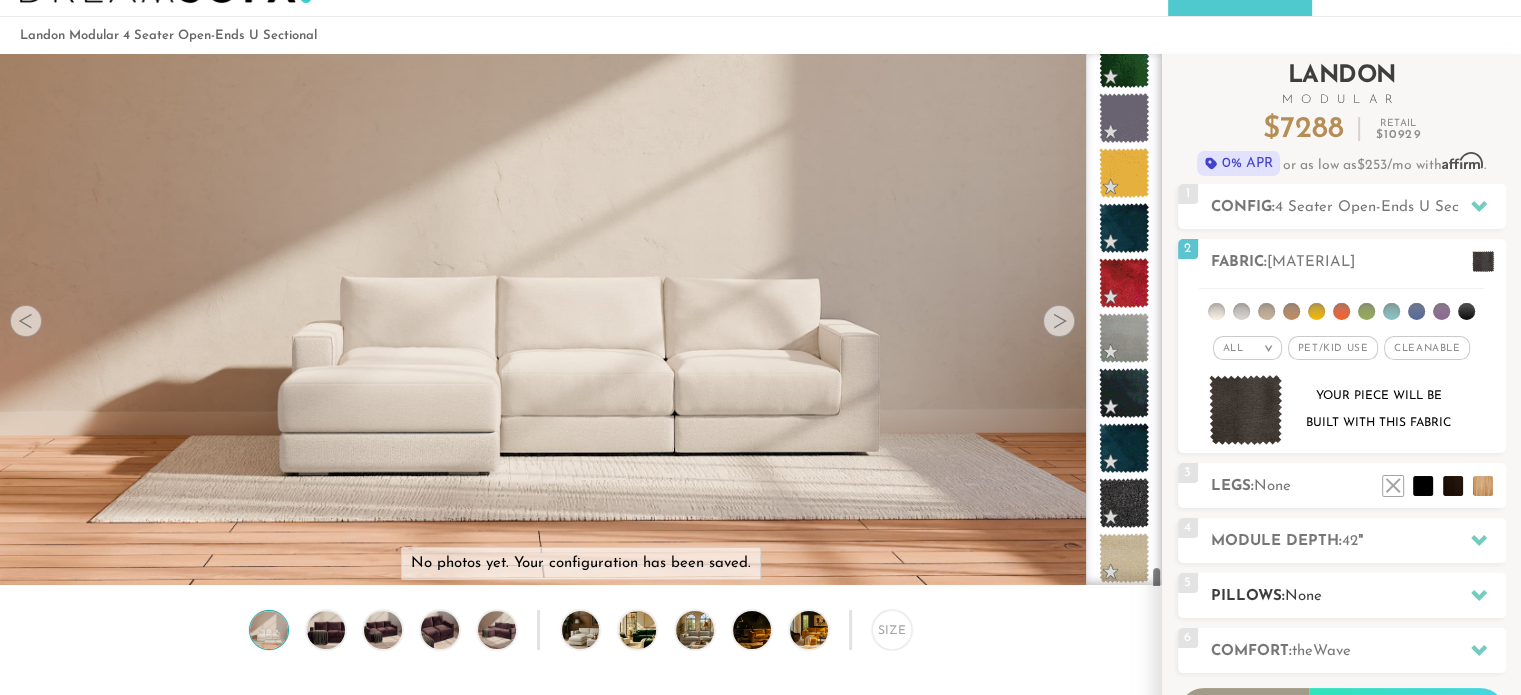 drag, startPoint x: 1154, startPoint y: 331, endPoint x: 1212, endPoint y: 603, distance: 278.11508 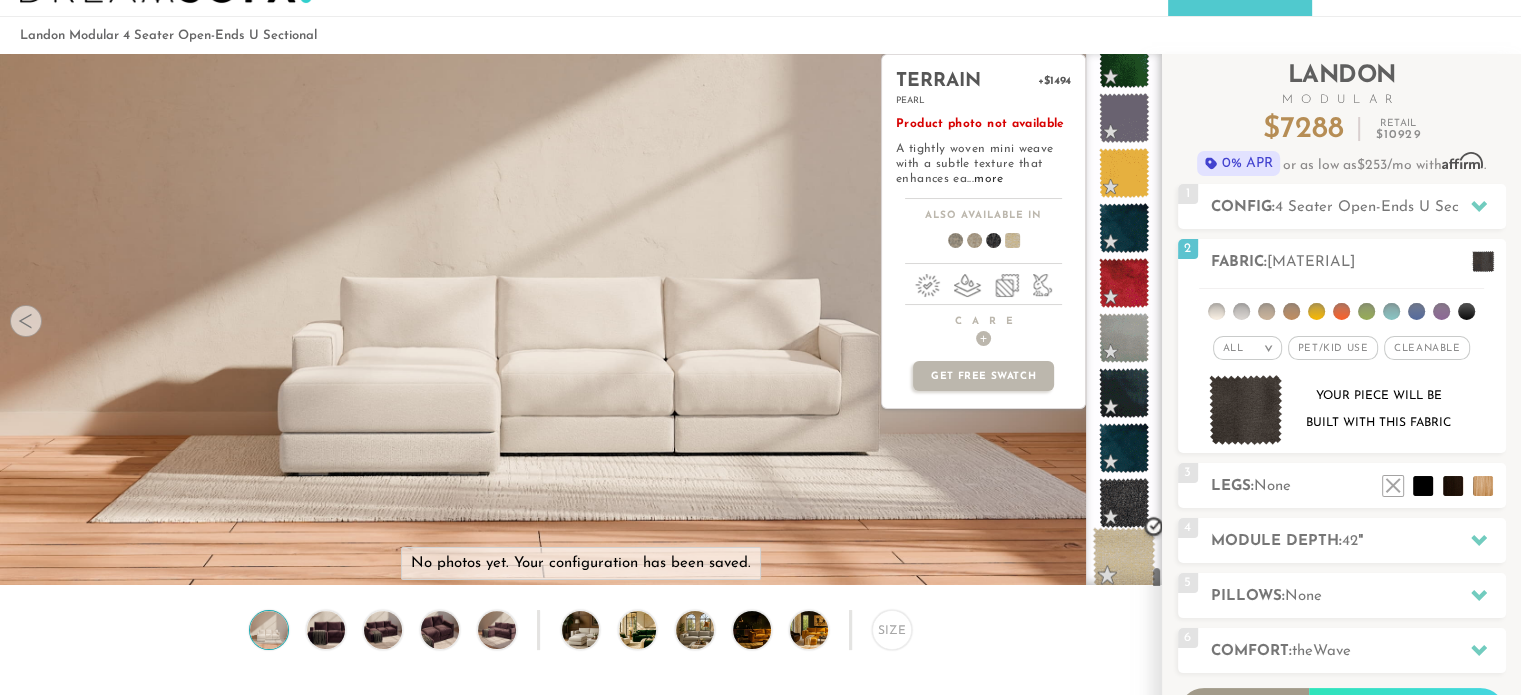 click at bounding box center (1124, 558) 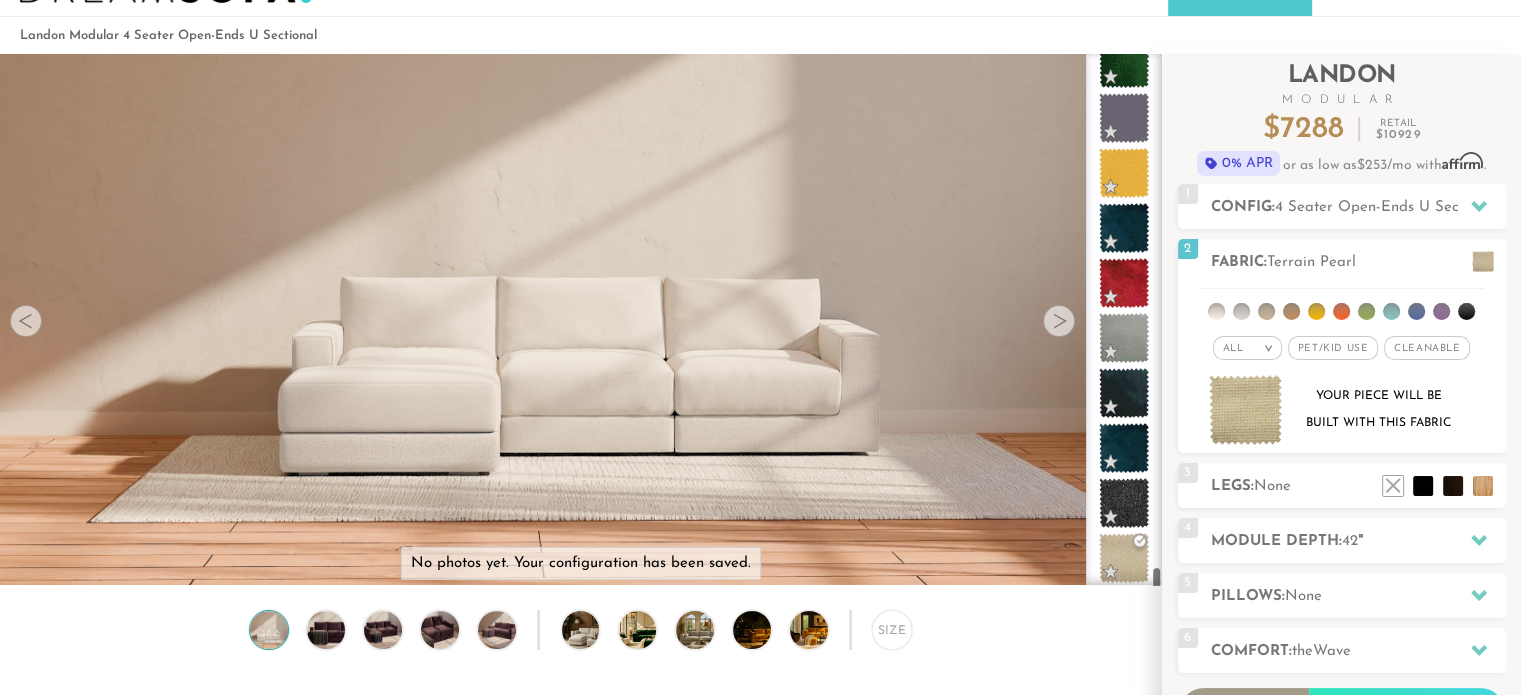 click at bounding box center (1124, -5437) 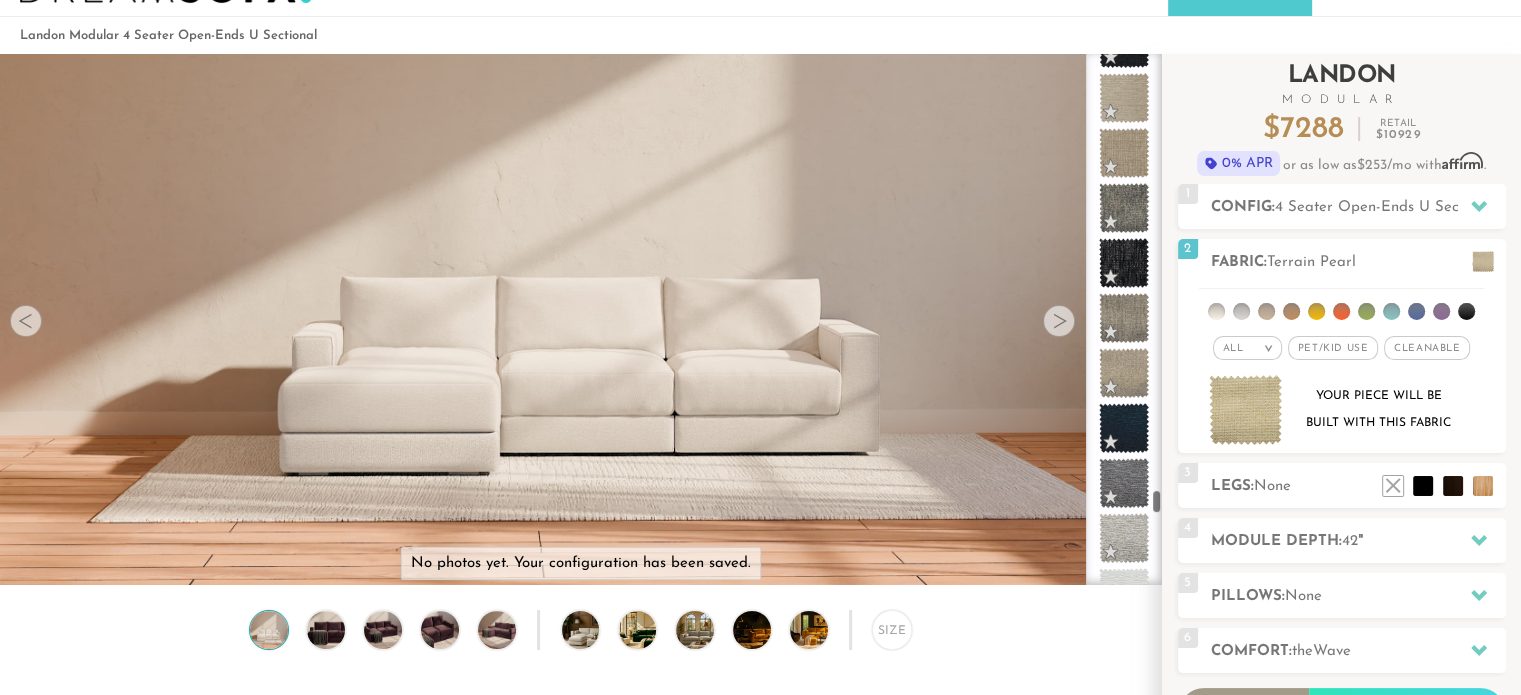 drag, startPoint x: 1155, startPoint y: 578, endPoint x: 1175, endPoint y: 499, distance: 81.49233 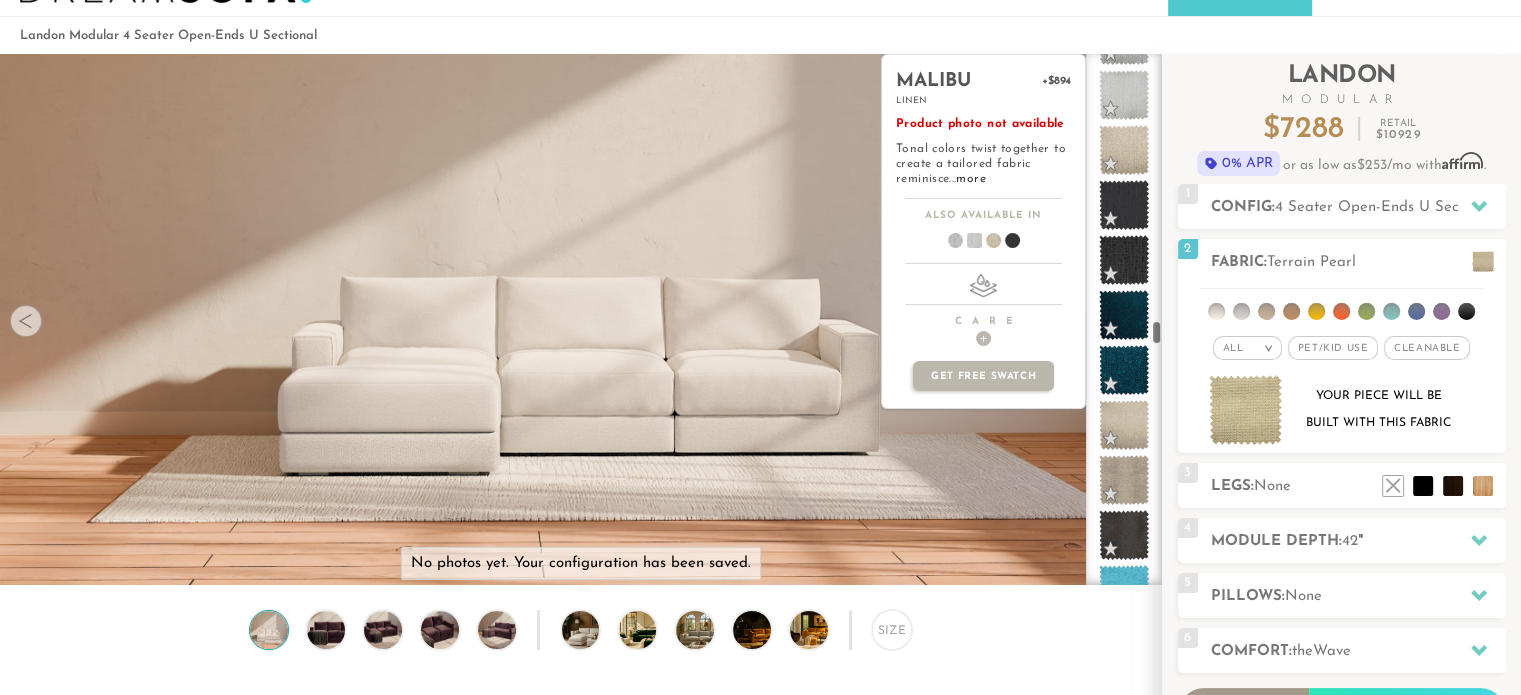 scroll, scrollTop: 5994, scrollLeft: 0, axis: vertical 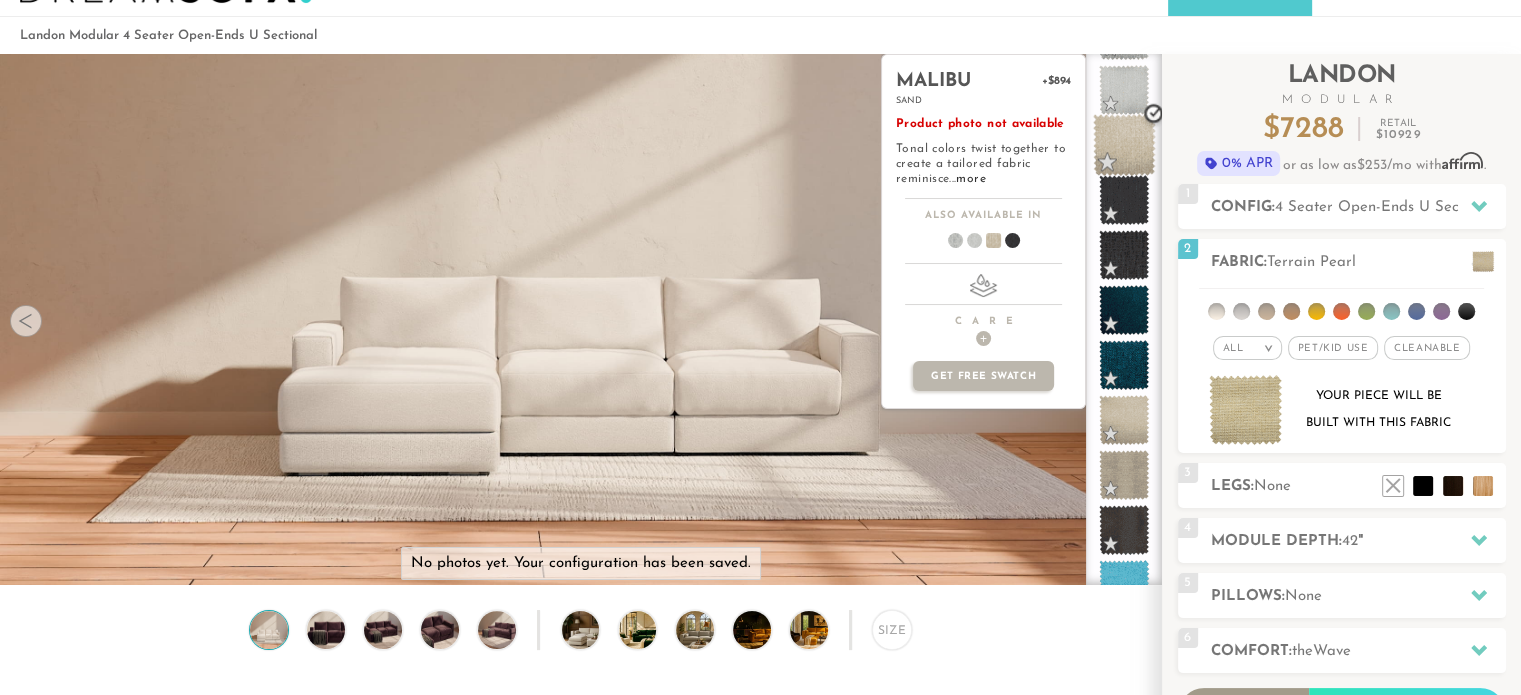 click at bounding box center [1124, 145] 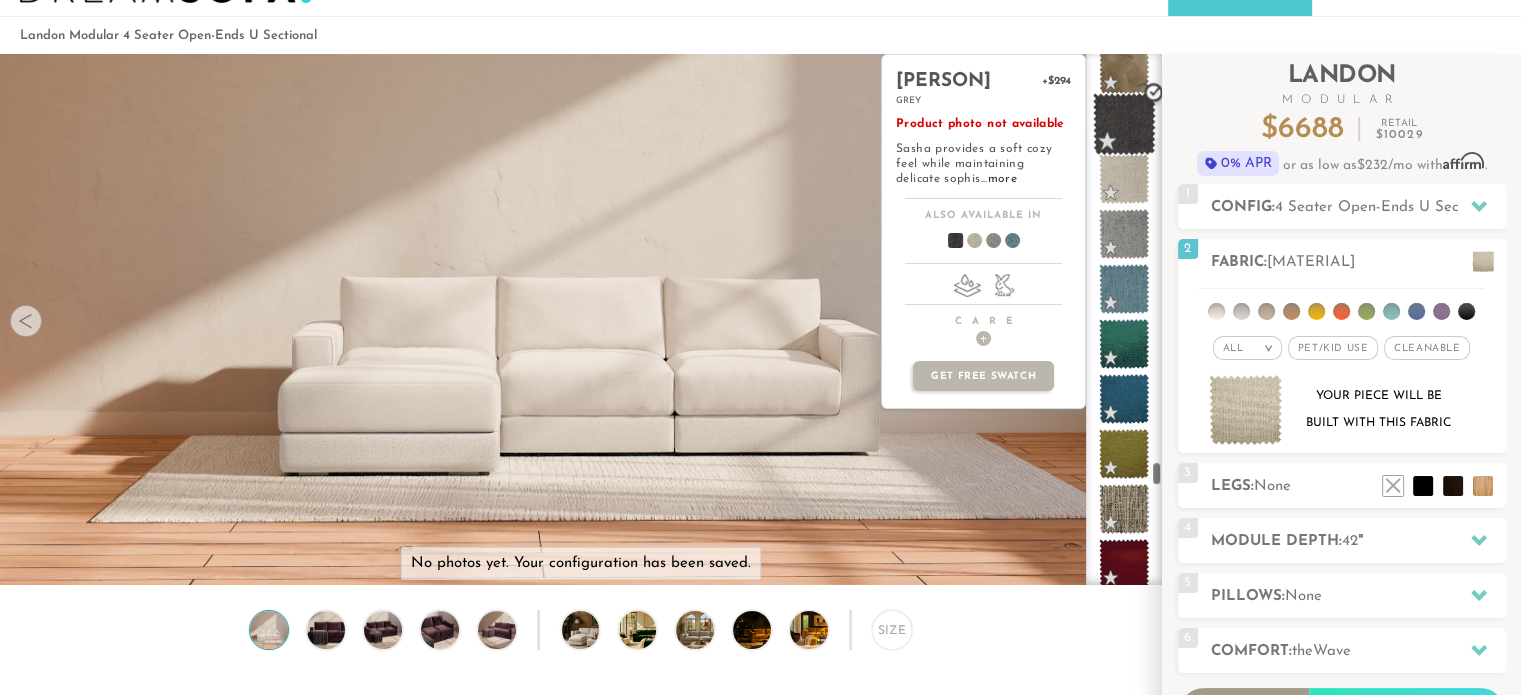 scroll, scrollTop: 9146, scrollLeft: 0, axis: vertical 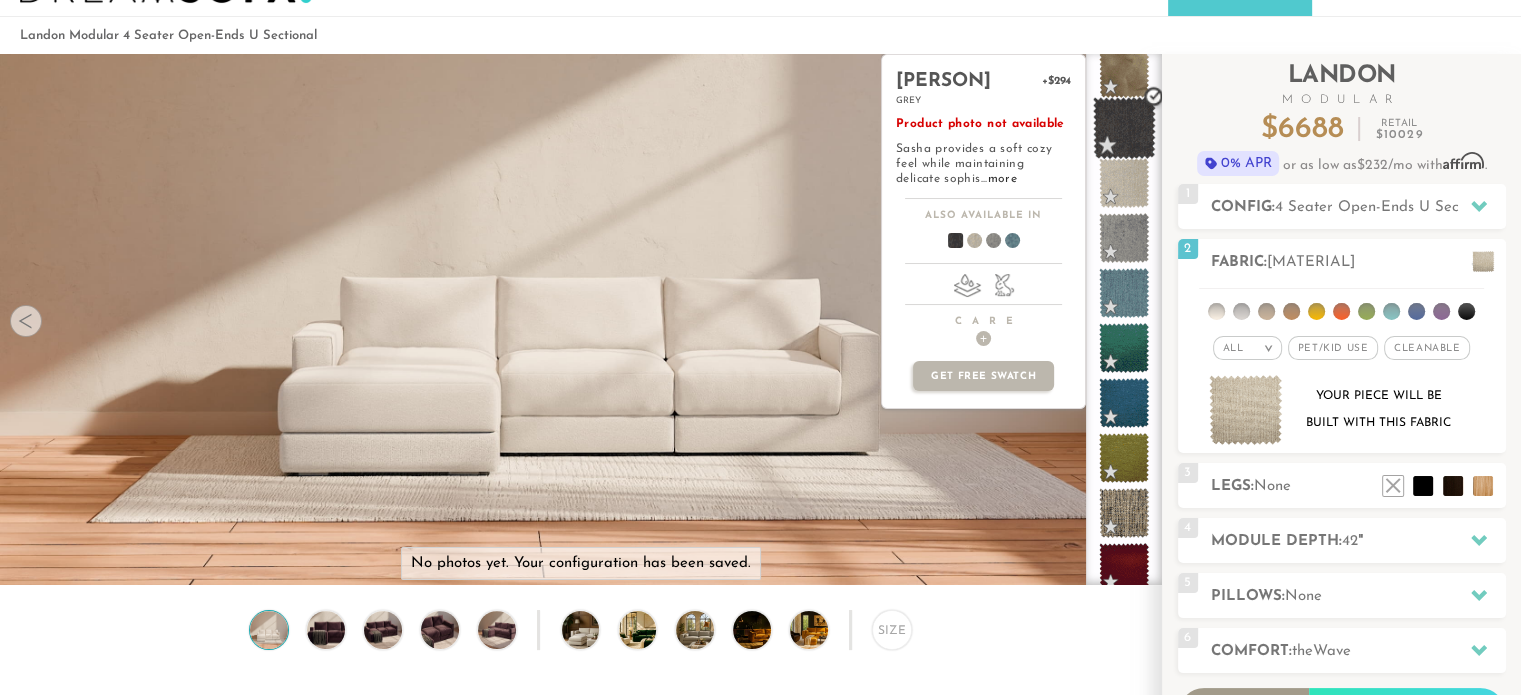 click at bounding box center (1124, 128) 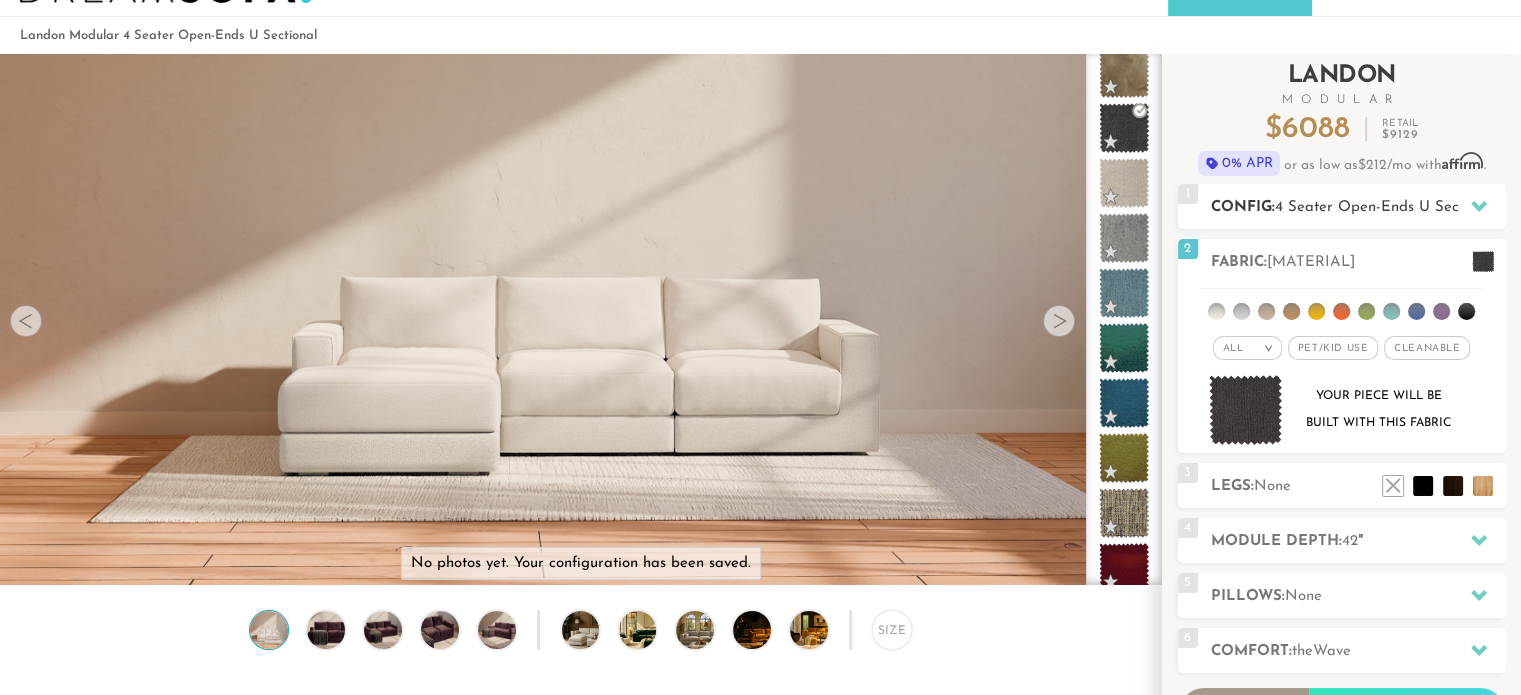 click at bounding box center [1479, 206] 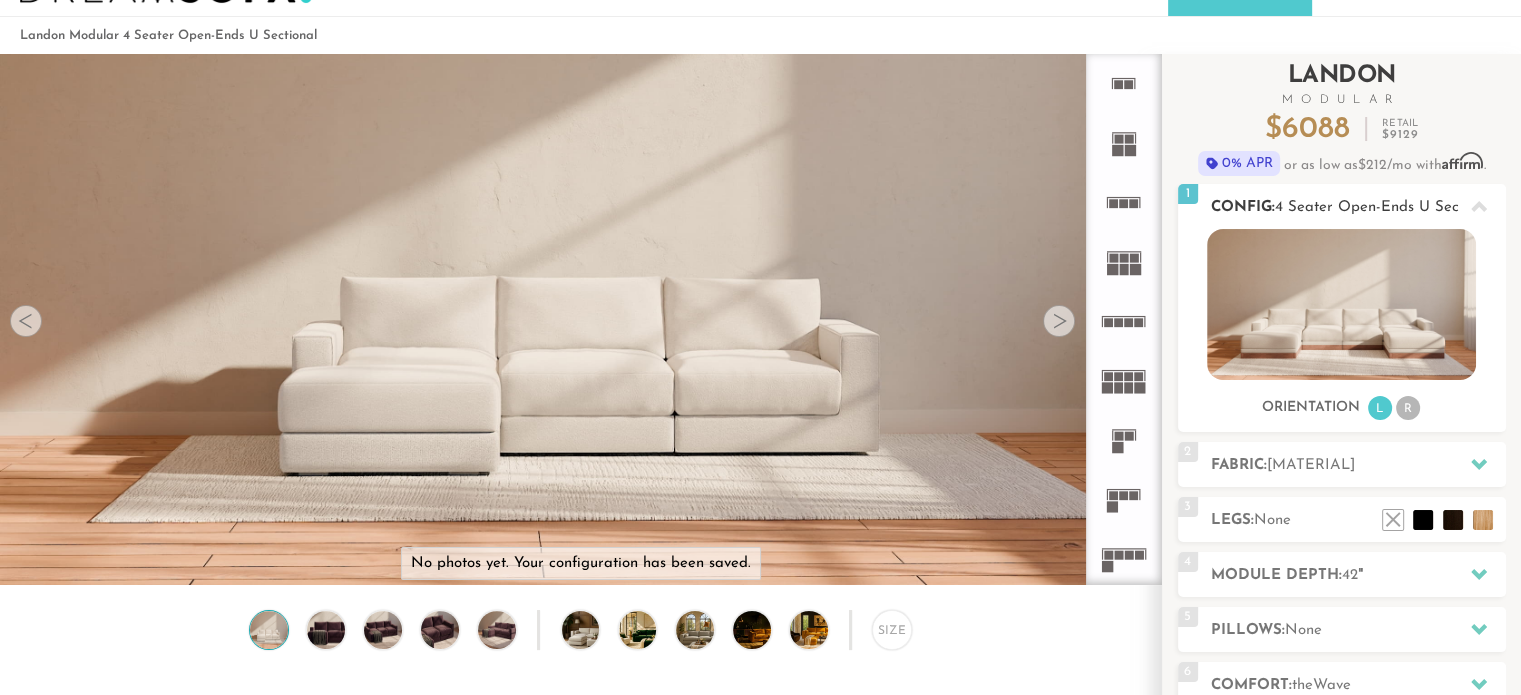 click at bounding box center (1341, 304) 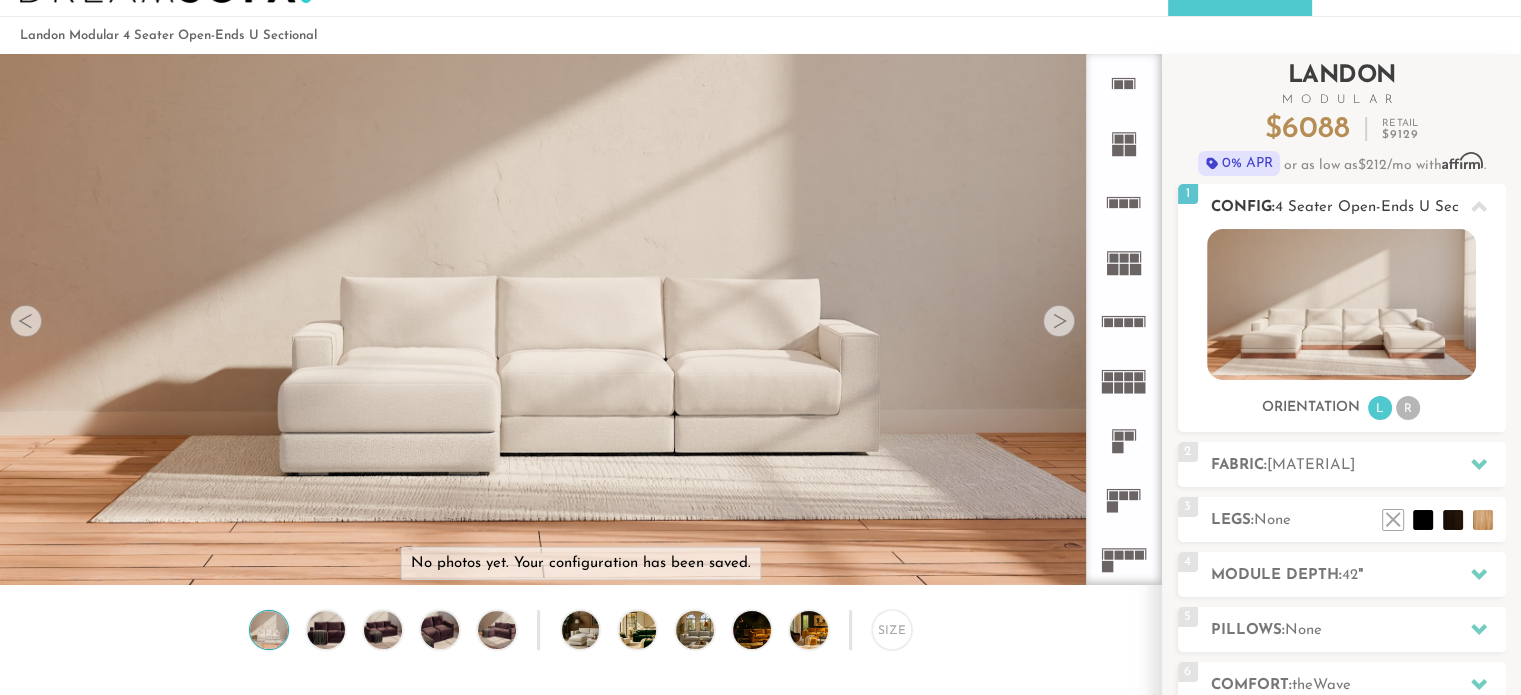 click on "R" at bounding box center (1408, 408) 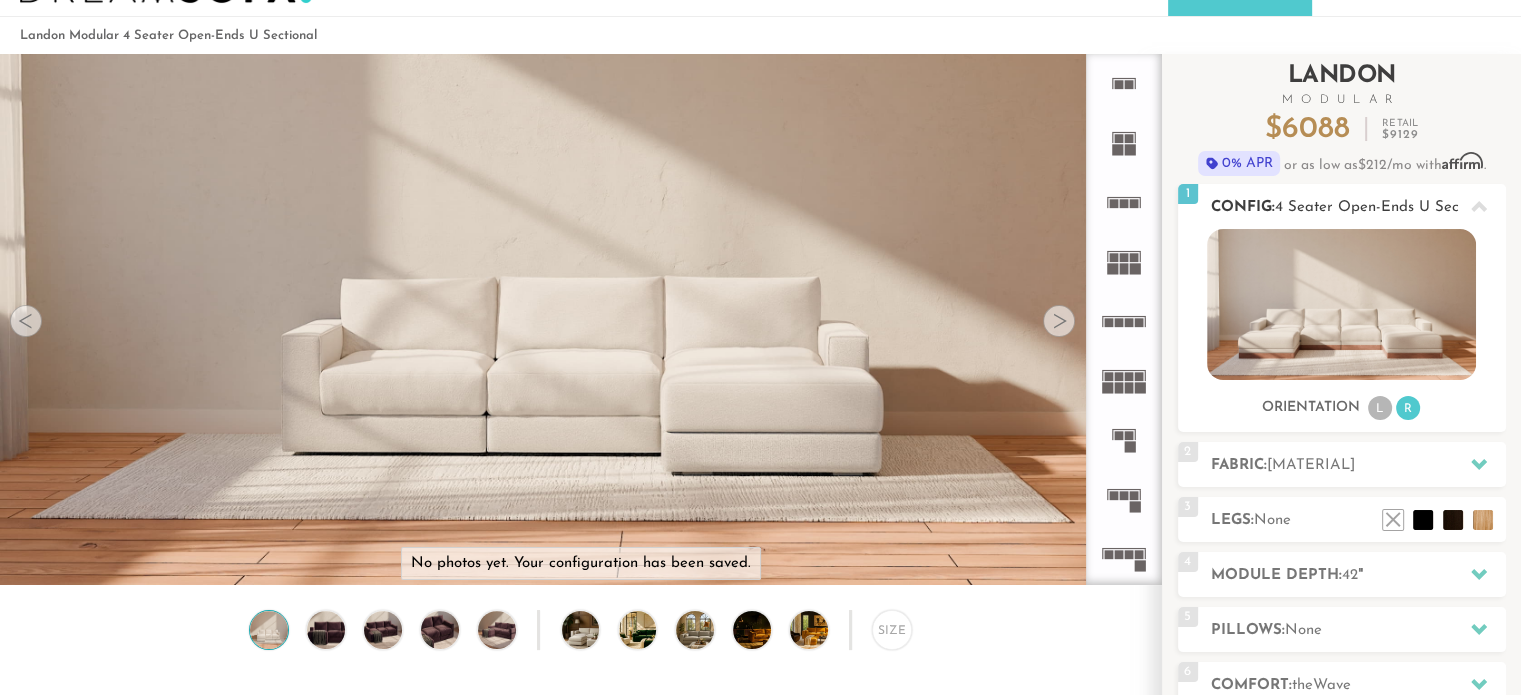 click on "L" at bounding box center (1380, 408) 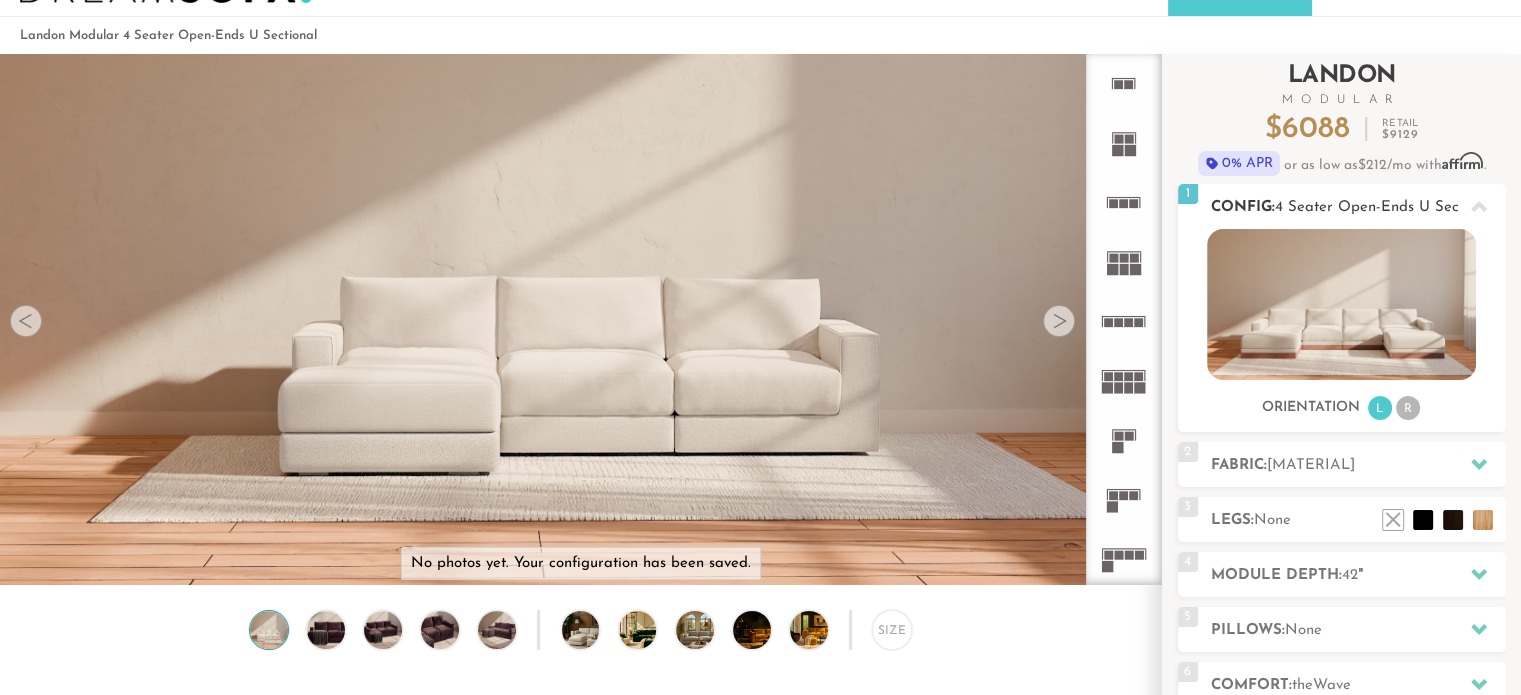 click at bounding box center (1341, 304) 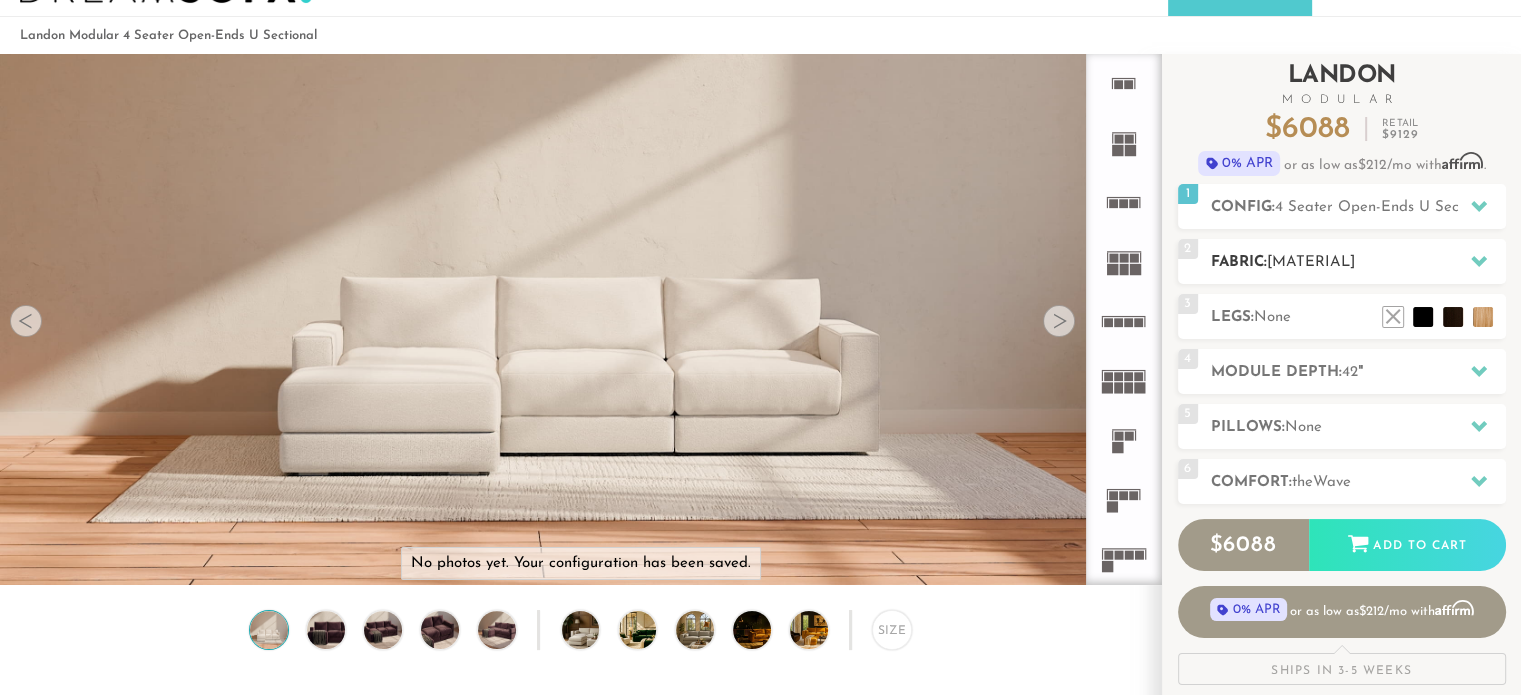 click on "Fabric:  Sasha Grey" at bounding box center (1358, 262) 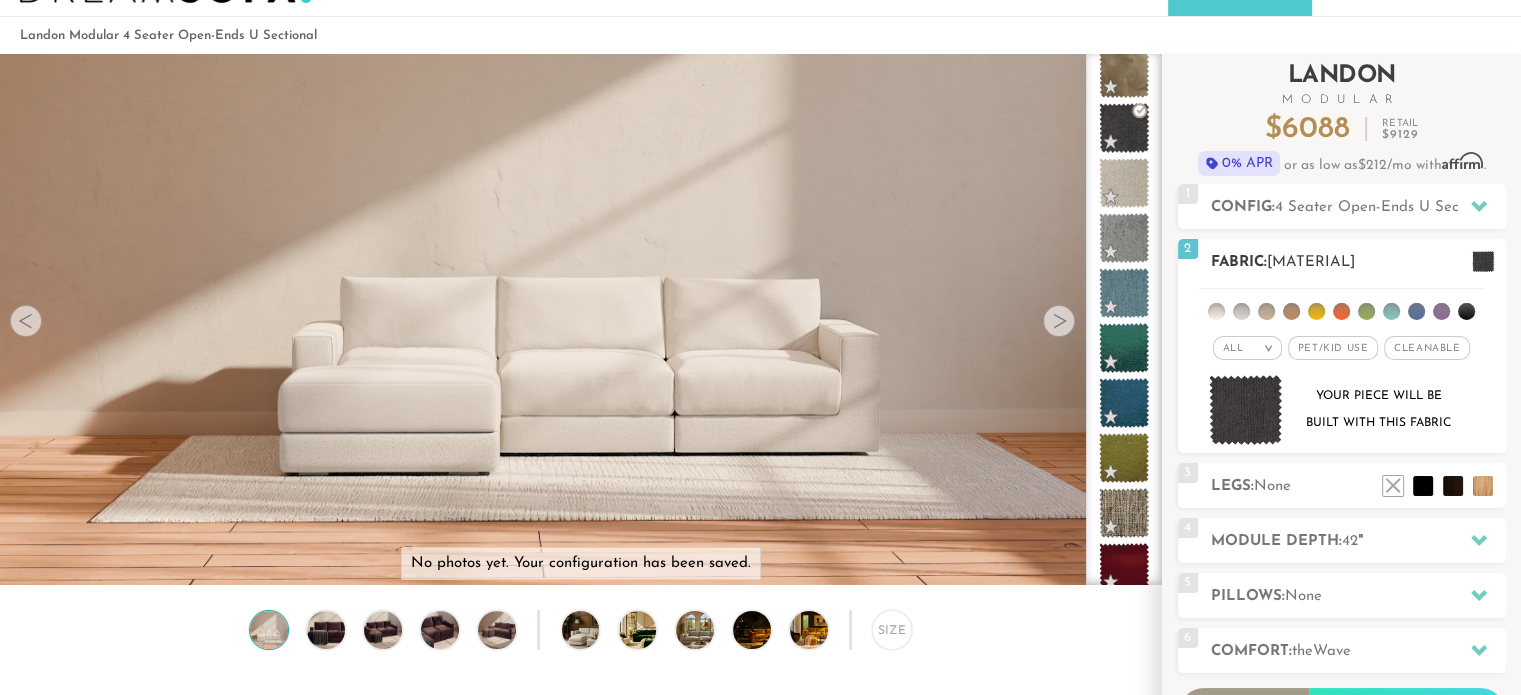 click on "Pet/Kid Use x" at bounding box center (1333, 348) 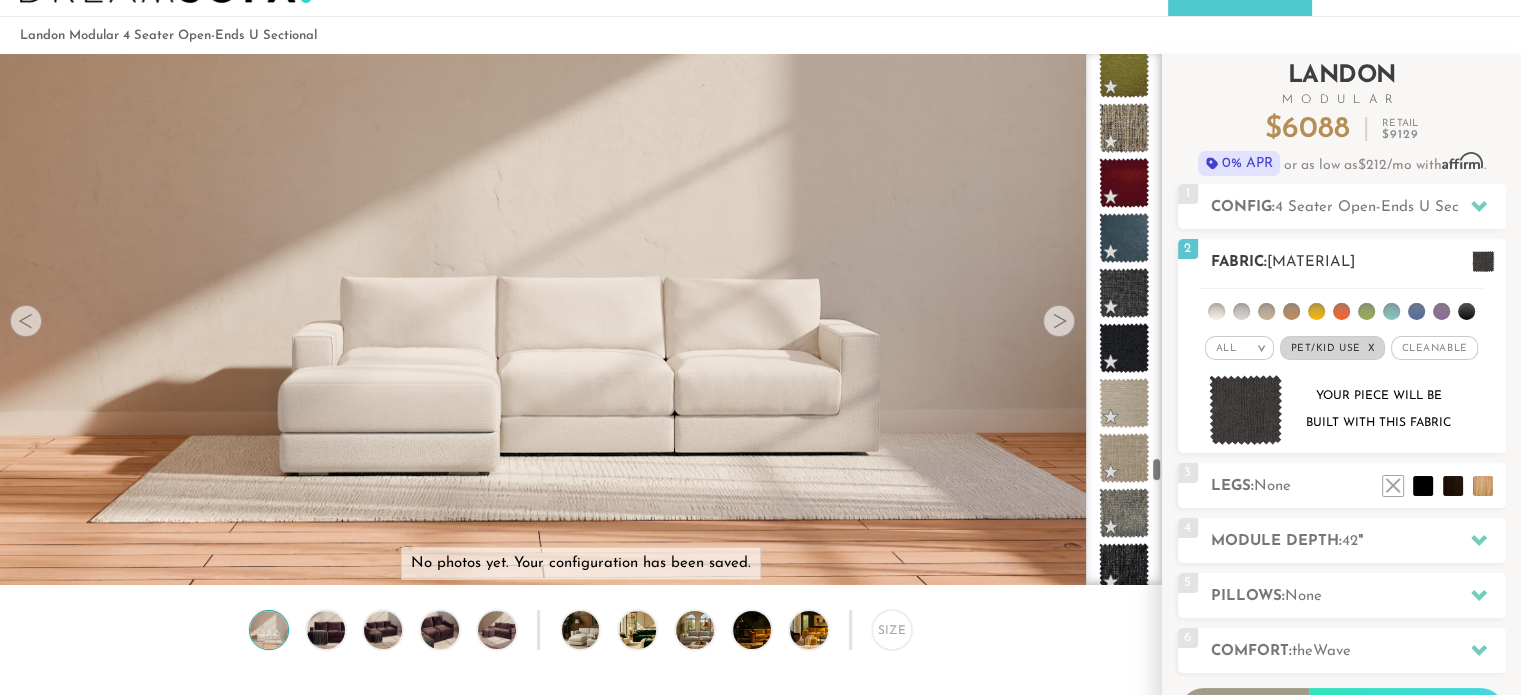 scroll, scrollTop: 8760, scrollLeft: 0, axis: vertical 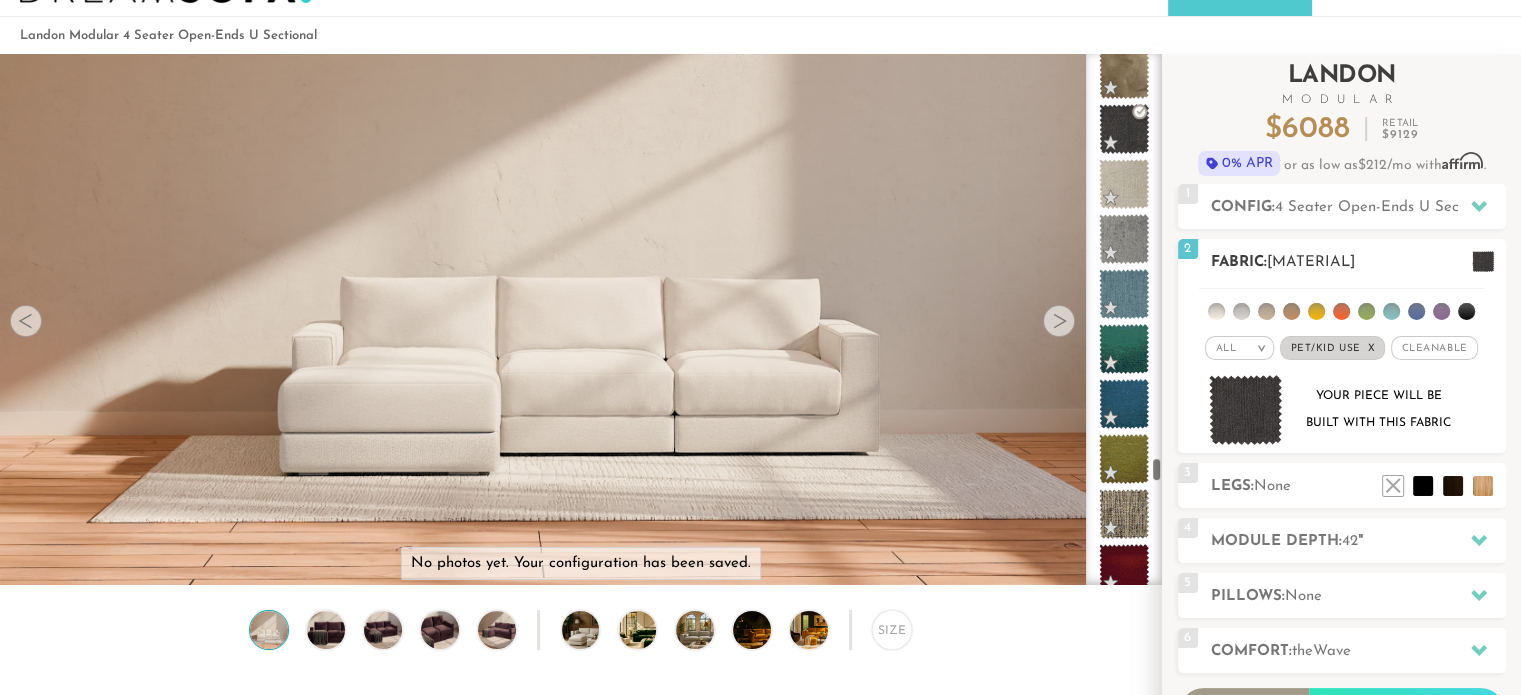 click on "Cleanable x" at bounding box center [1434, 348] 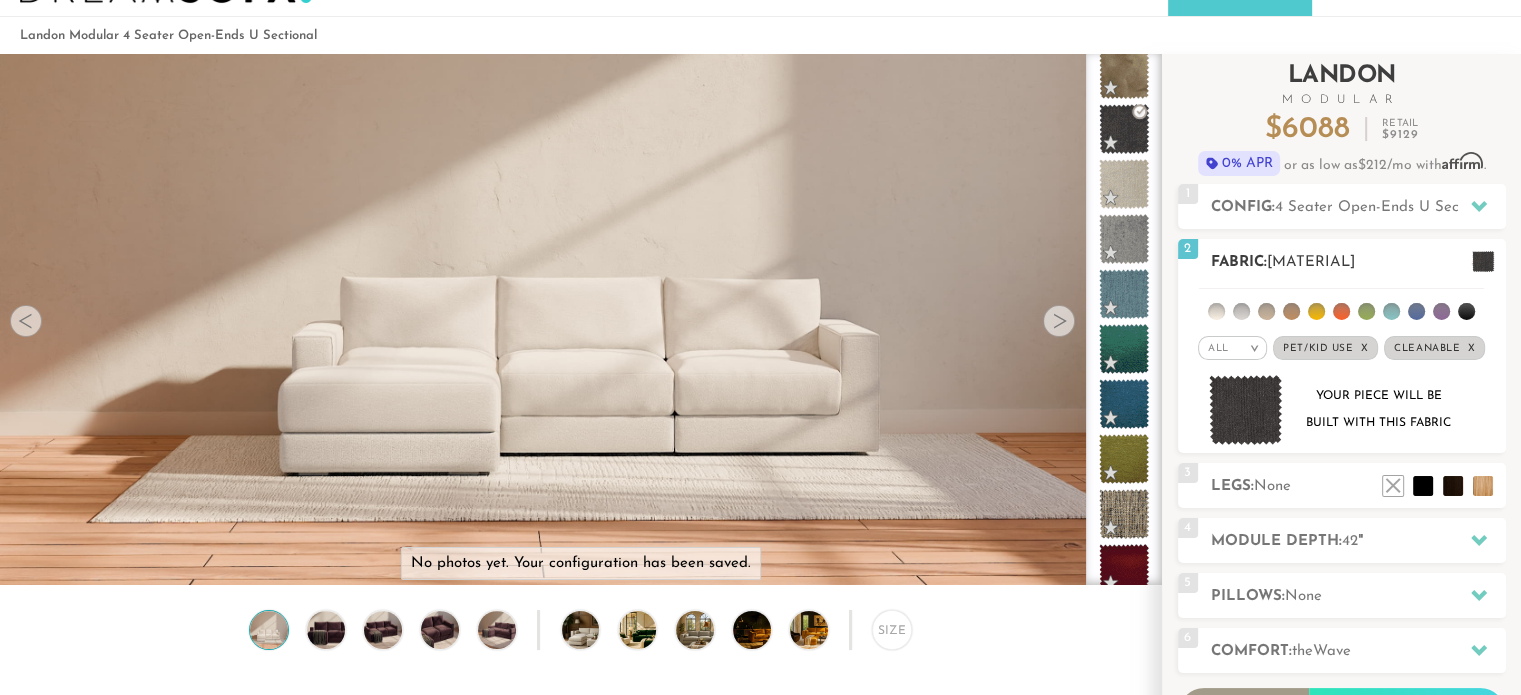 click on "All >" at bounding box center (1232, 348) 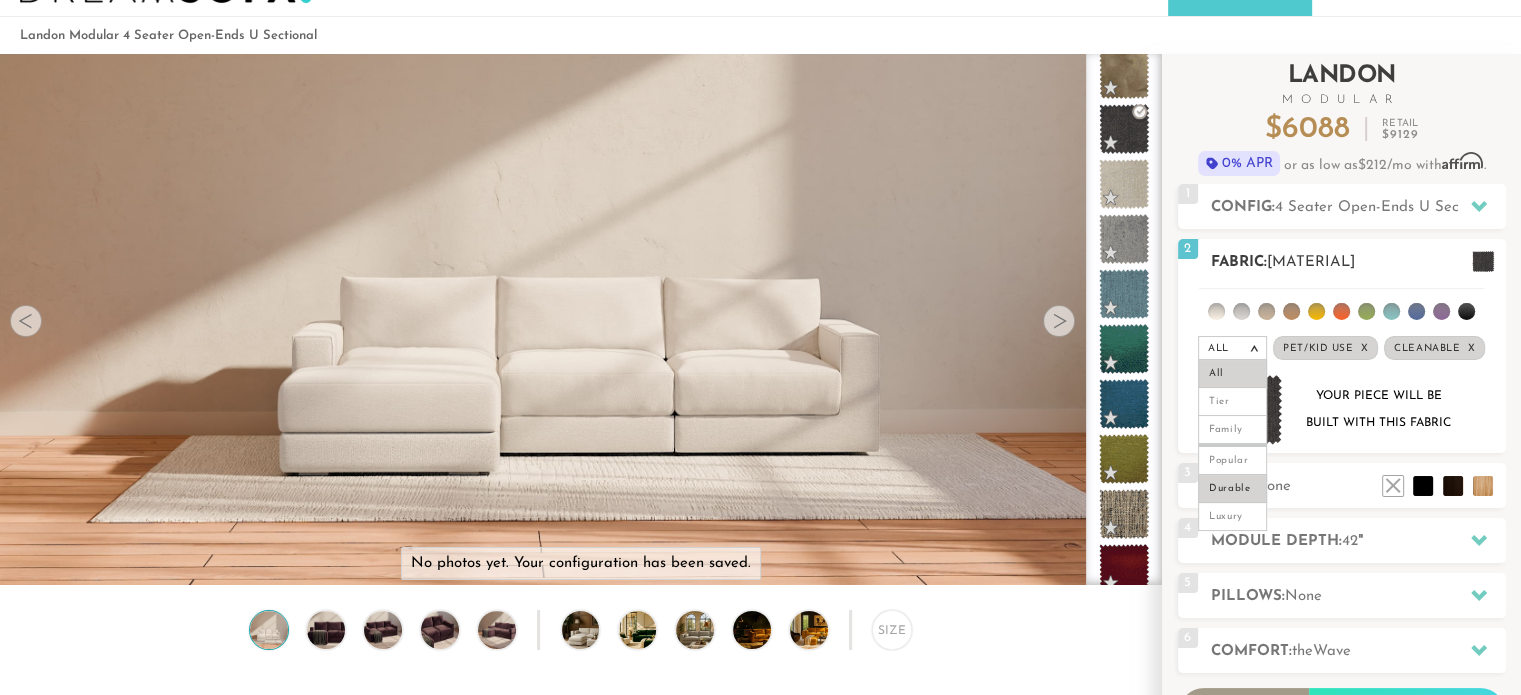 click on "Durable" at bounding box center [1232, 489] 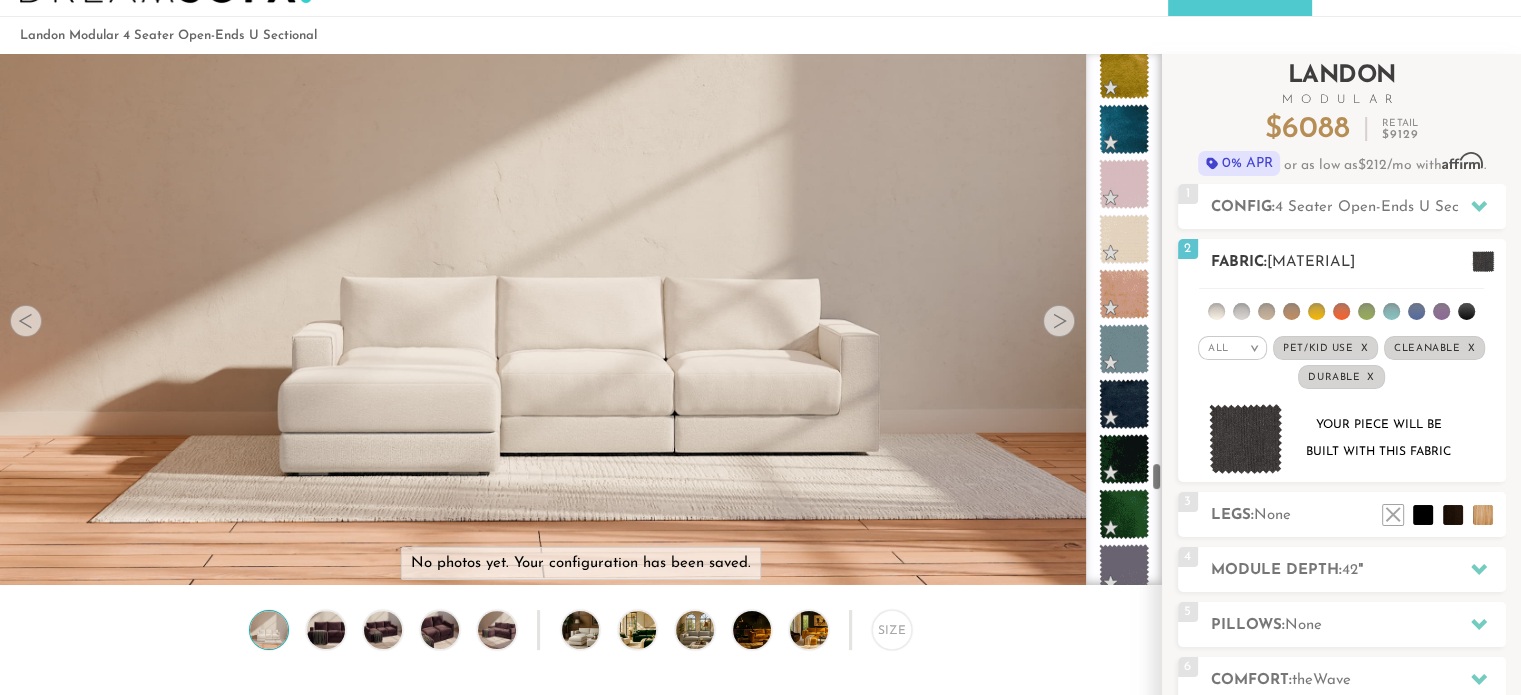 scroll, scrollTop: 7386, scrollLeft: 0, axis: vertical 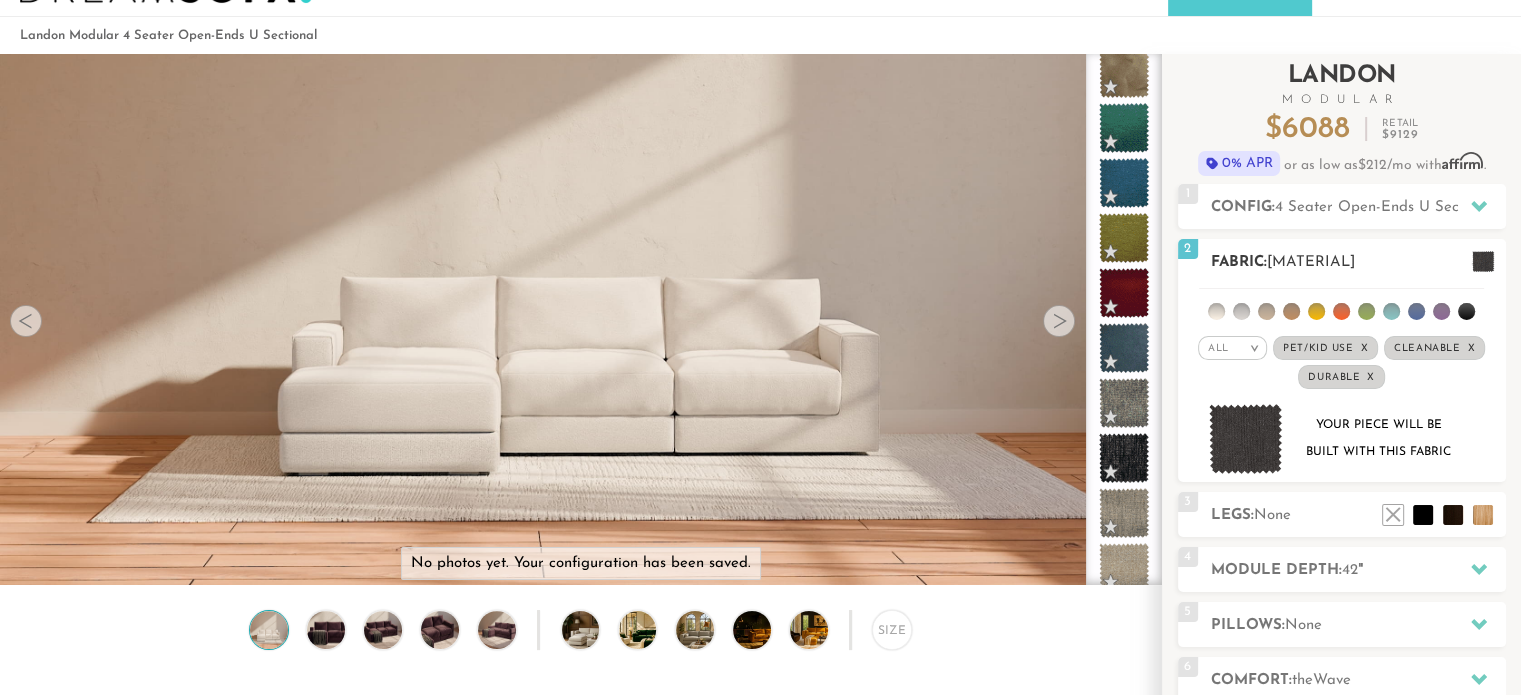 click on "All" at bounding box center [1218, 348] 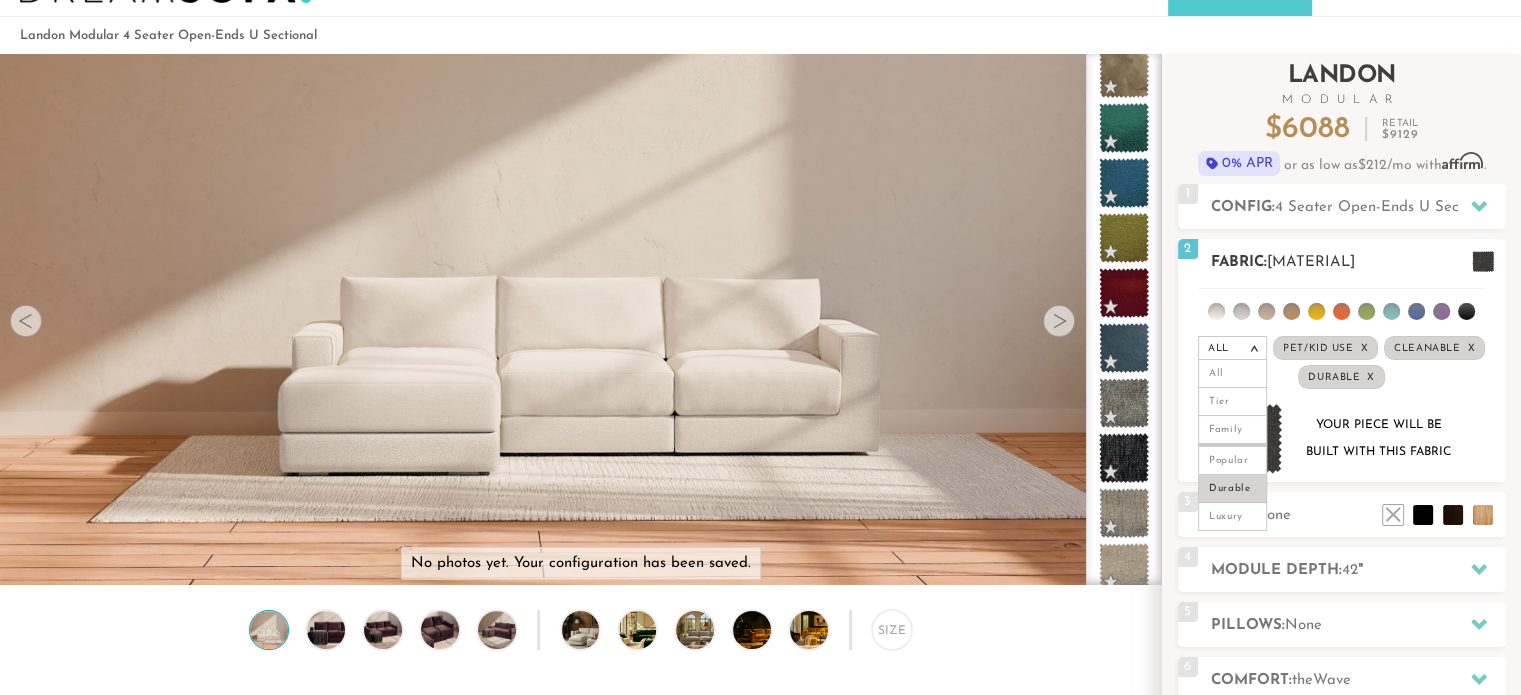 click on "Durable" at bounding box center (1232, 489) 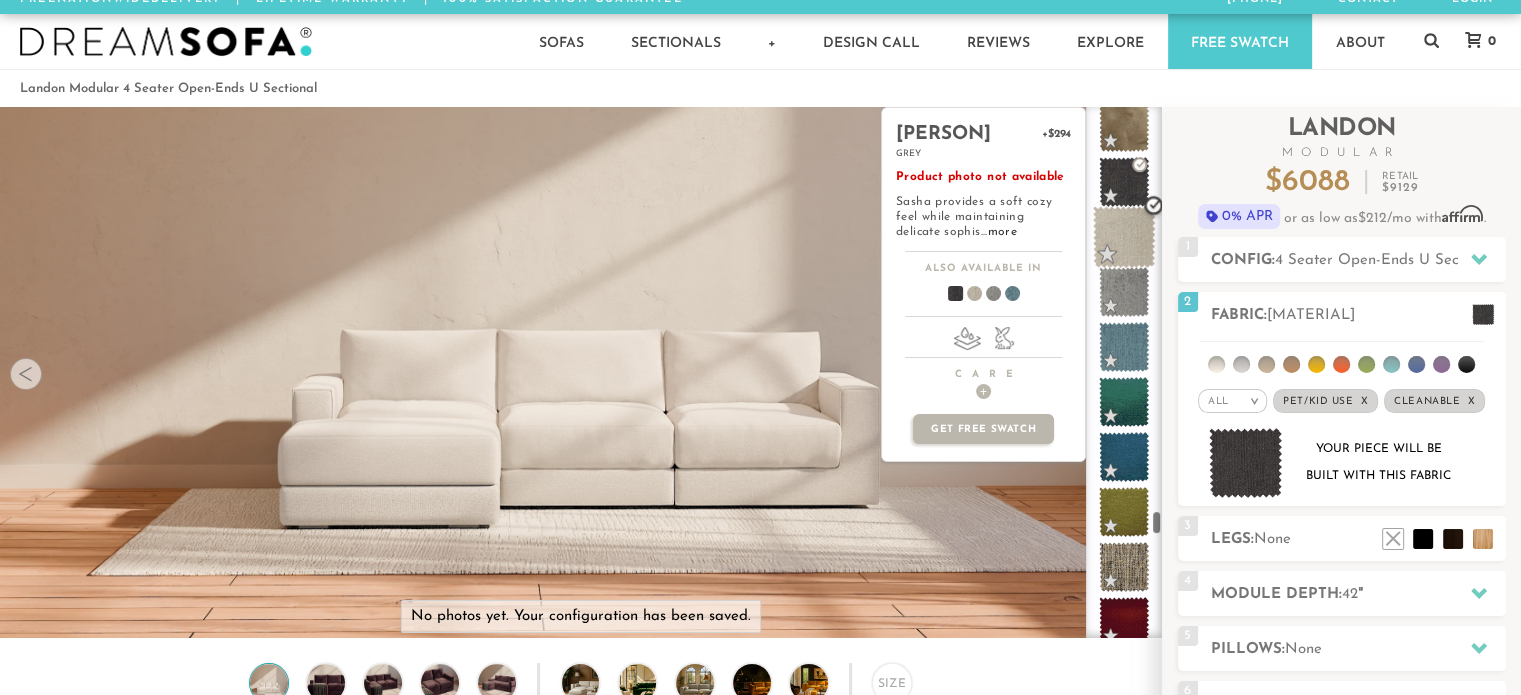 scroll, scrollTop: 0, scrollLeft: 0, axis: both 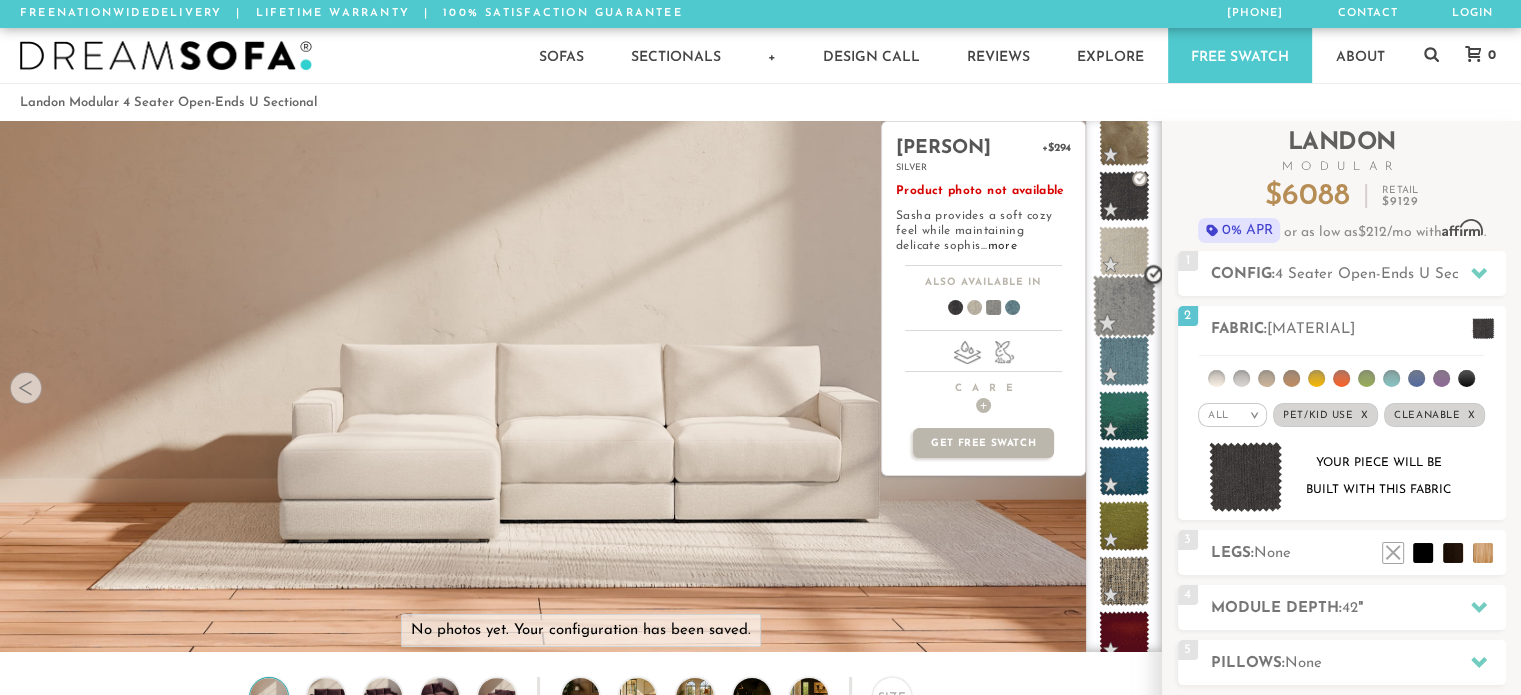click at bounding box center [1124, 306] 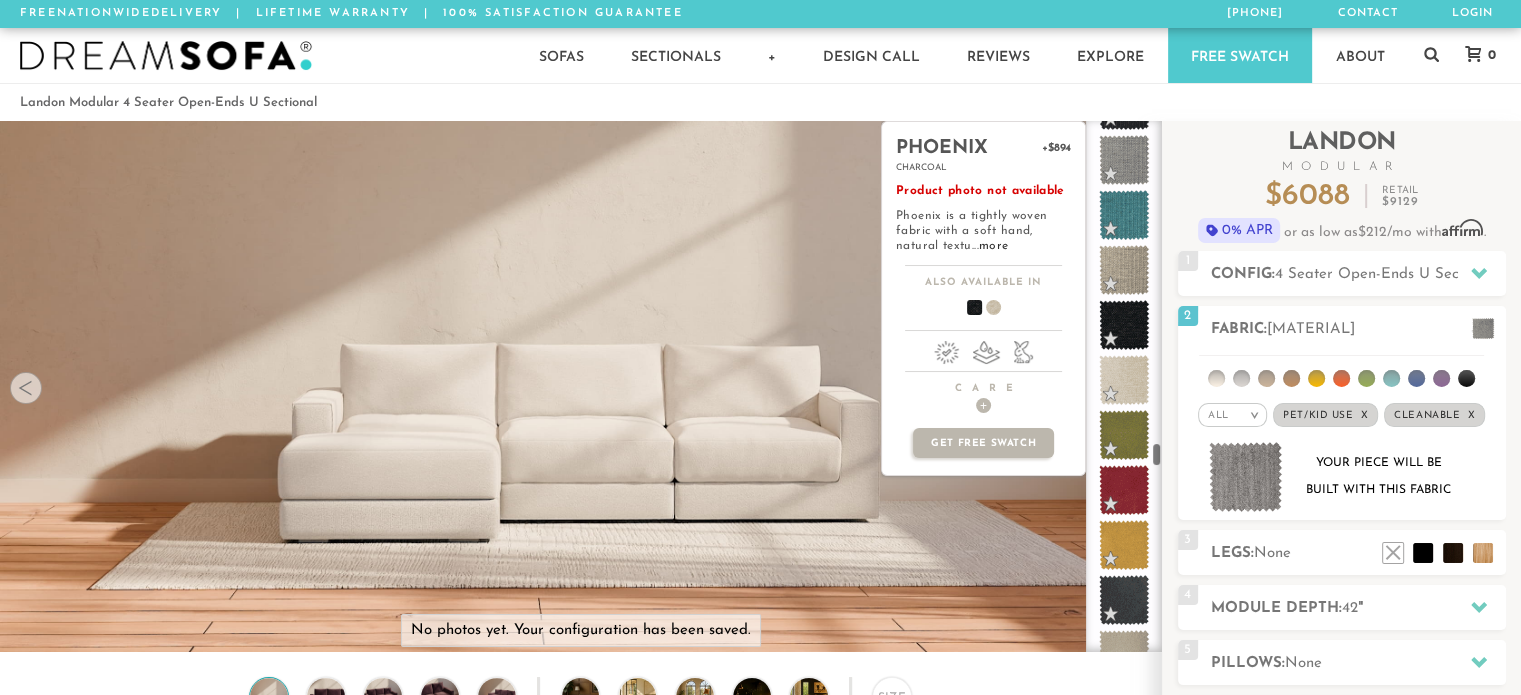 scroll, scrollTop: 6980, scrollLeft: 0, axis: vertical 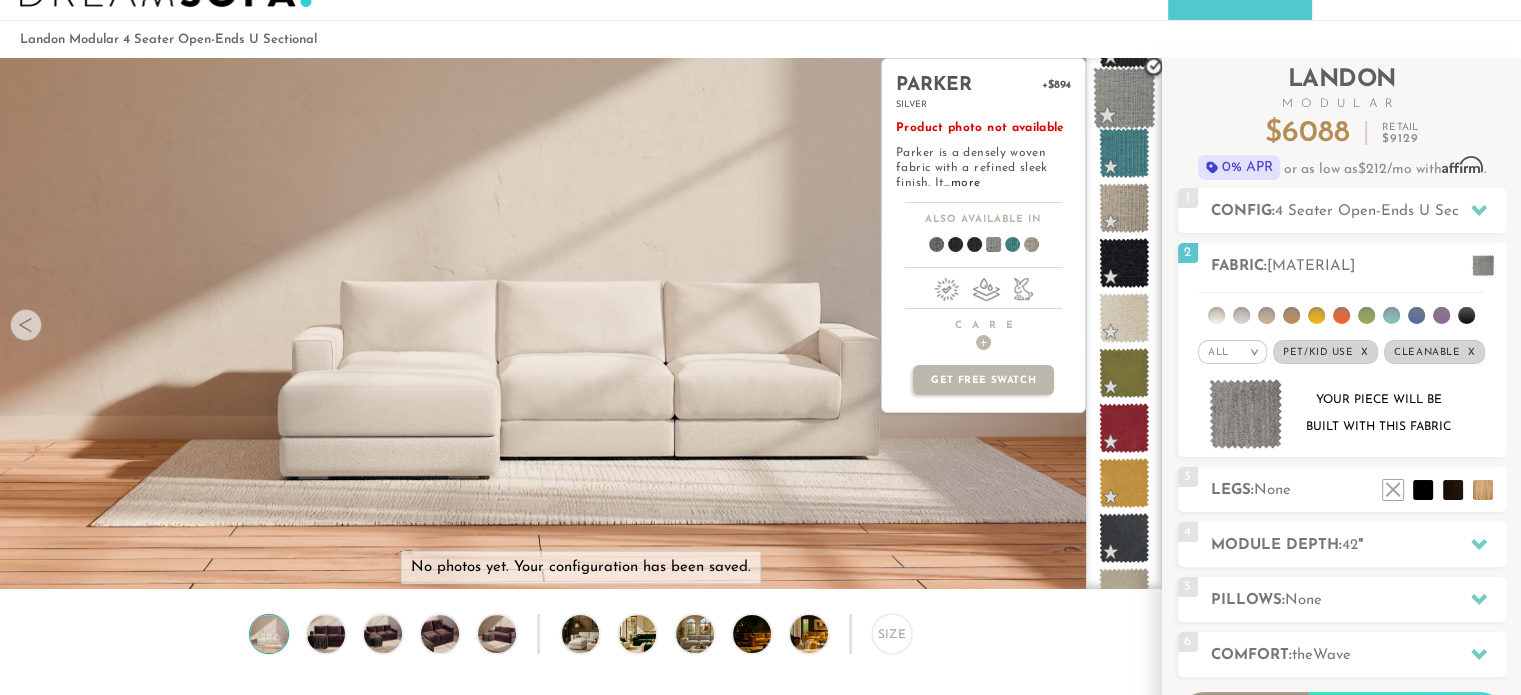 click at bounding box center [1124, 98] 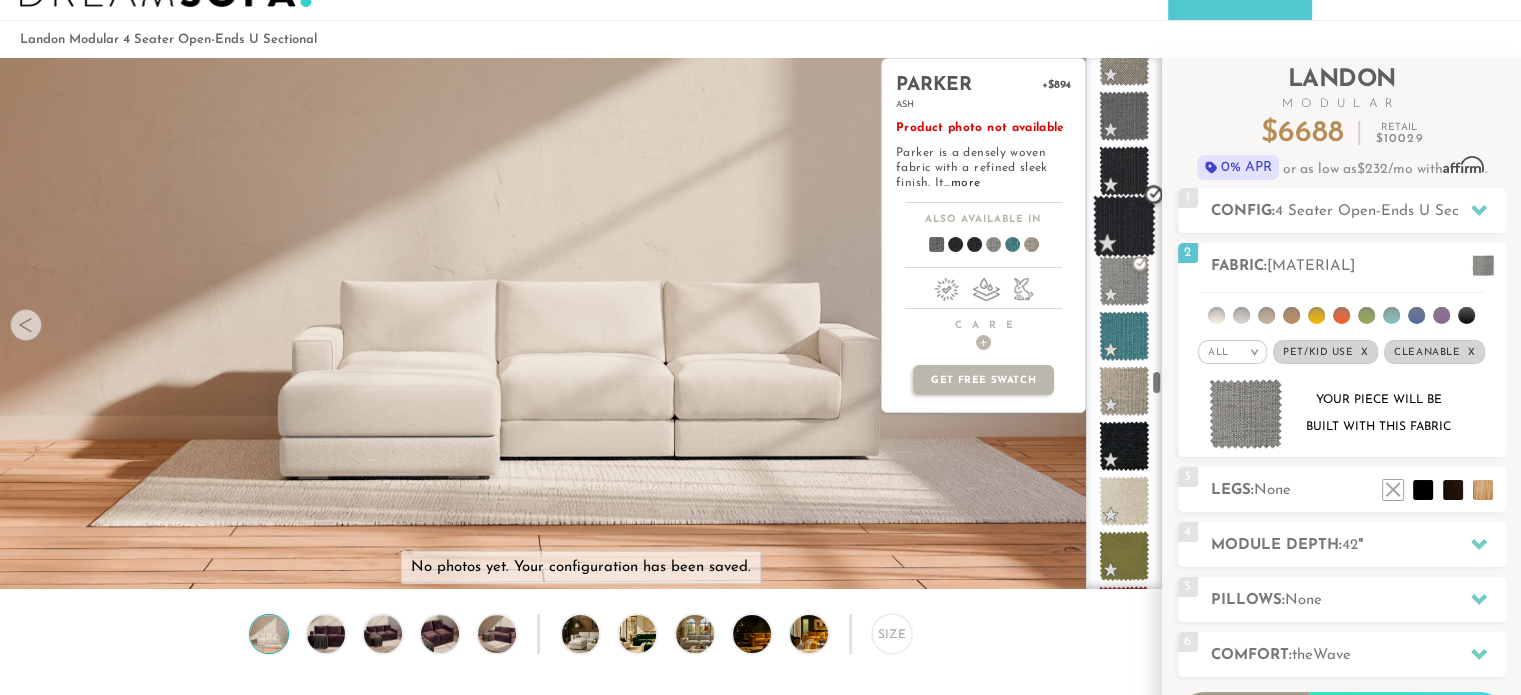 scroll, scrollTop: 6793, scrollLeft: 0, axis: vertical 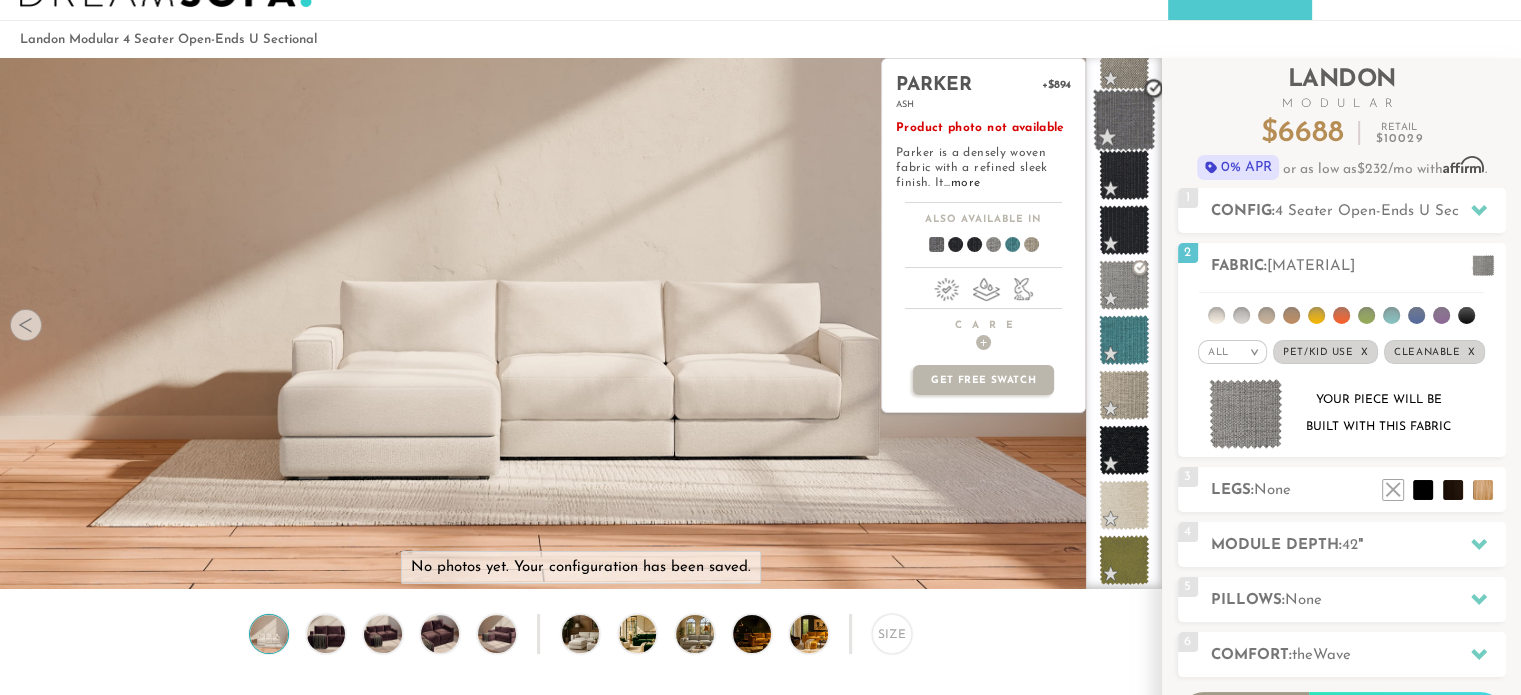 click at bounding box center [1124, 120] 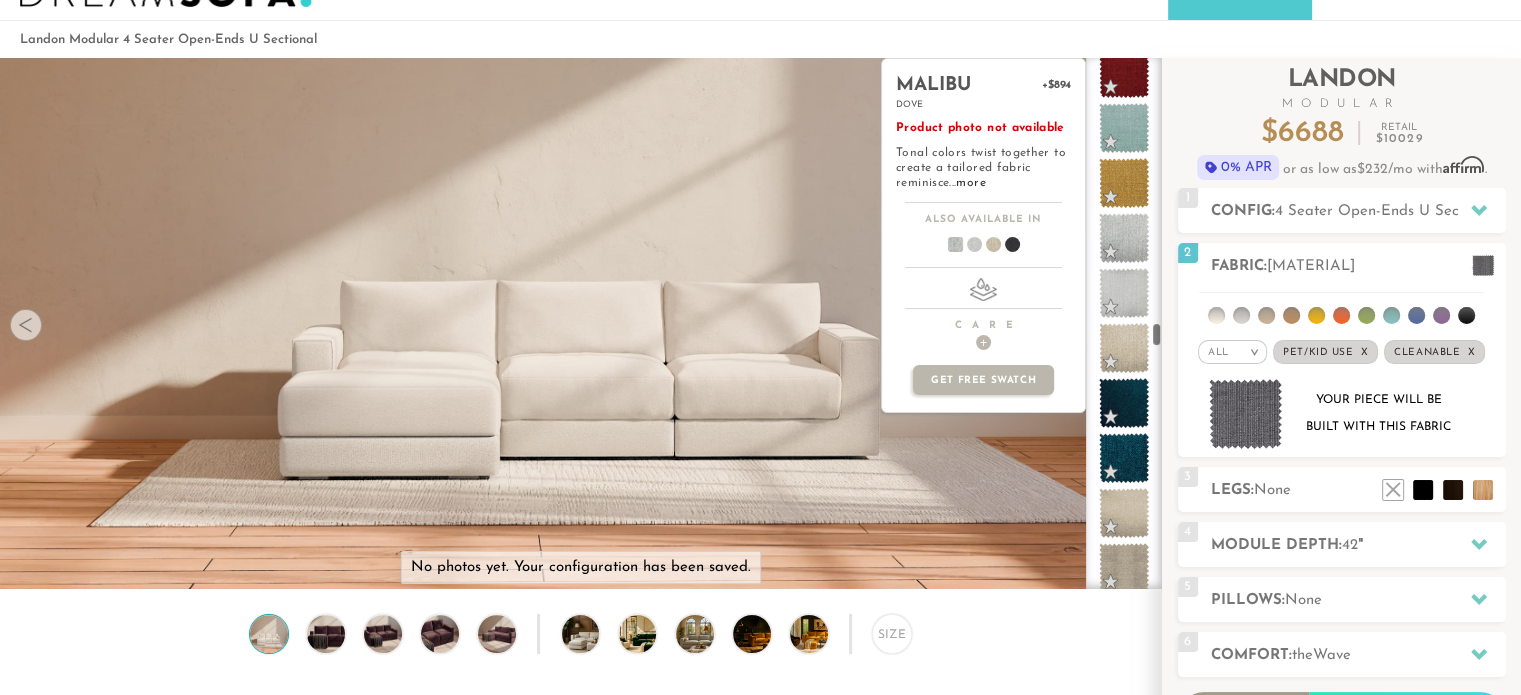 scroll, scrollTop: 5736, scrollLeft: 0, axis: vertical 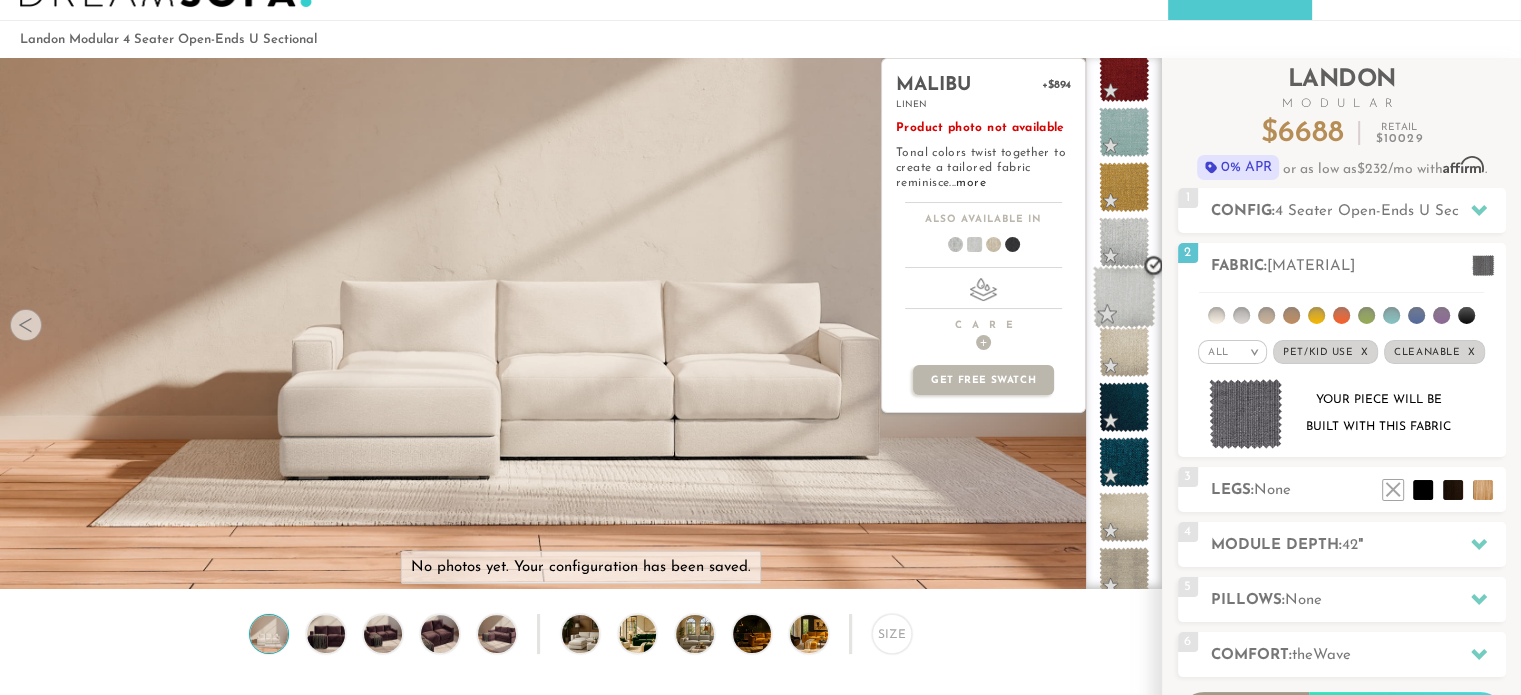 click at bounding box center [1124, 297] 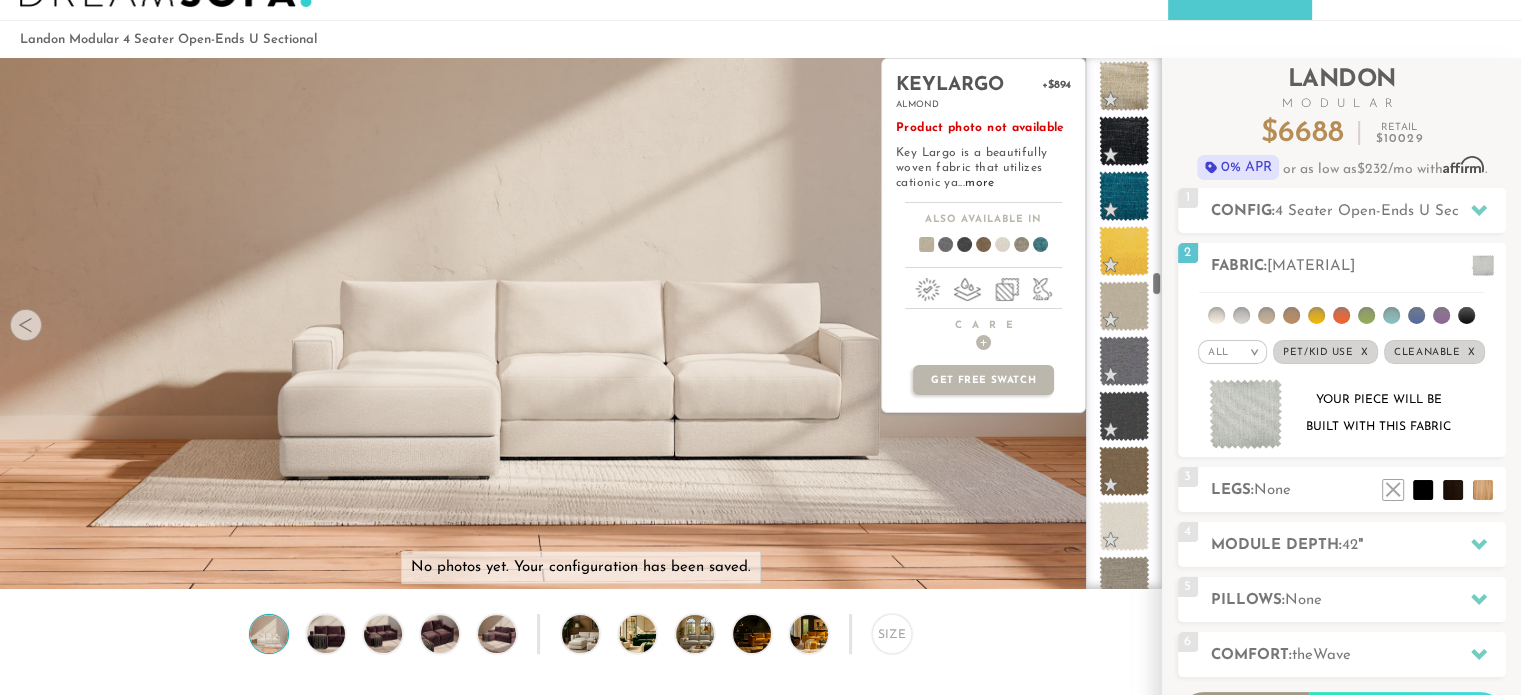 scroll, scrollTop: 4622, scrollLeft: 0, axis: vertical 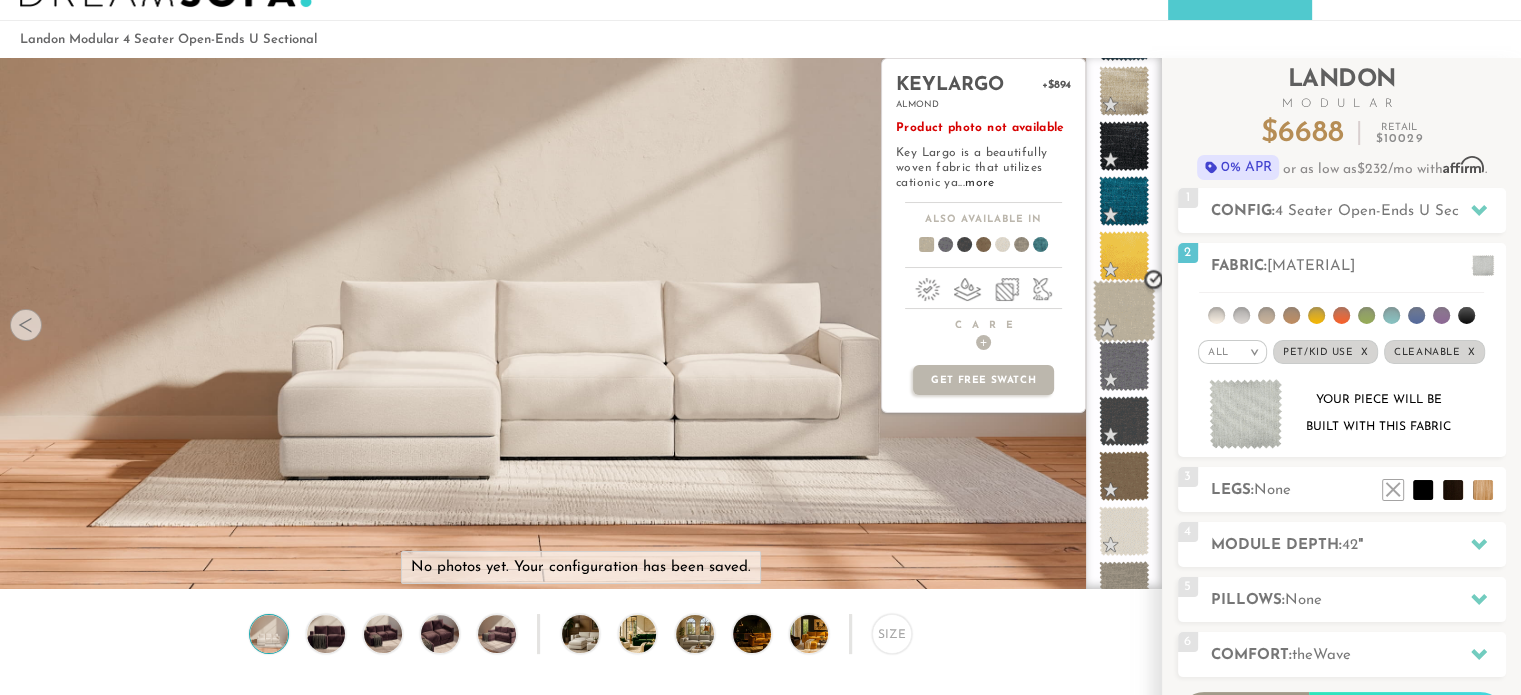 click at bounding box center [1124, 311] 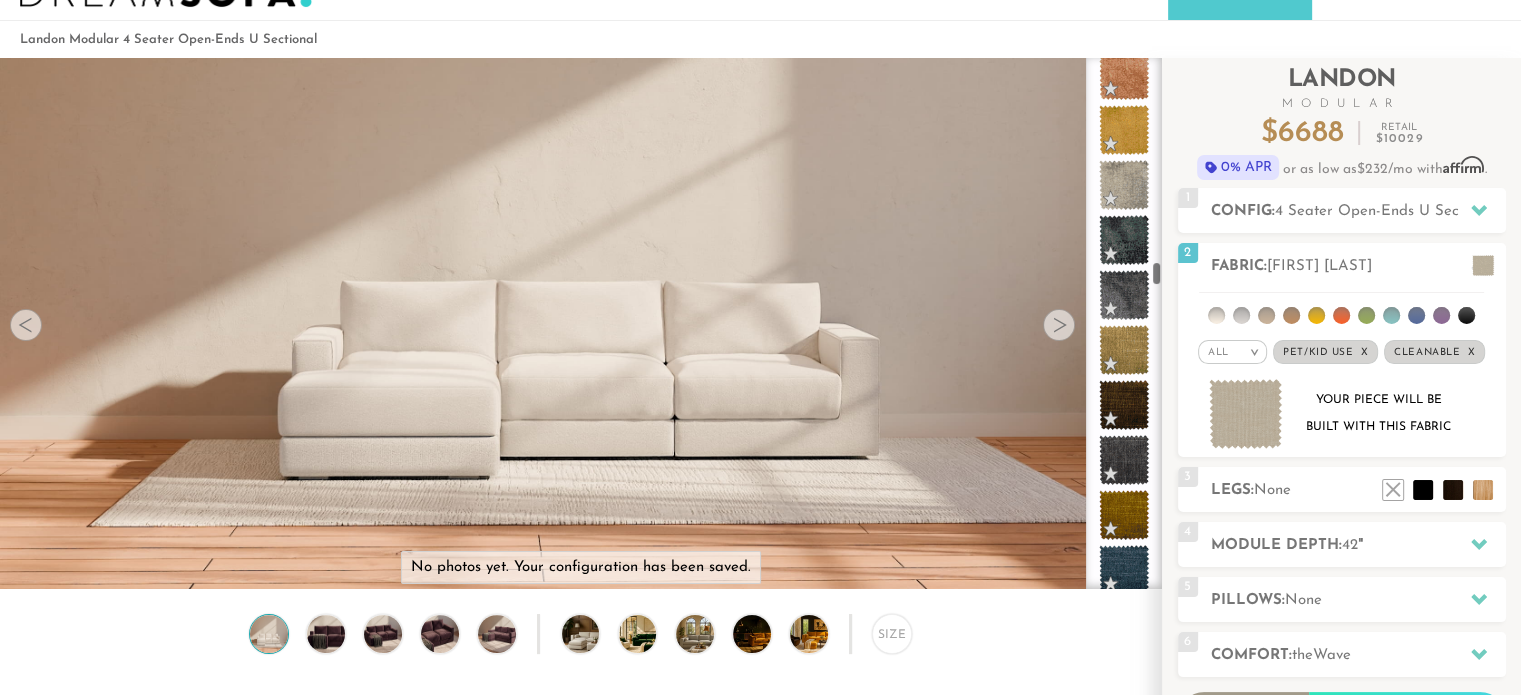 click at bounding box center (1124, 1807) 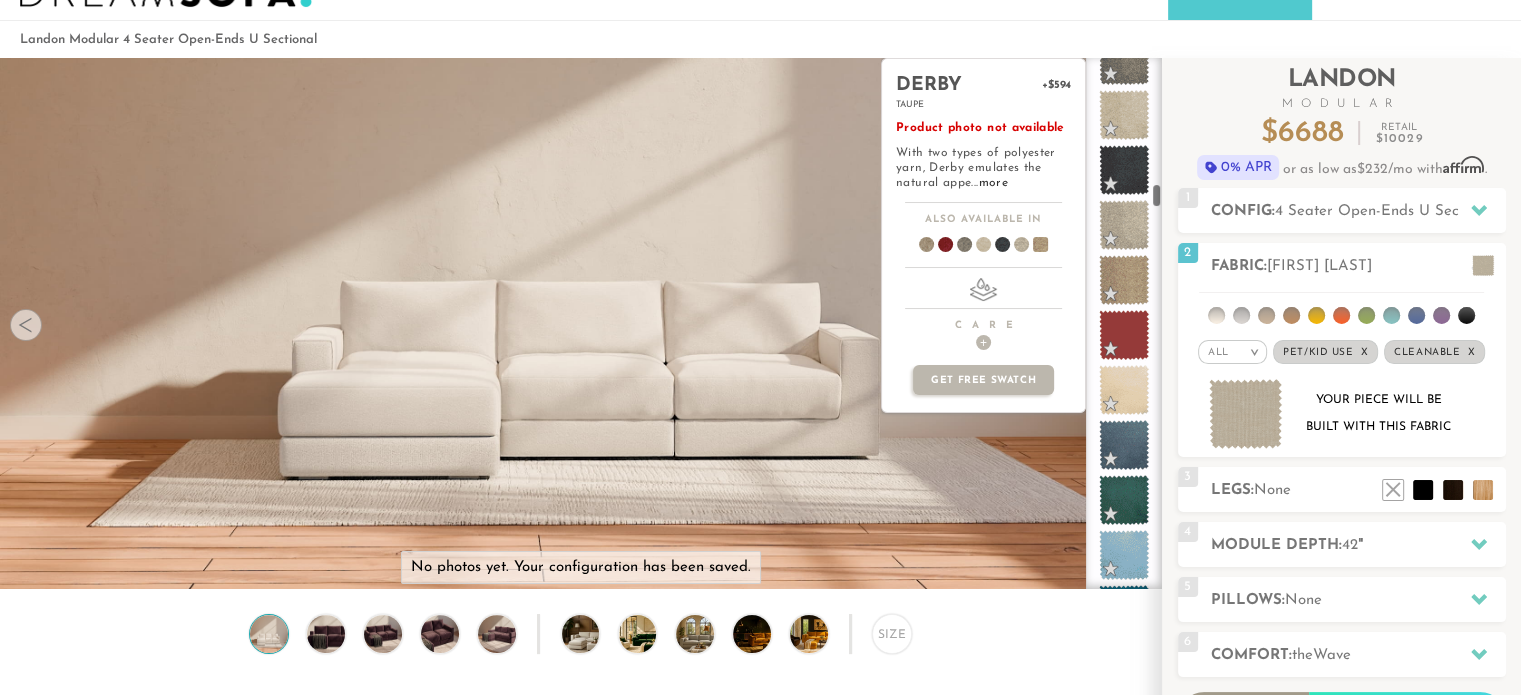 scroll, scrollTop: 2727, scrollLeft: 0, axis: vertical 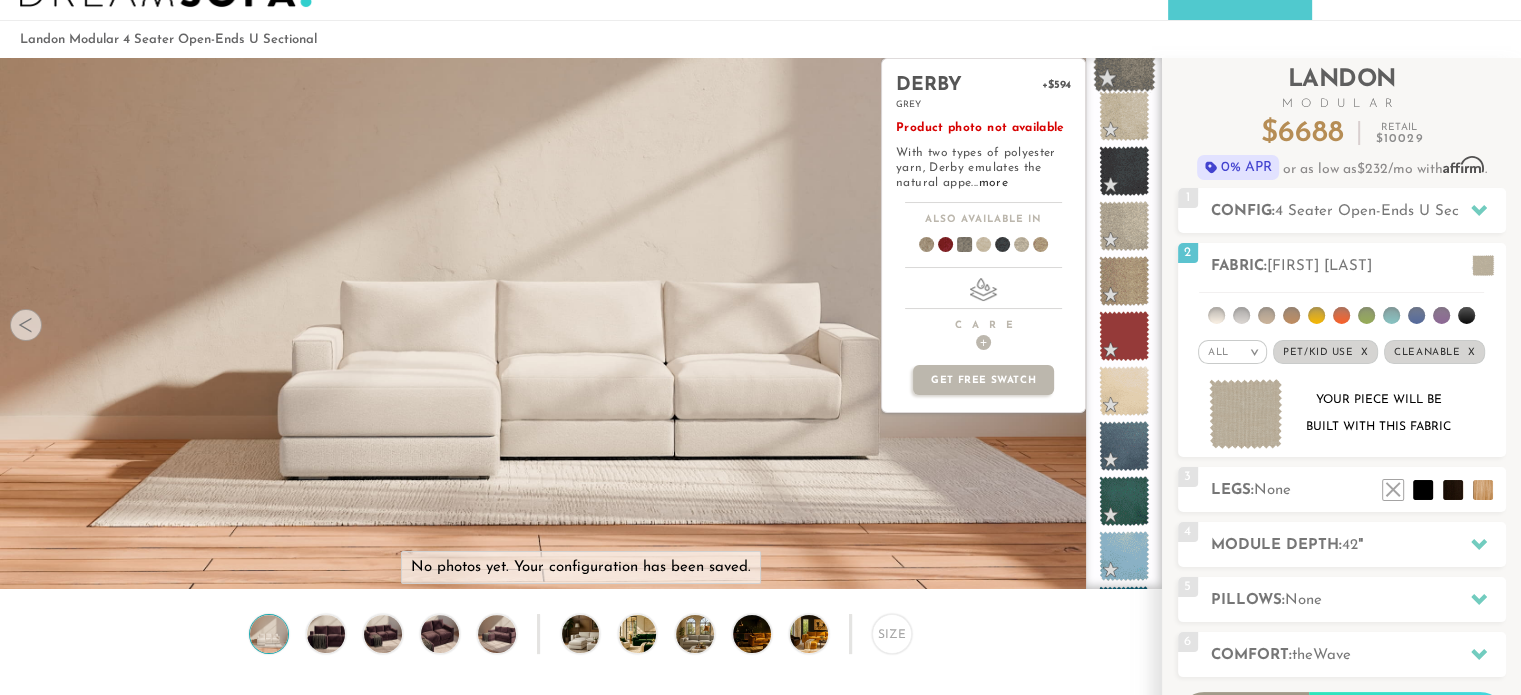 click at bounding box center [1124, 61] 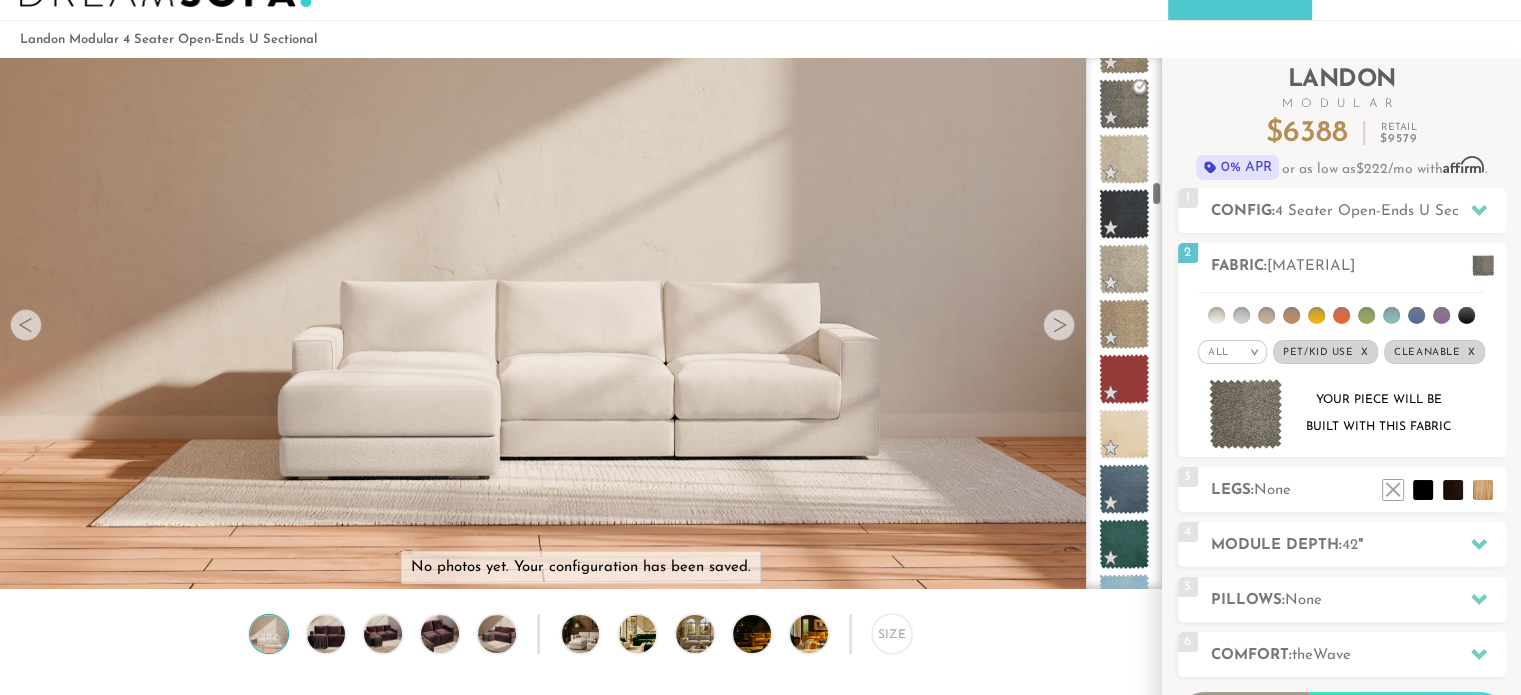 scroll, scrollTop: 2680, scrollLeft: 0, axis: vertical 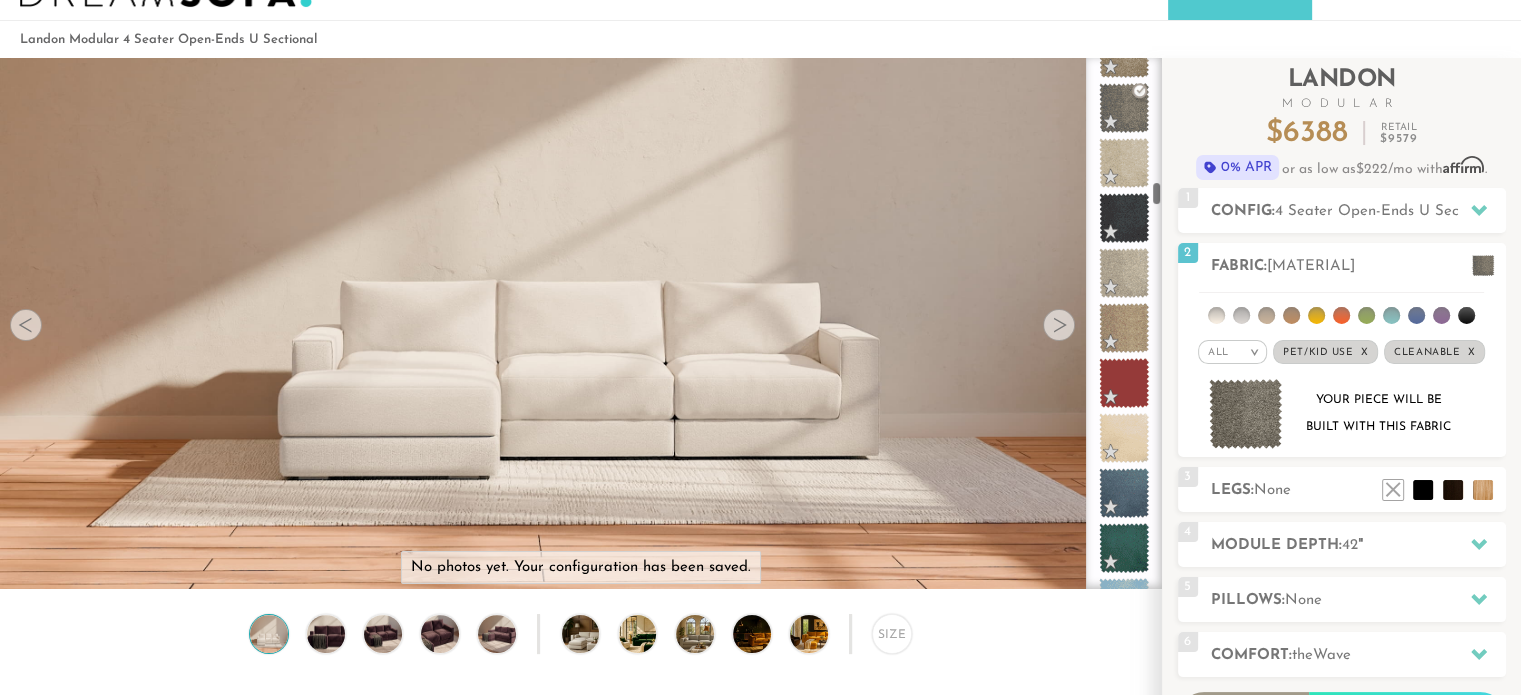 click at bounding box center (1124, 323) 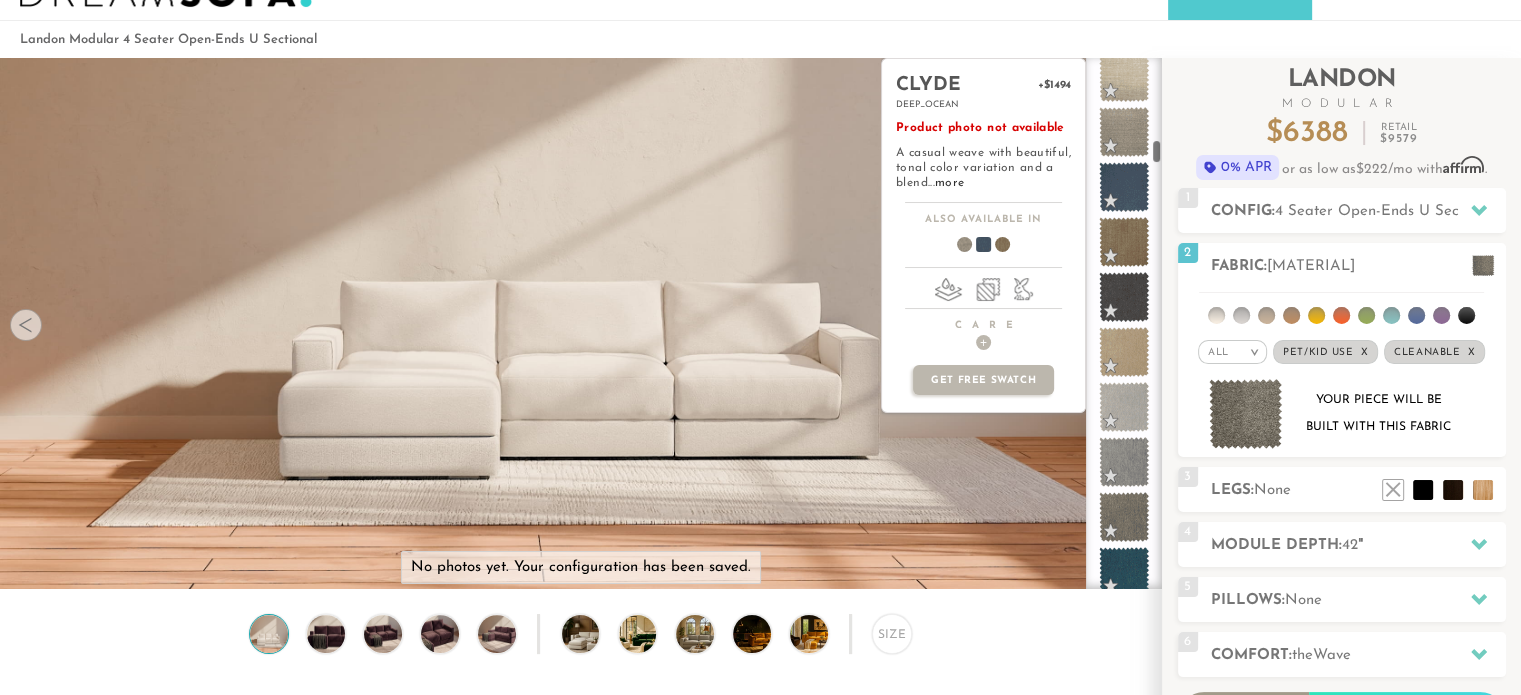 scroll, scrollTop: 1776, scrollLeft: 0, axis: vertical 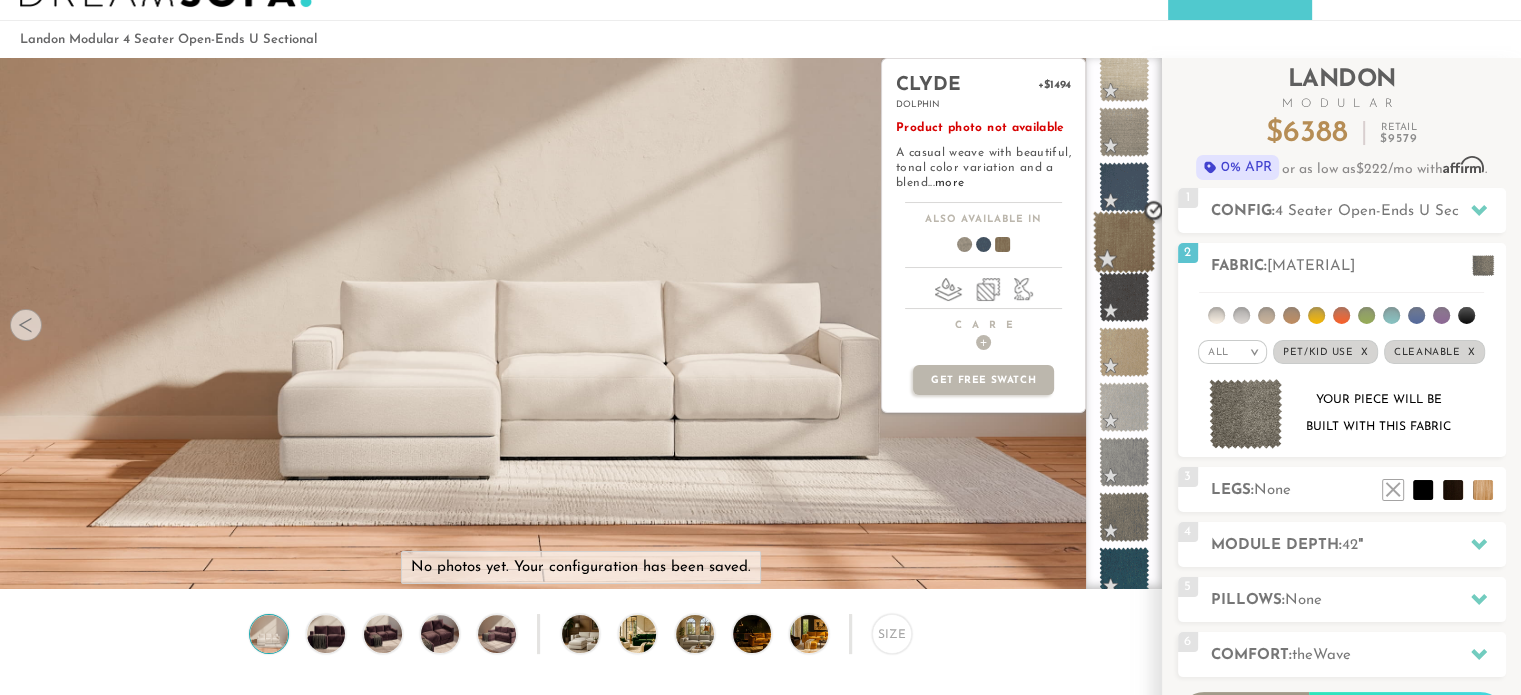 click at bounding box center [1124, 242] 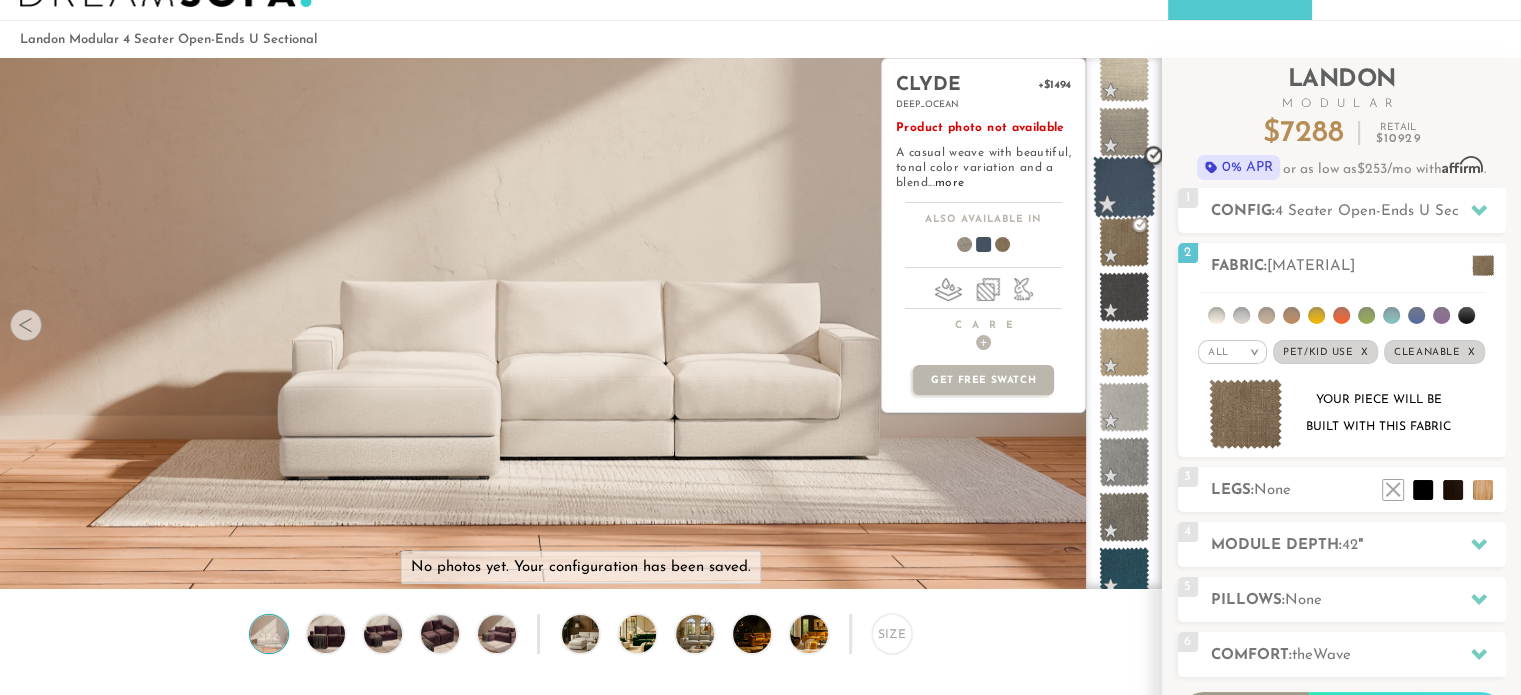 click at bounding box center (1124, 187) 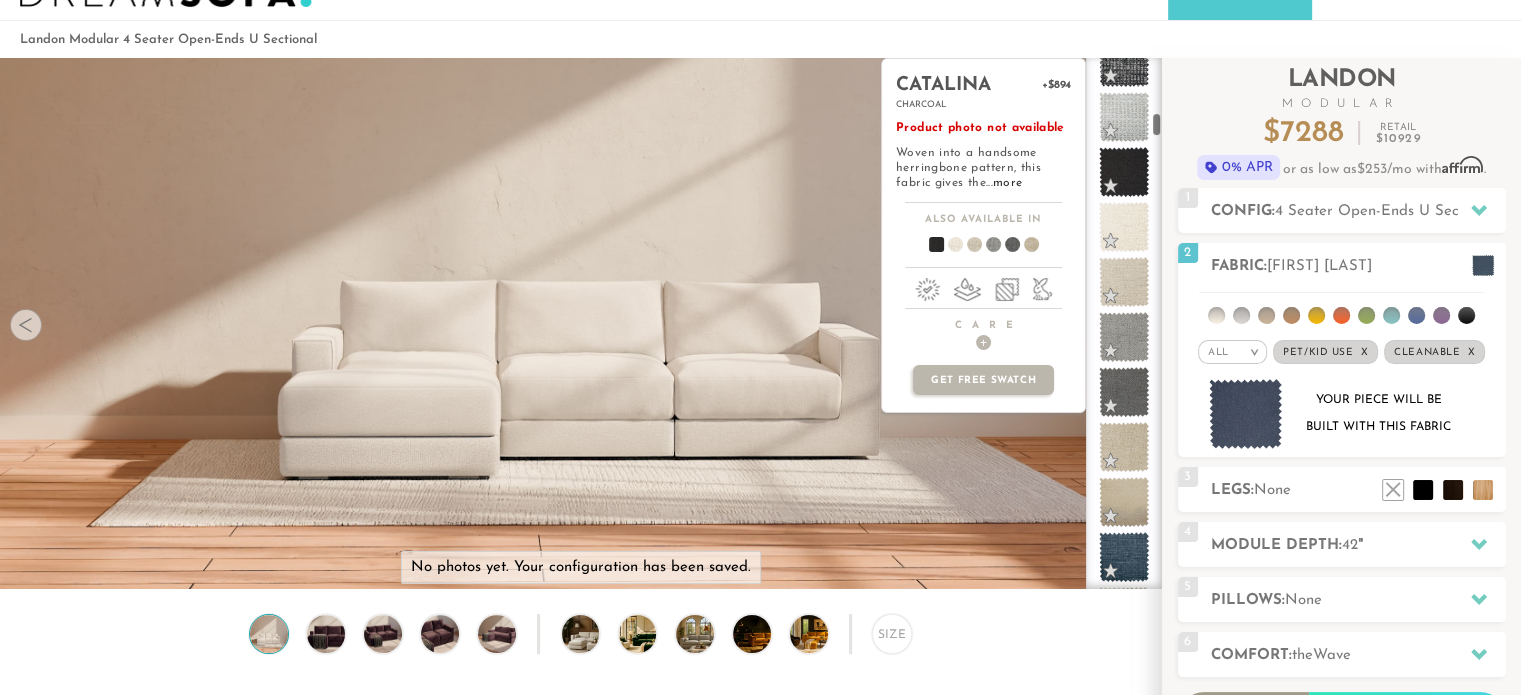 scroll, scrollTop: 1182, scrollLeft: 0, axis: vertical 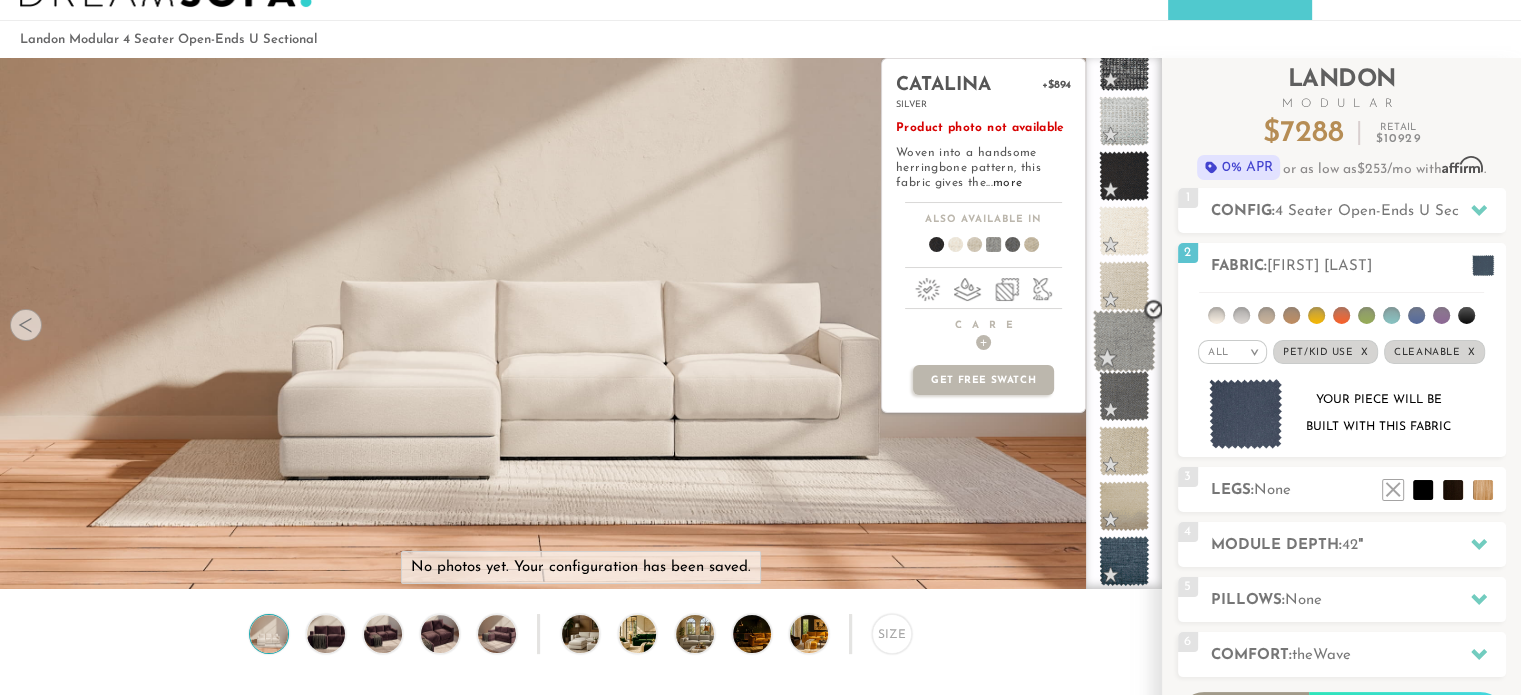 click at bounding box center (1124, 341) 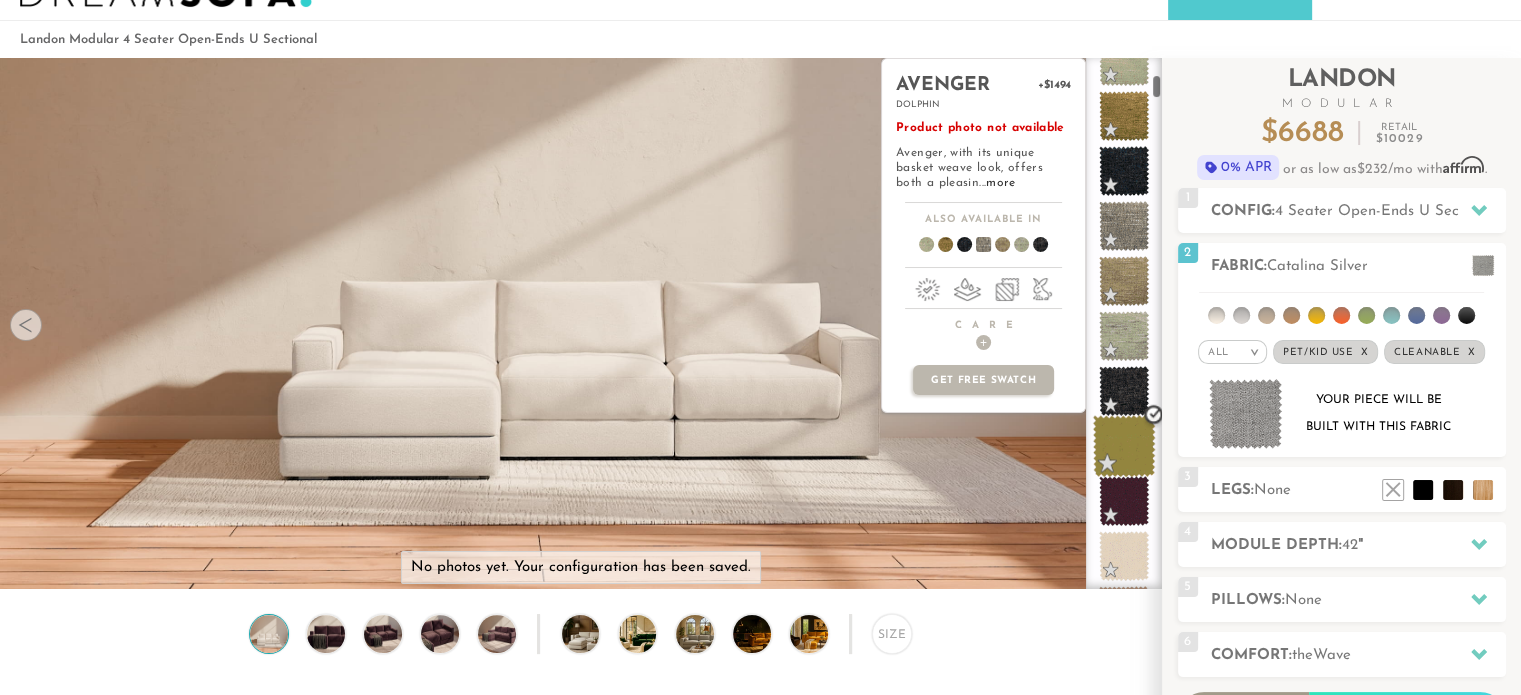 scroll, scrollTop: 358, scrollLeft: 0, axis: vertical 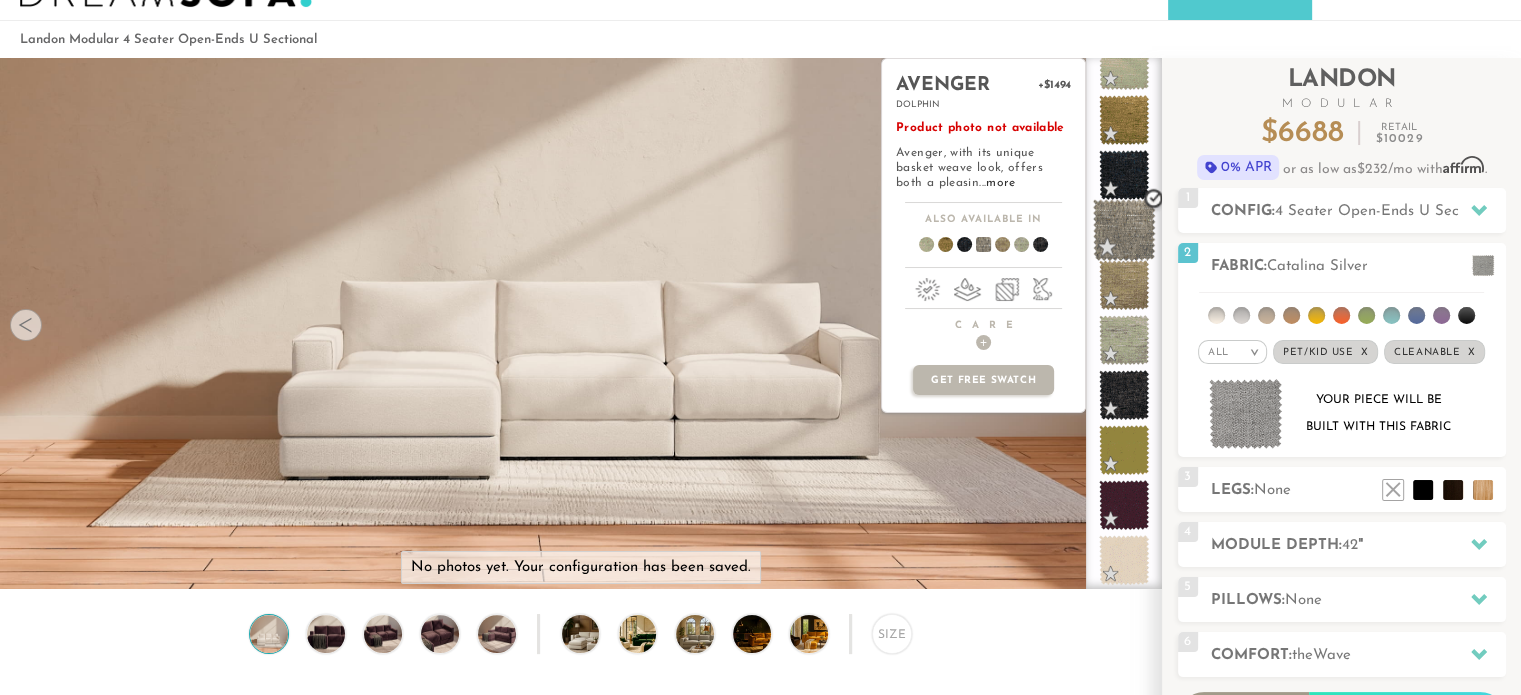 click at bounding box center [1124, 230] 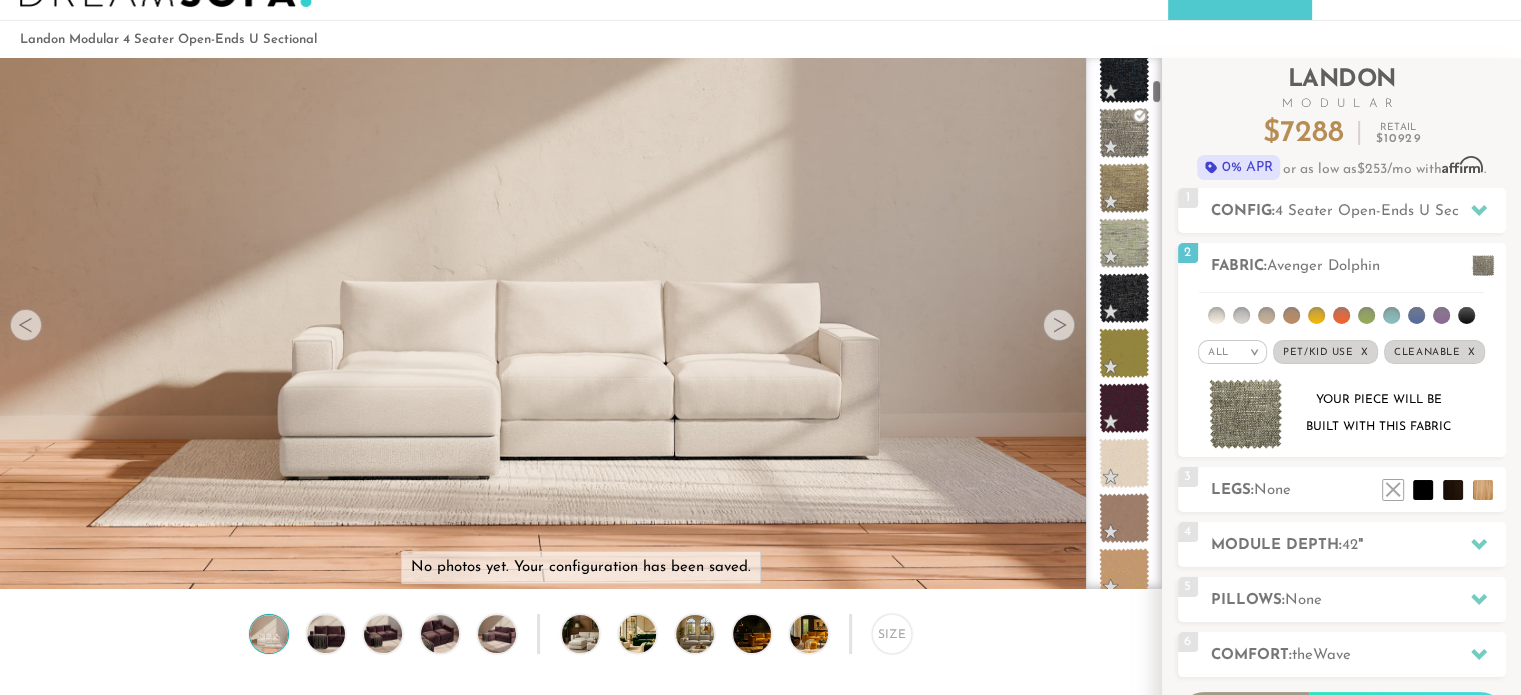 scroll, scrollTop: 458, scrollLeft: 0, axis: vertical 